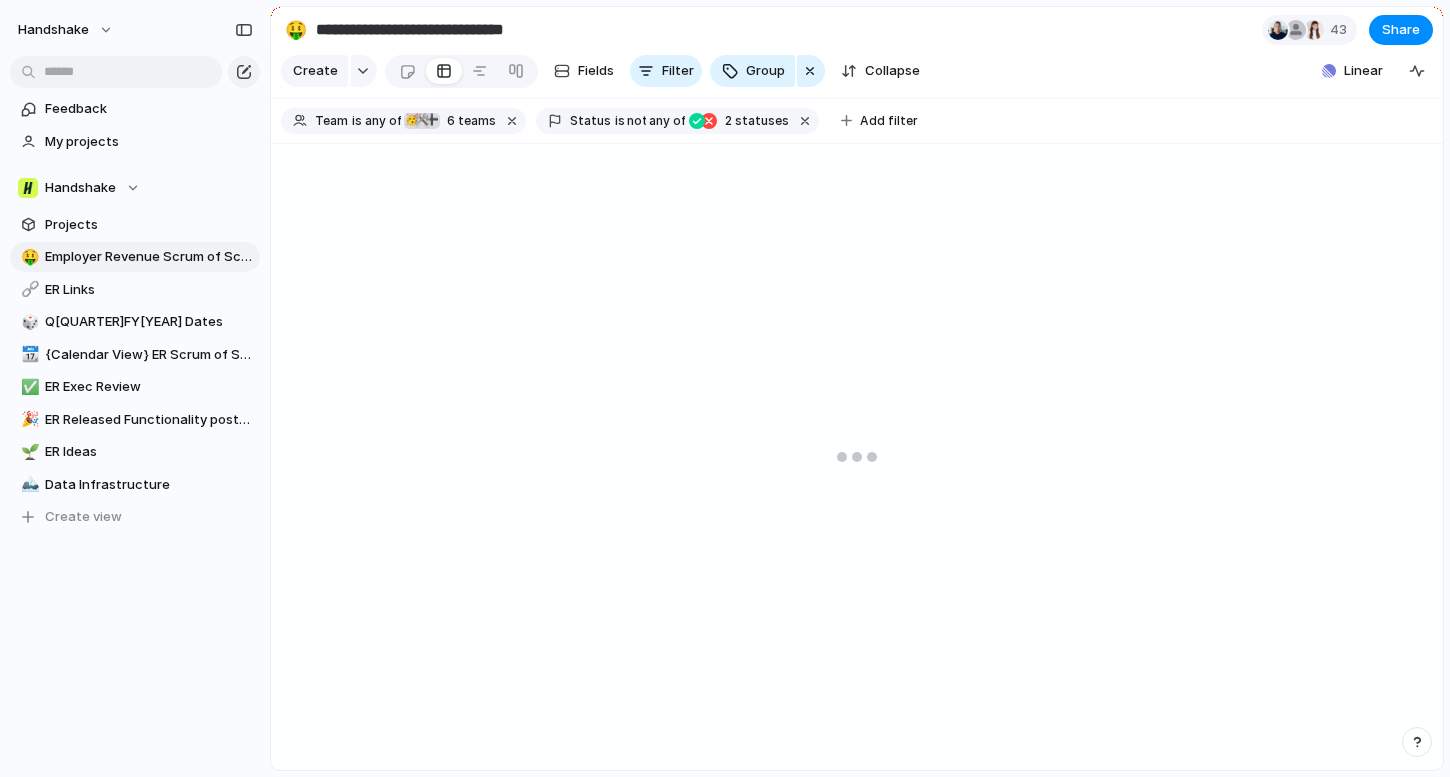 scroll, scrollTop: 0, scrollLeft: 0, axis: both 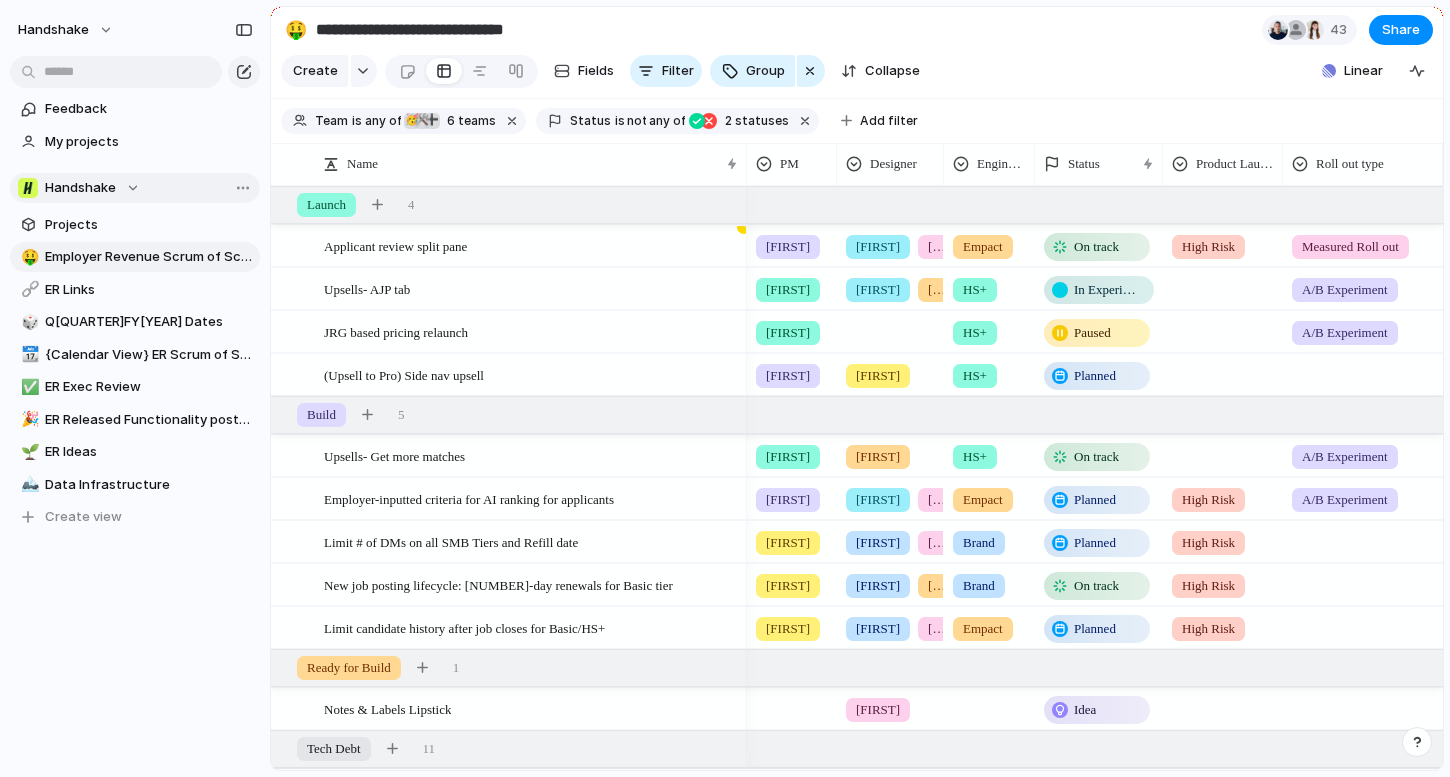 click on "Handshake" at bounding box center [79, 188] 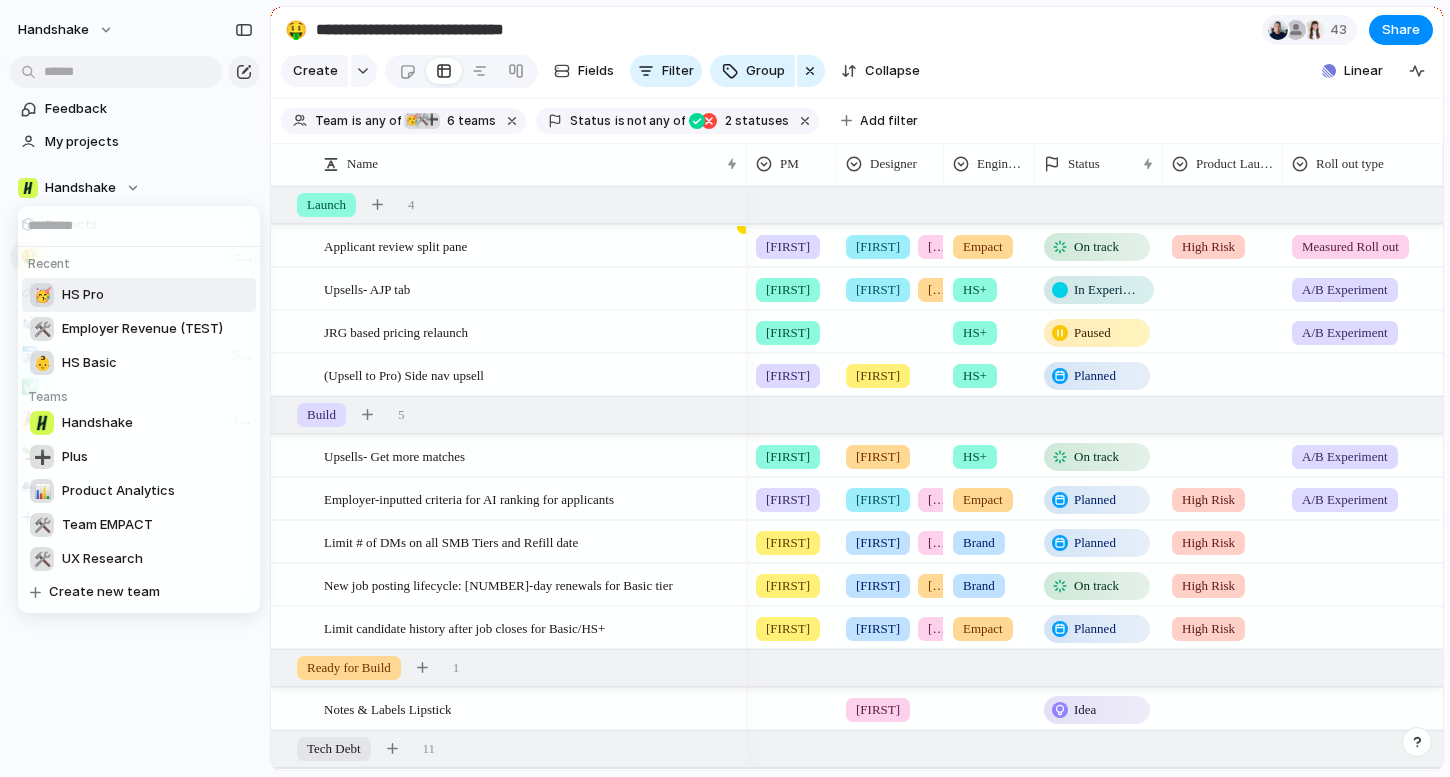 click on "🥳 HS Pro" at bounding box center [139, 295] 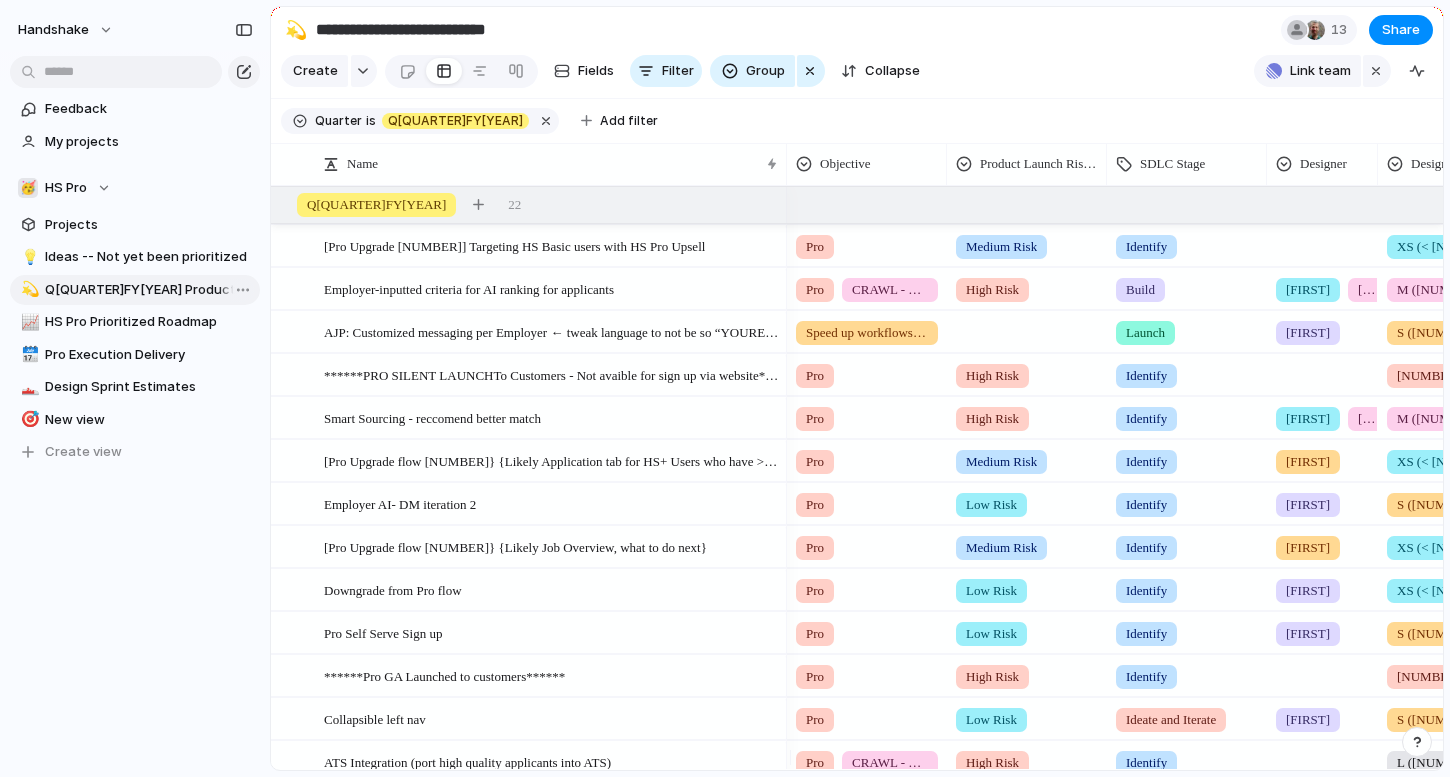 click on "Q[QUARTER]FY[YEAR] Product Prioritization" at bounding box center (149, 290) 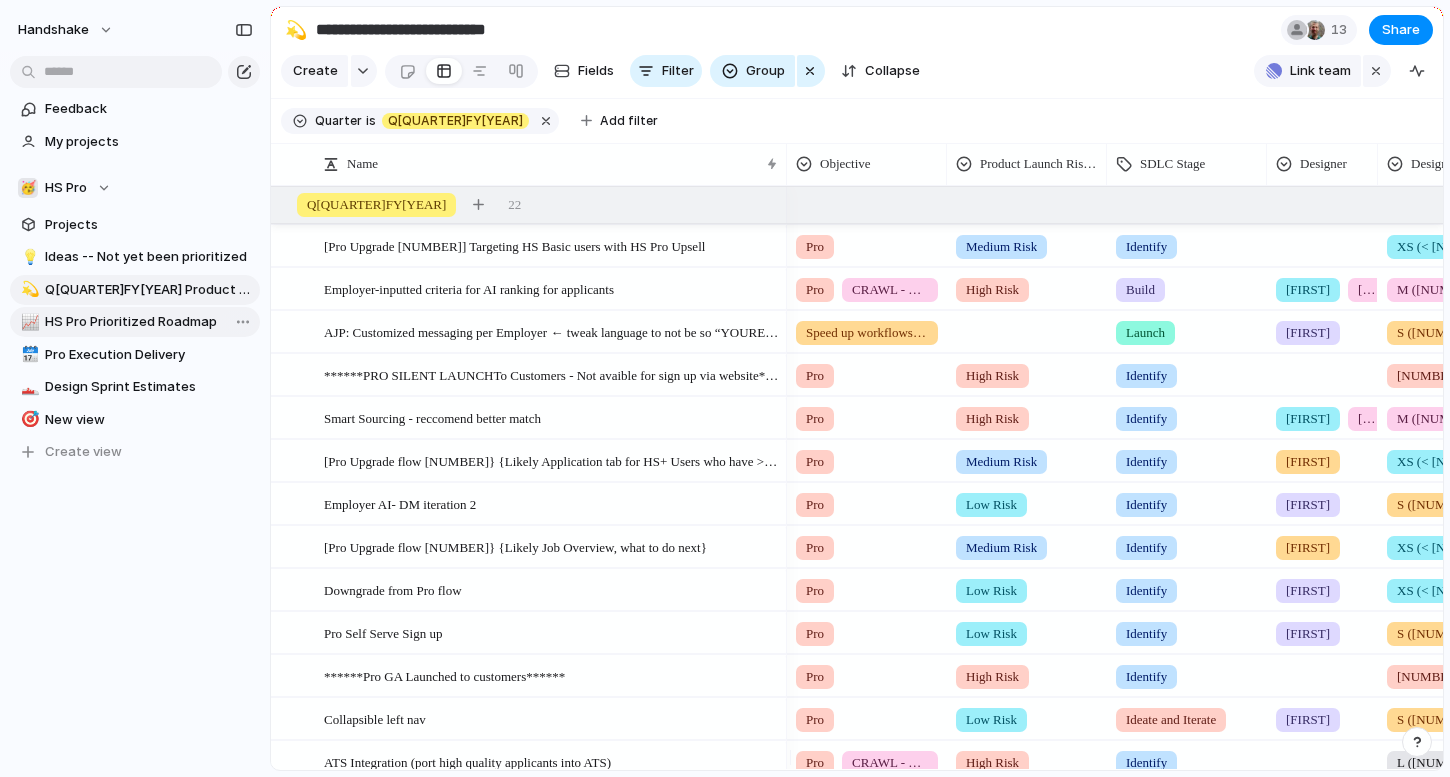 click on "HS Pro Prioritized Roadmap" at bounding box center [149, 322] 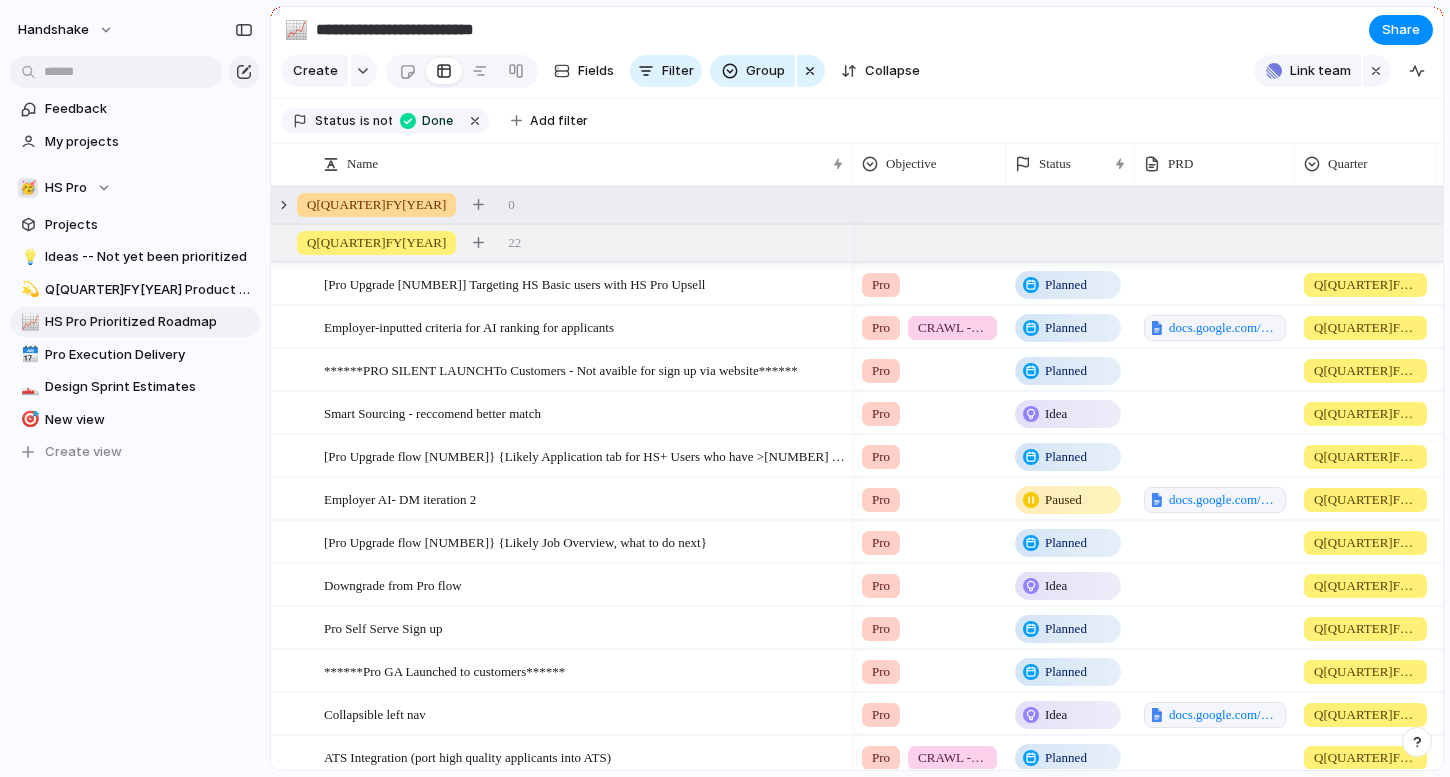 click on "Q[QUARTER]FY[YEAR] [NUMBER]" at bounding box center (859, 205) 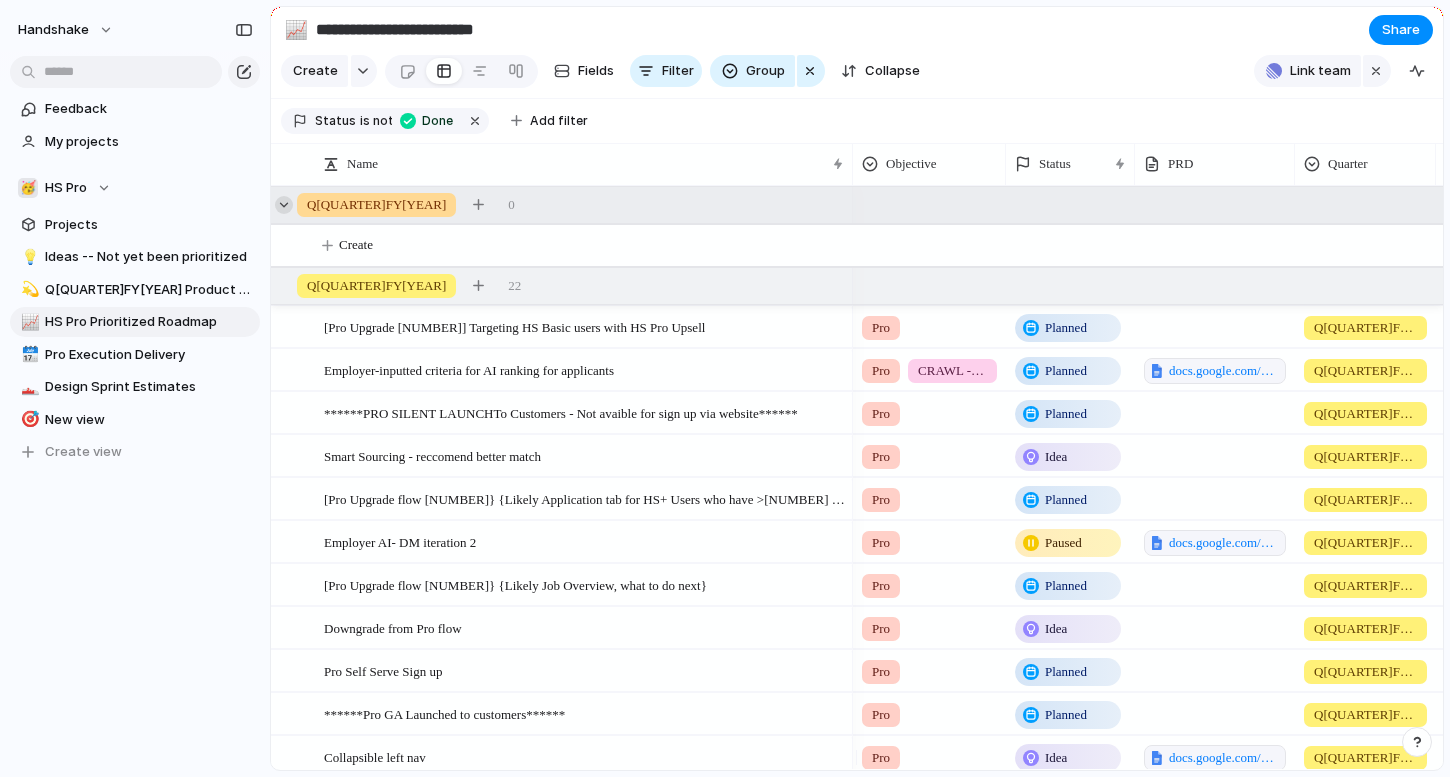 click at bounding box center (284, 205) 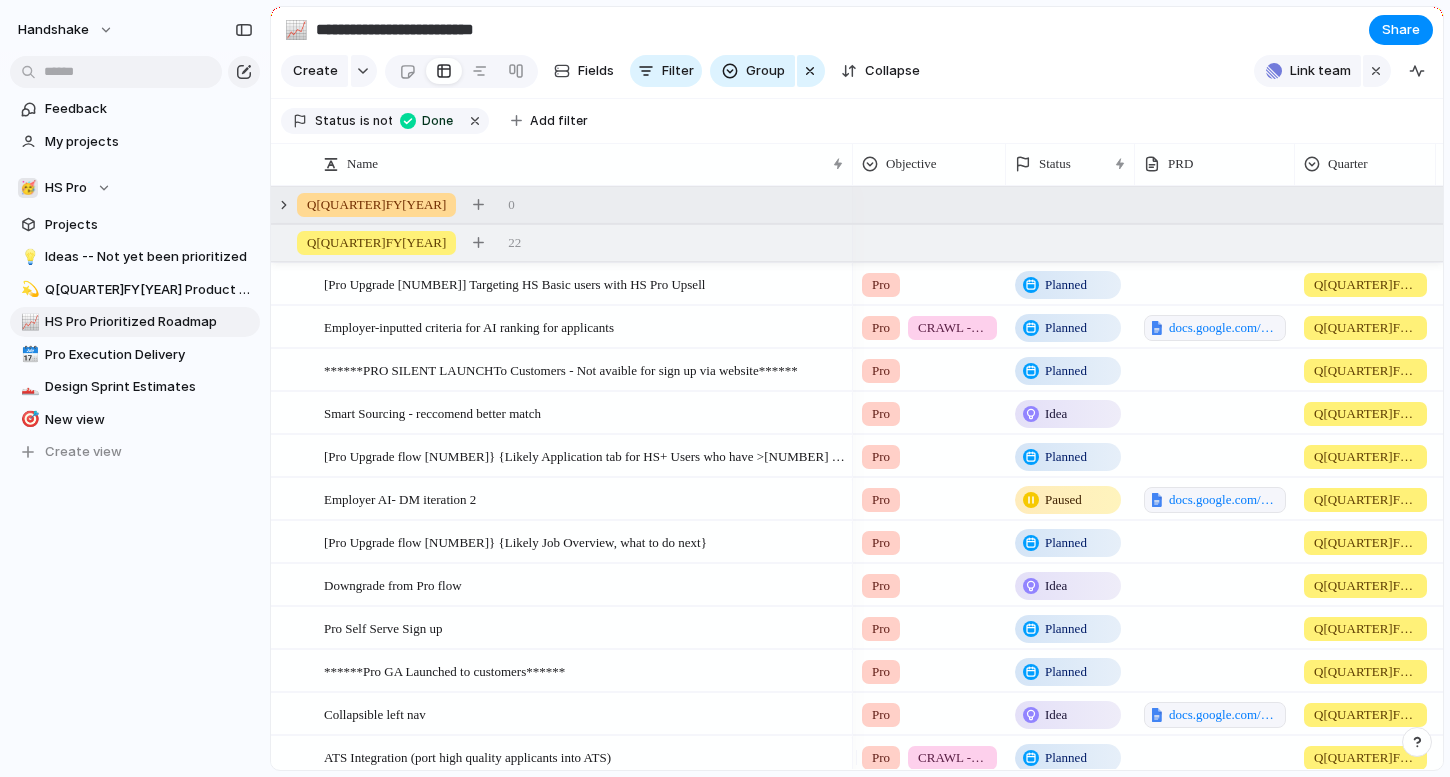 scroll, scrollTop: 0, scrollLeft: 57, axis: horizontal 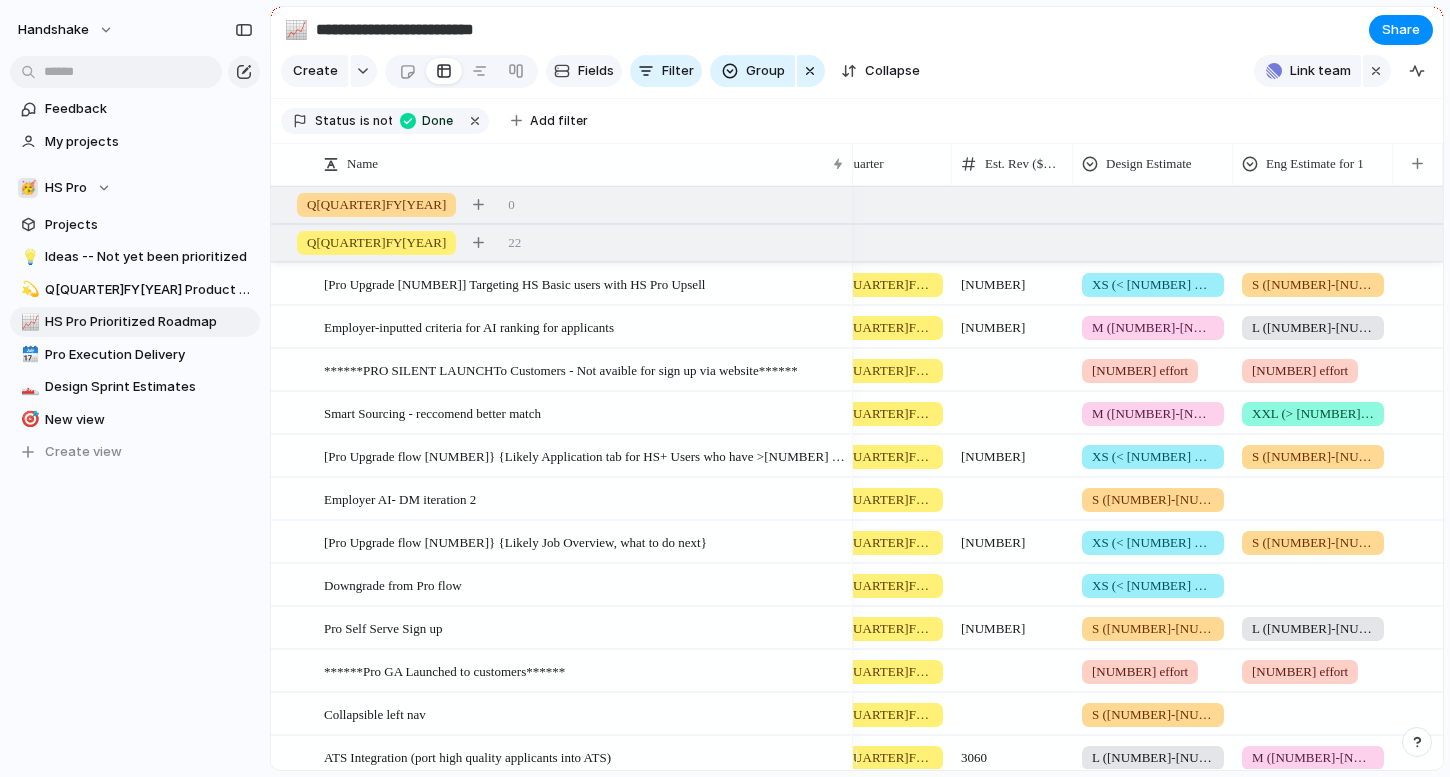 click on "Fields" at bounding box center (596, 71) 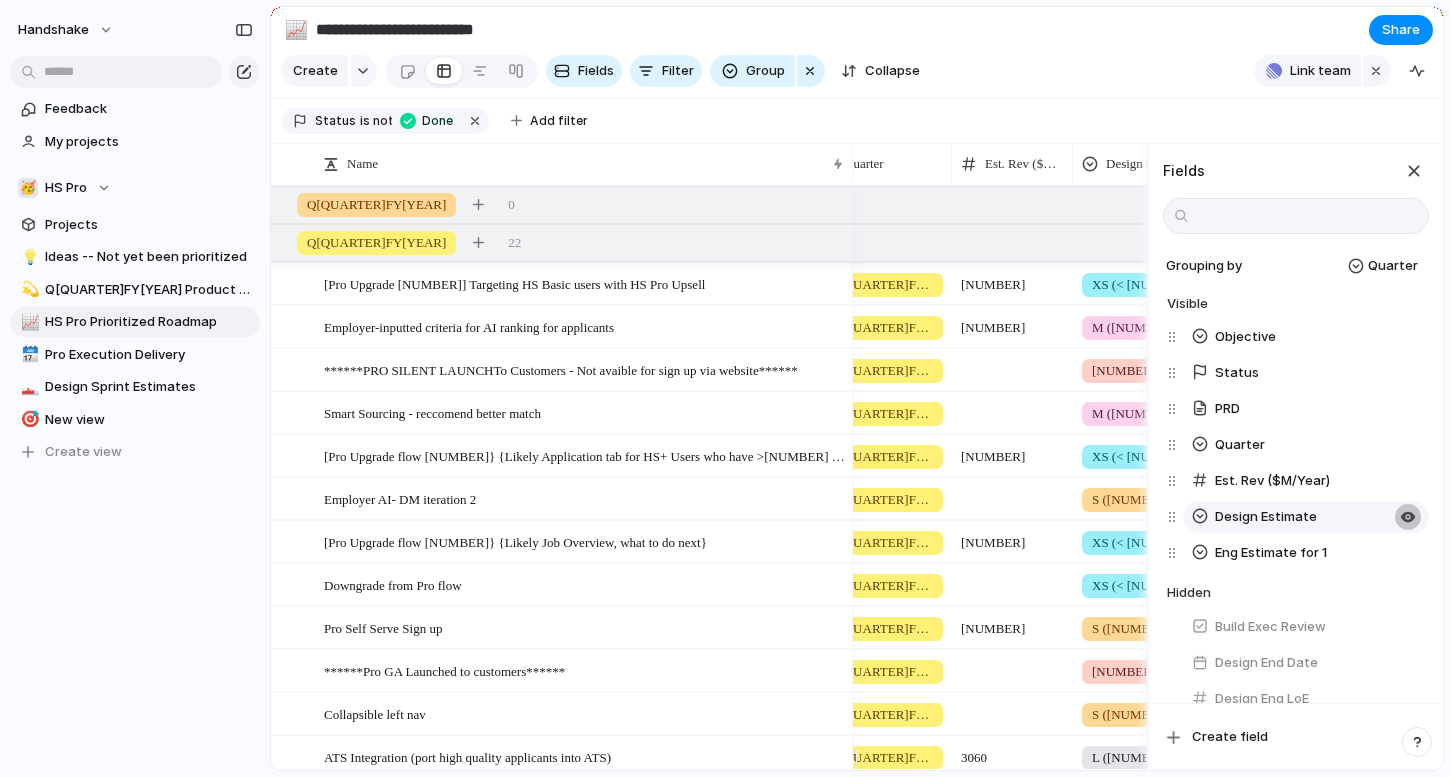 click at bounding box center (1408, 517) 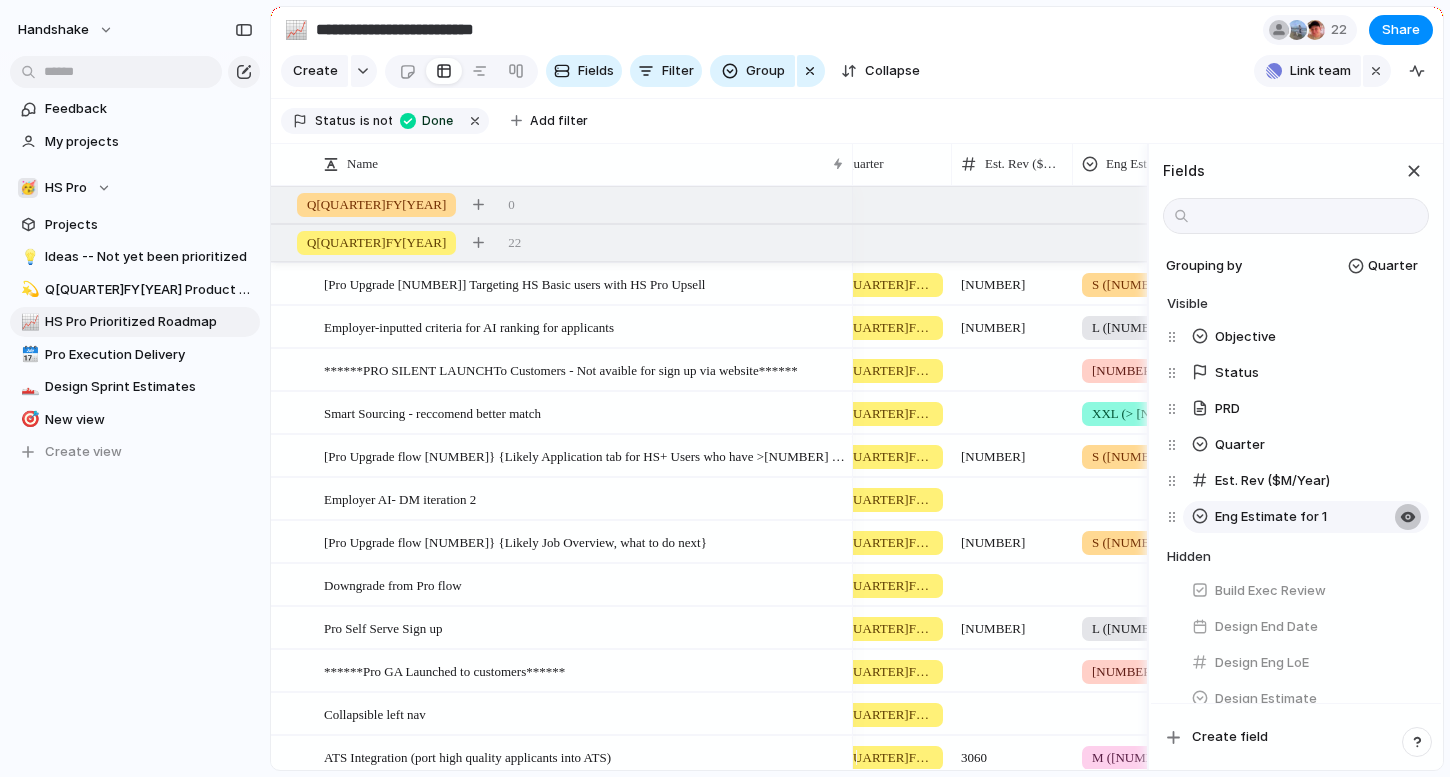 click at bounding box center [1408, 517] 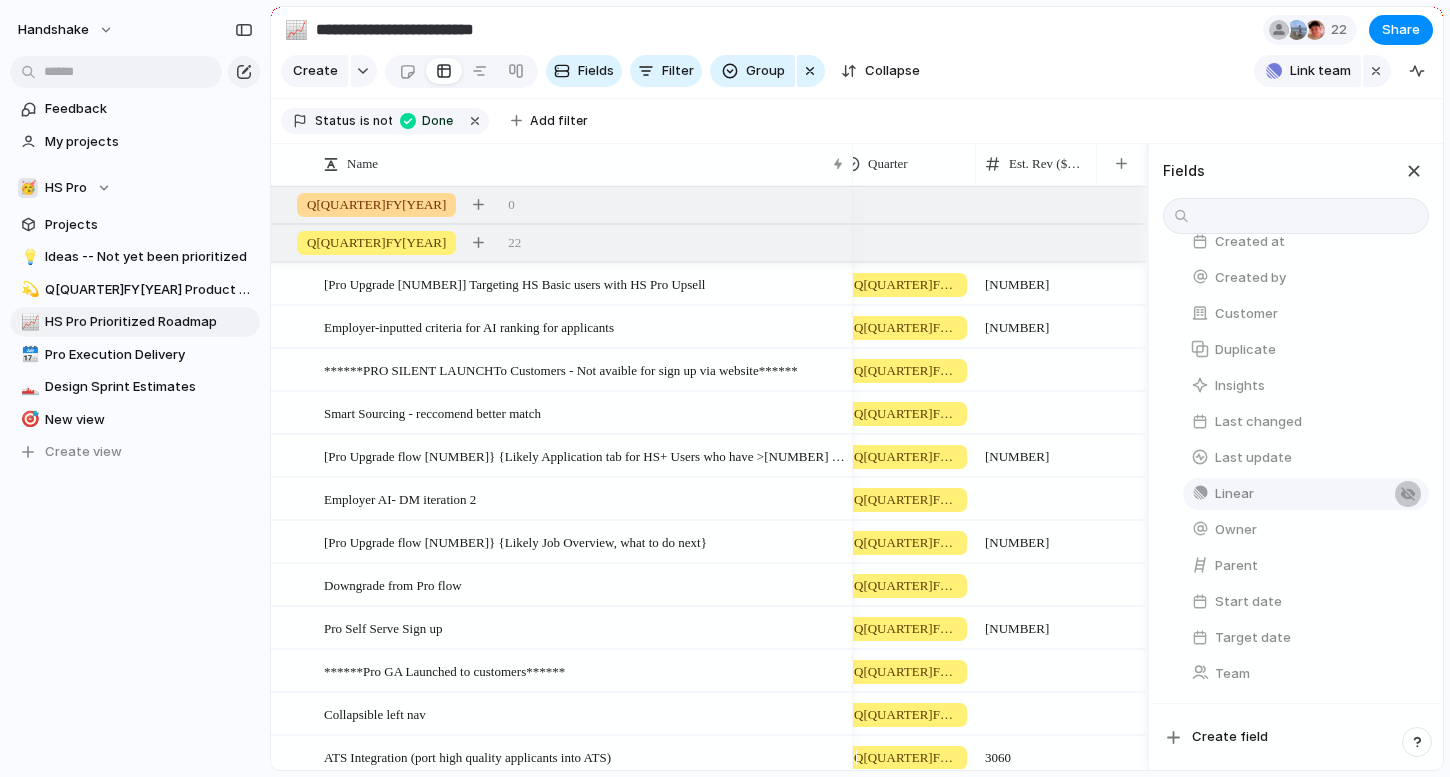 click at bounding box center (1408, 494) 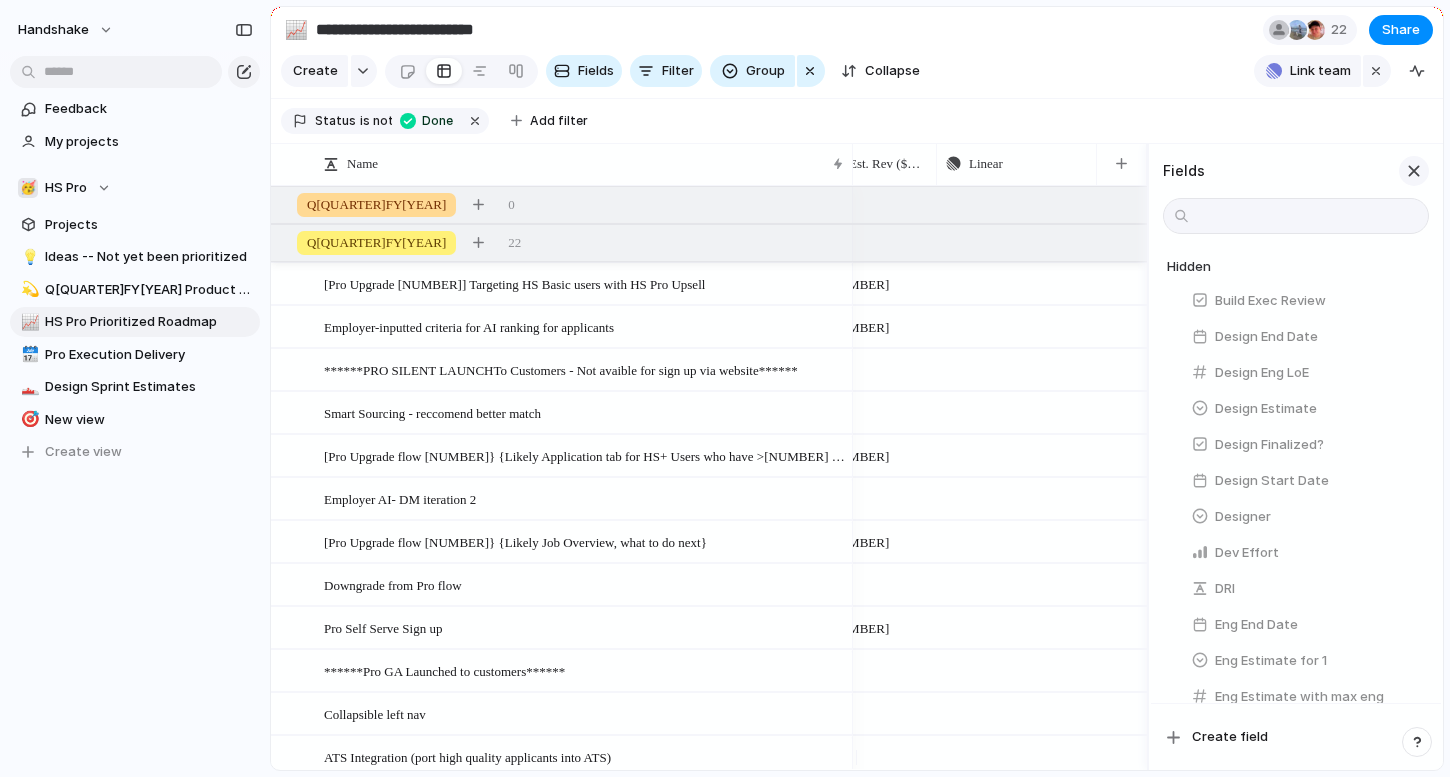 click at bounding box center [1414, 171] 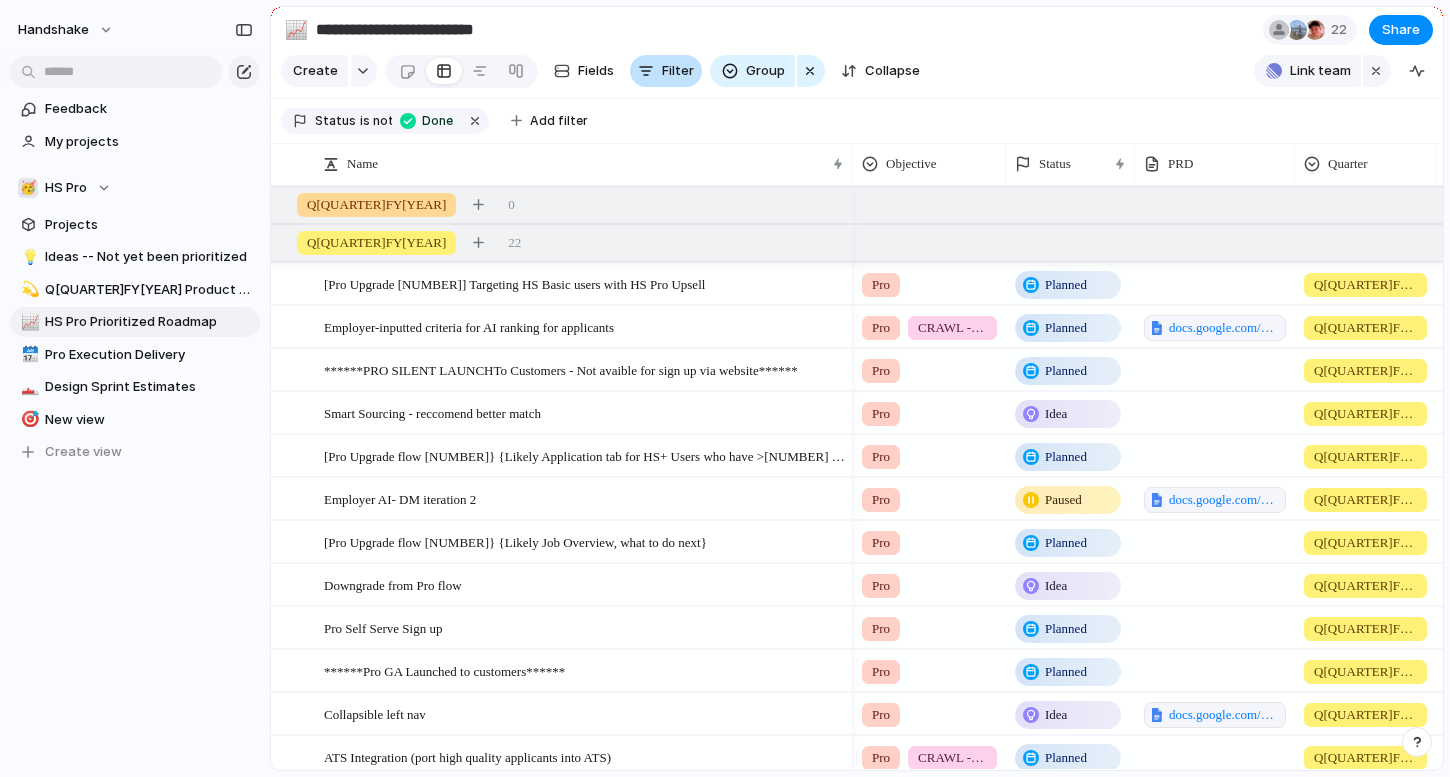click on "Filter" at bounding box center (678, 71) 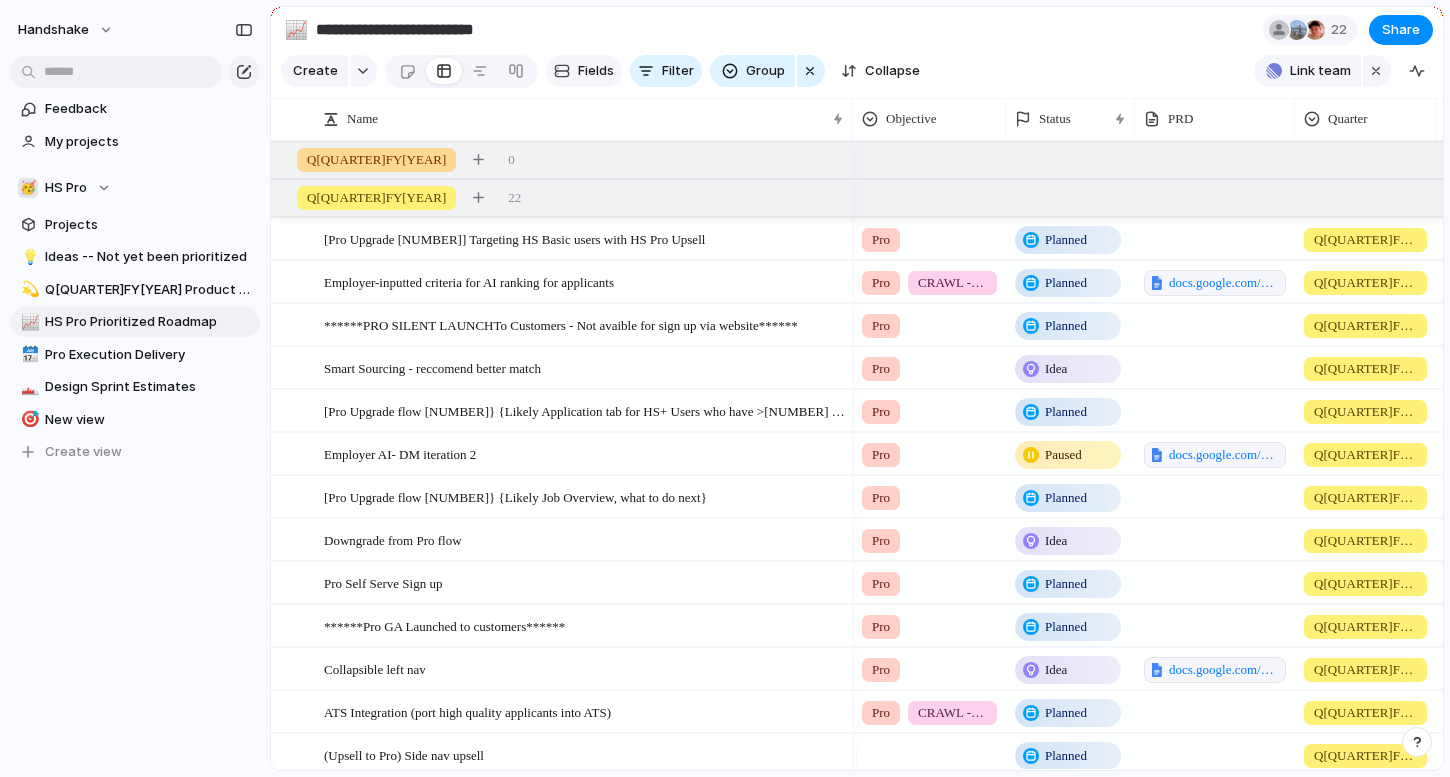 click on "Fields" at bounding box center (596, 71) 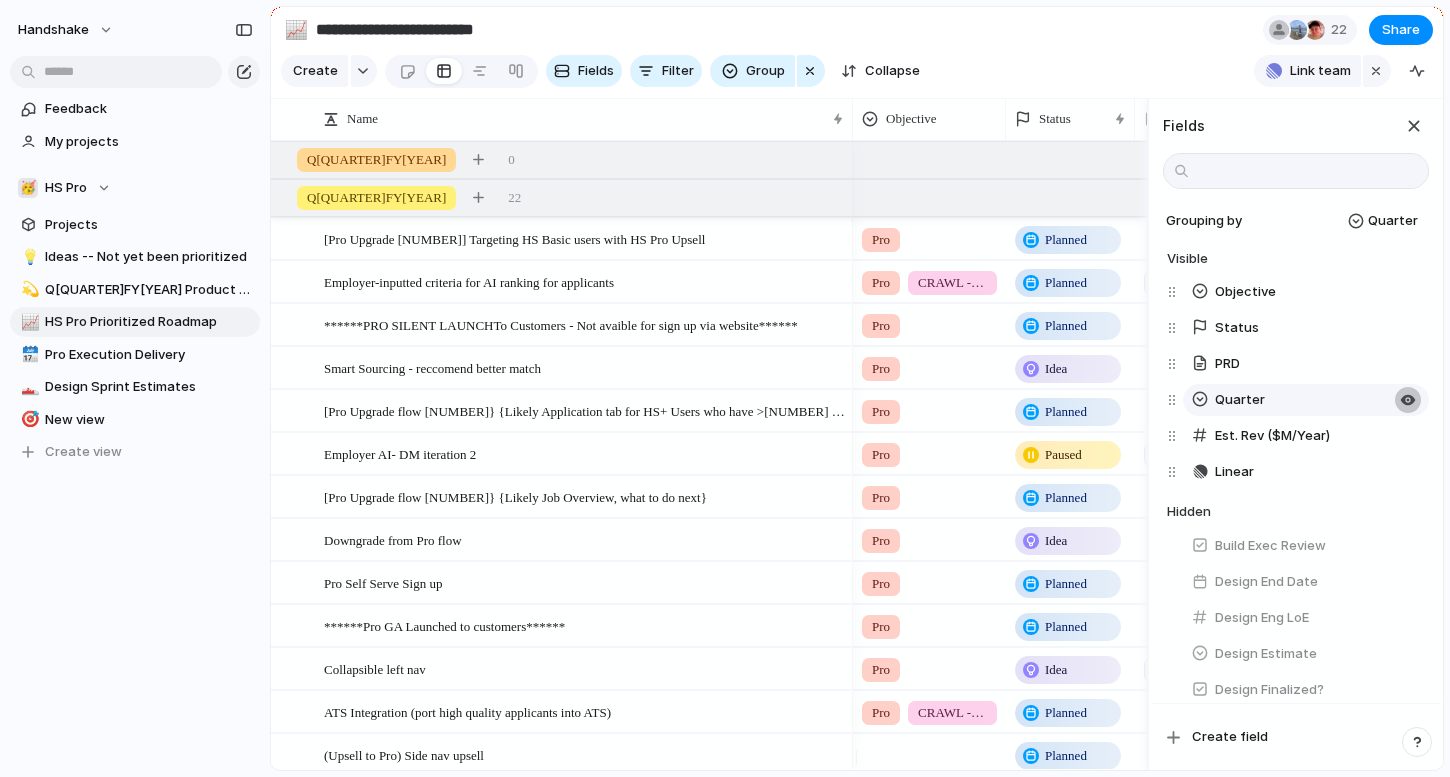 click at bounding box center (1408, 400) 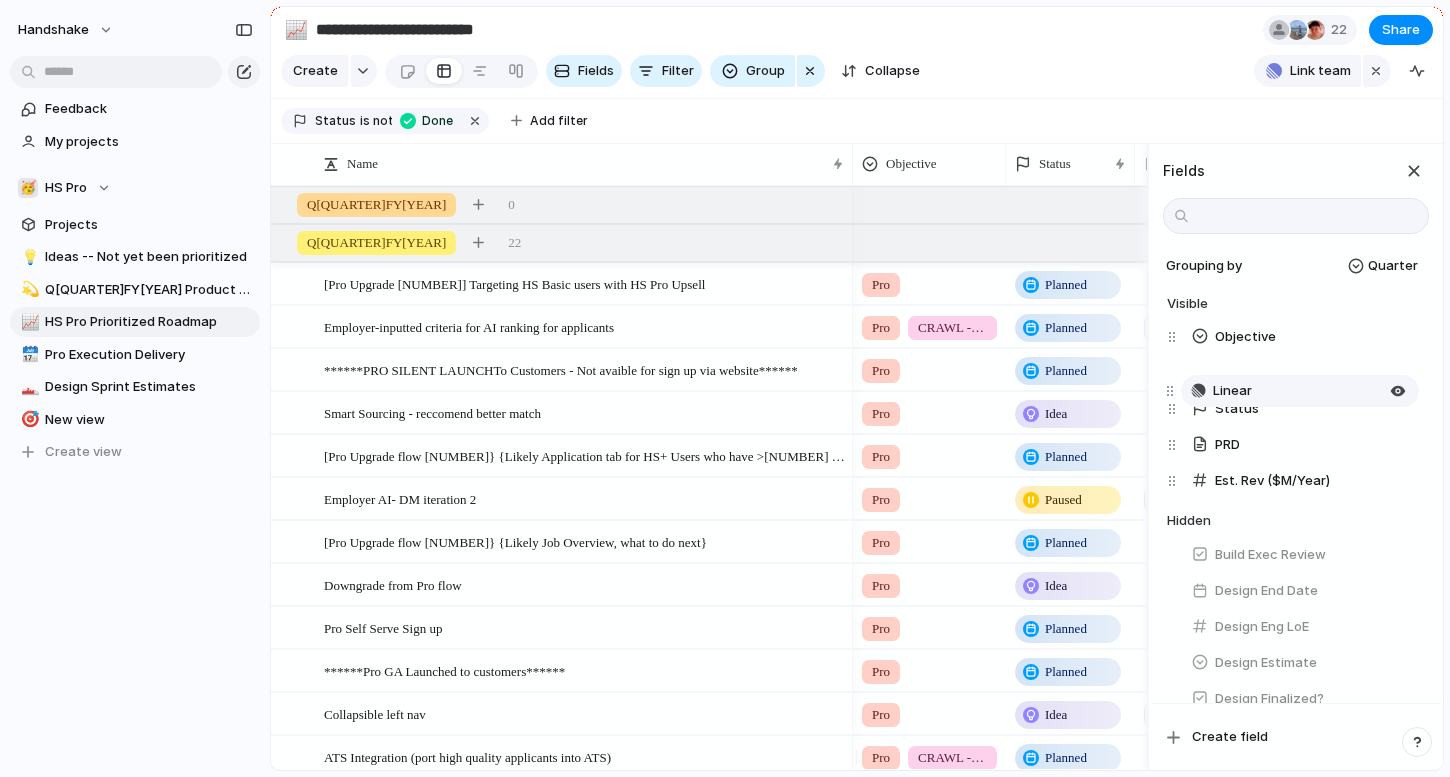 drag, startPoint x: 1185, startPoint y: 498, endPoint x: 1183, endPoint y: 393, distance: 105.01904 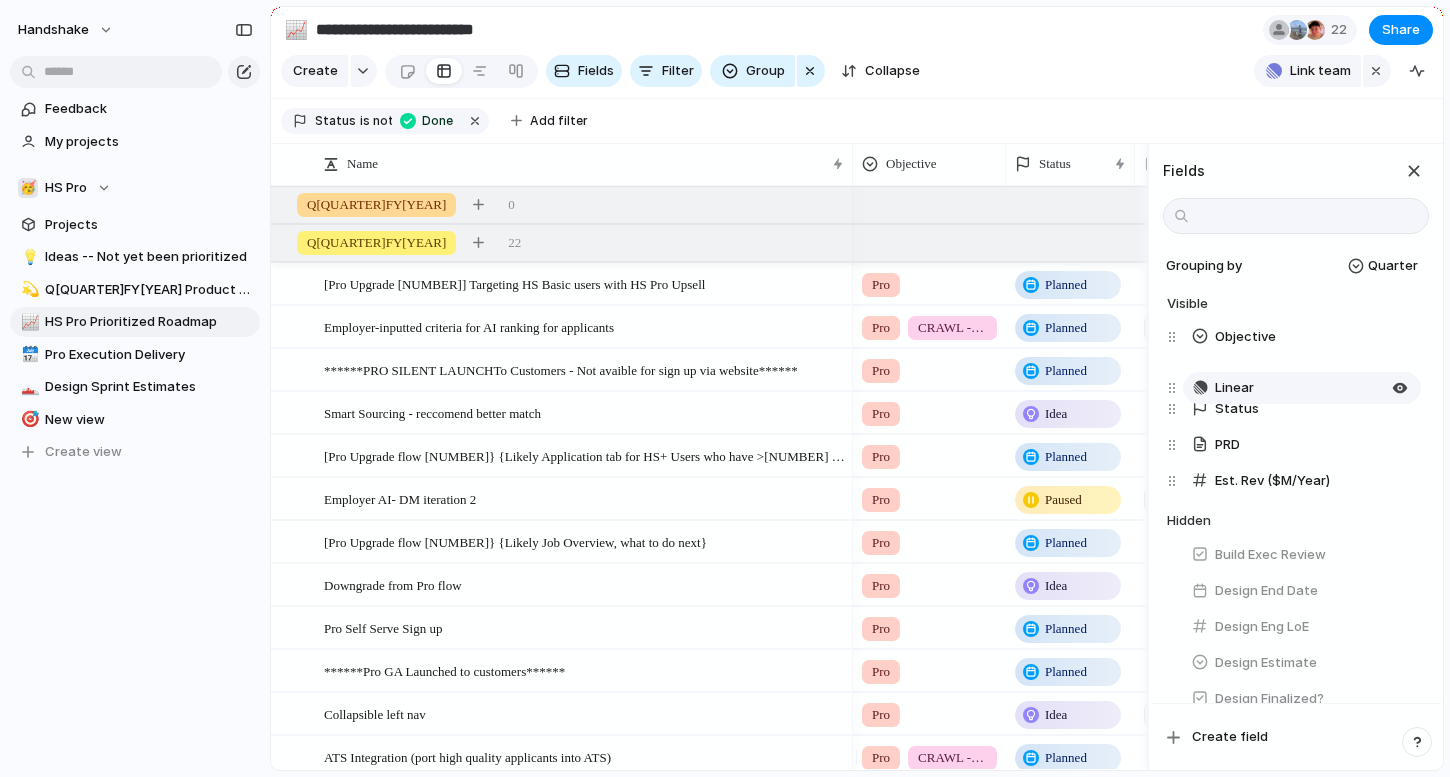 click on "Objective Status PRD Est. Rev ($M/Year) Linear Linear To pick up a draggable item, press the space bar. While dragging, use the arrow keys to move the item. Press space again to drop the item in its new position, or press escape to cancel. Draggable item [NUMBER] was moved over droppable area [NUMBER]." at bounding box center (1298, 409) 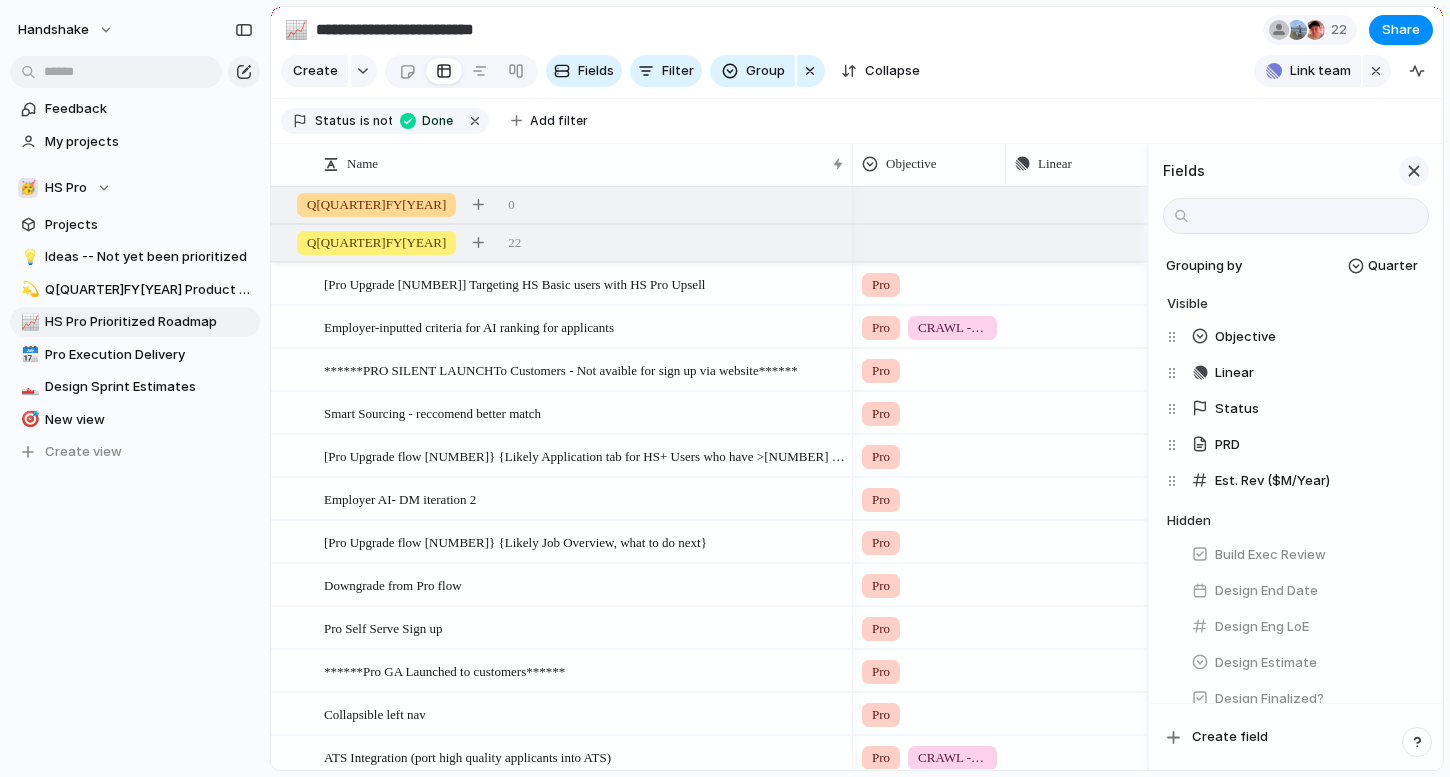 click at bounding box center [1414, 171] 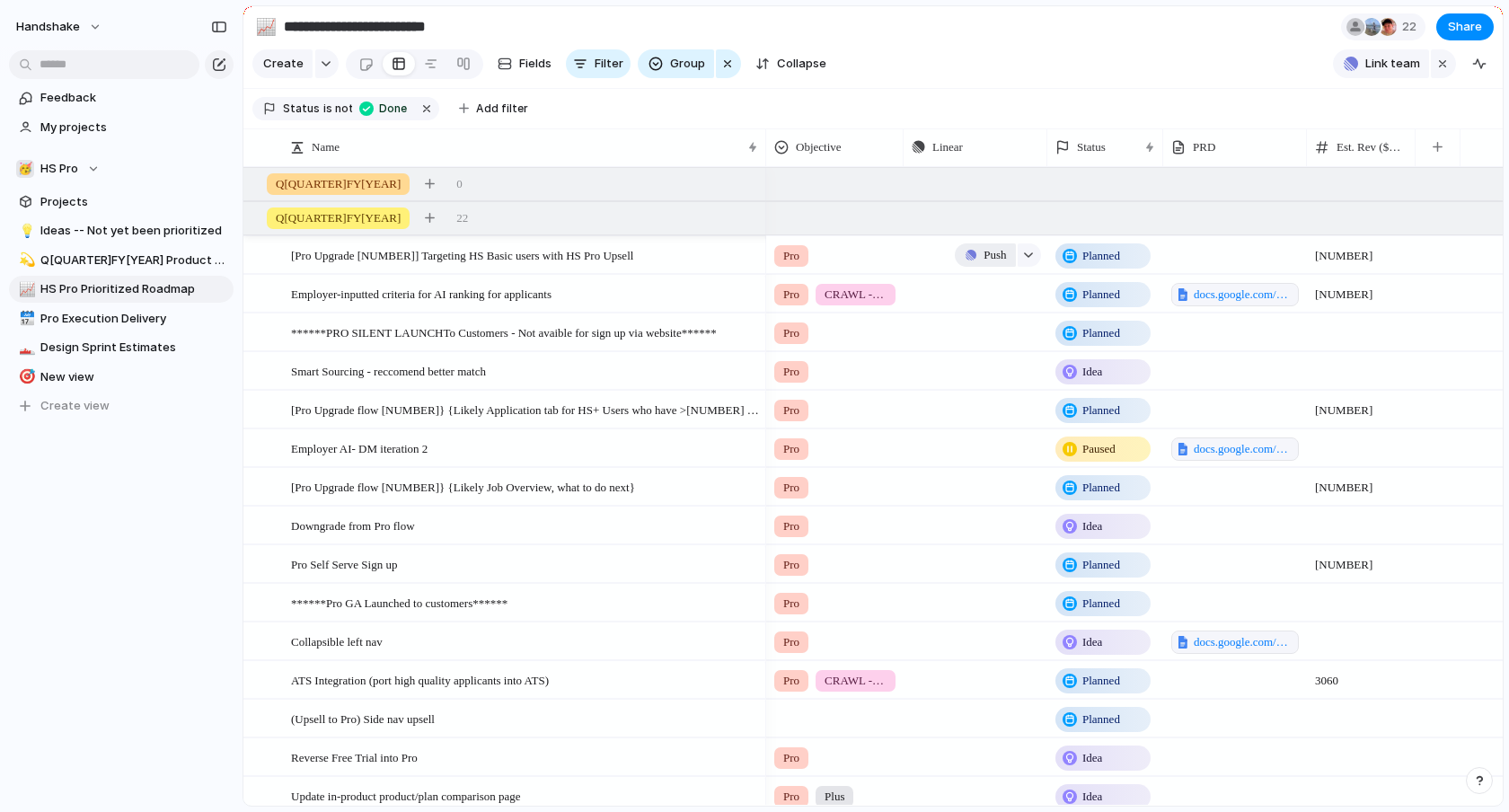 click on "Push" at bounding box center (984, 255) 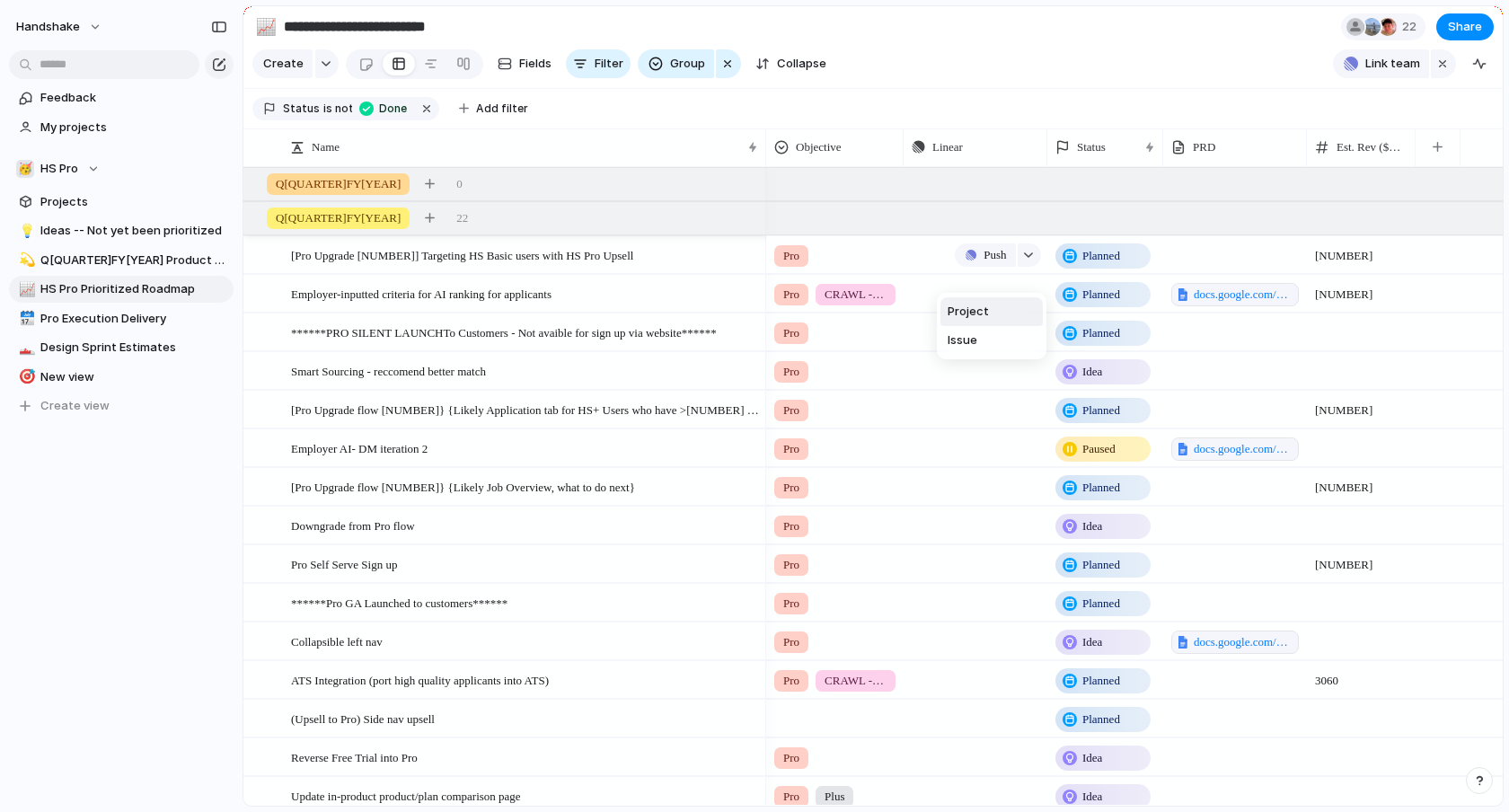 click on "Project   Issue" at bounding box center (754, 406) 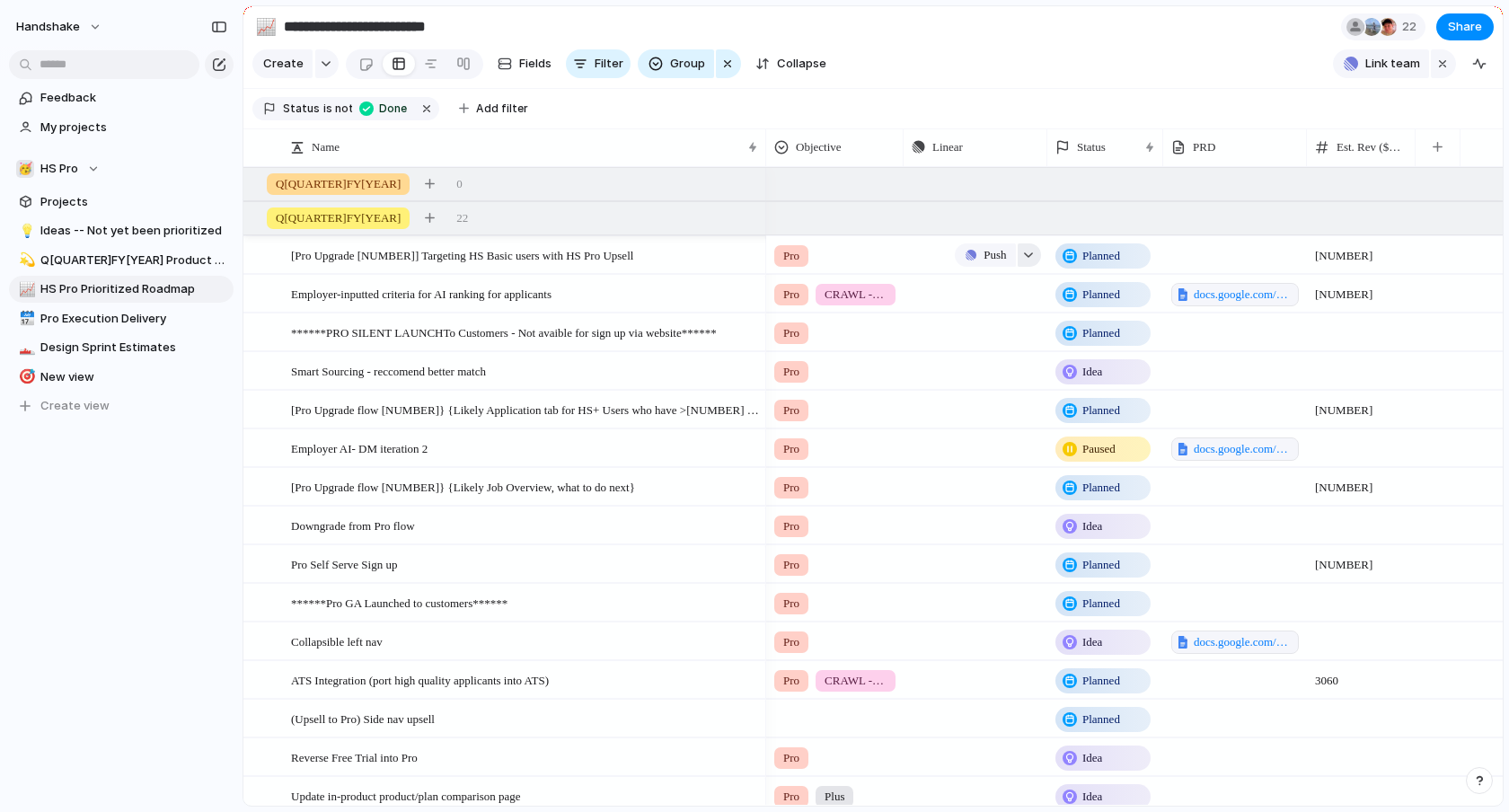 click at bounding box center (1029, 255) 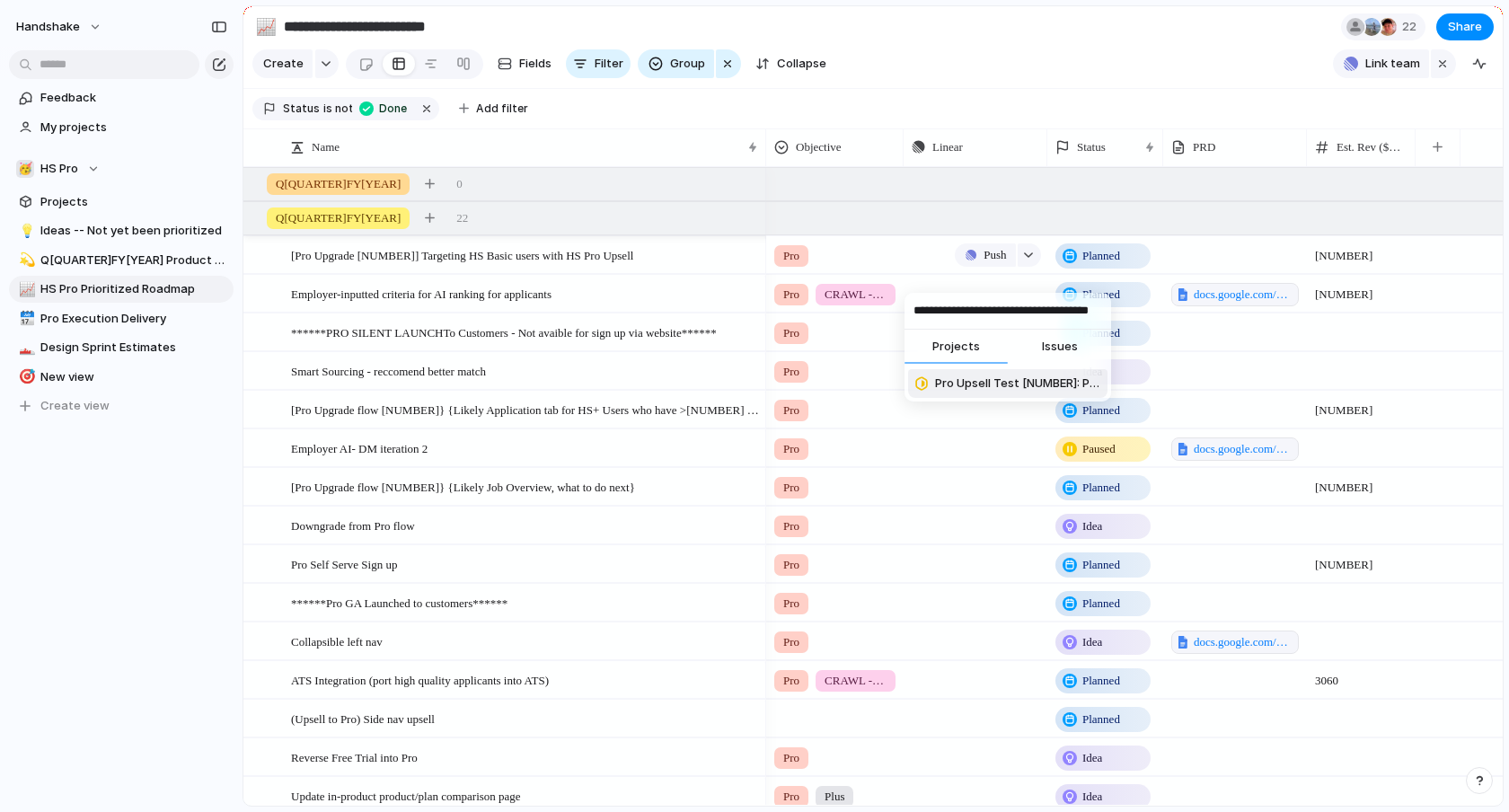 type on "**********" 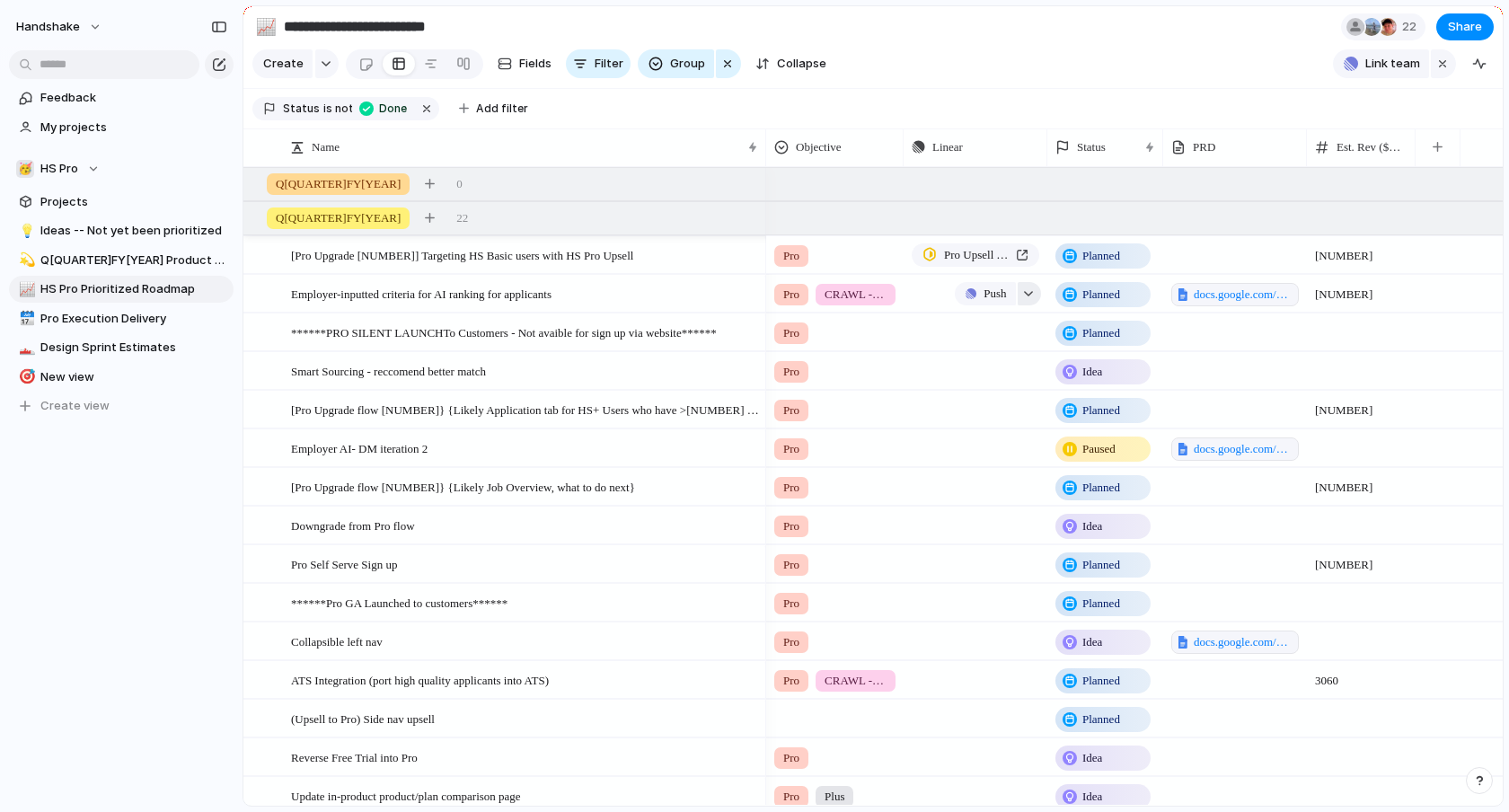 click at bounding box center (1028, 294) 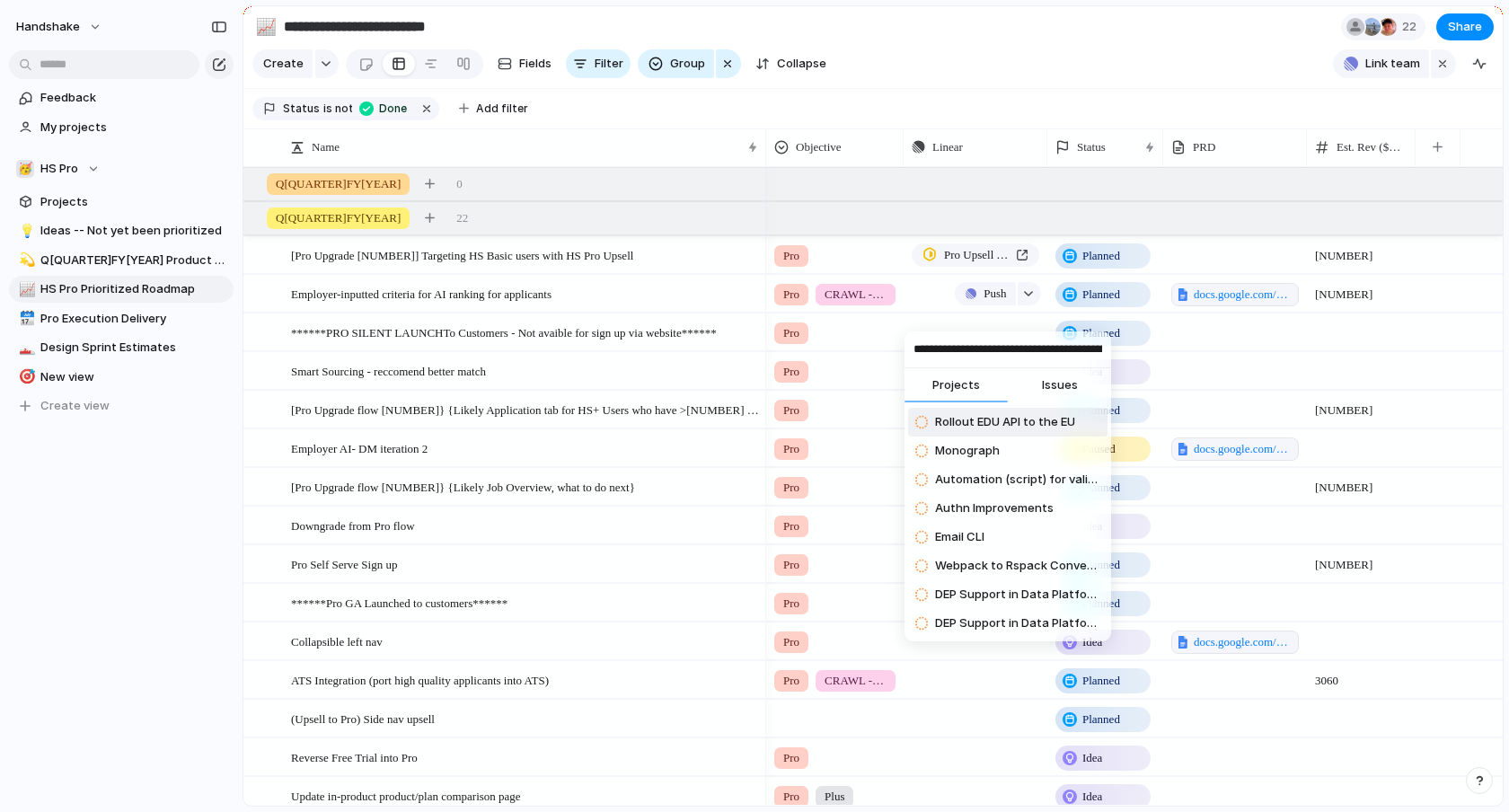 scroll, scrollTop: 0, scrollLeft: 110, axis: horizontal 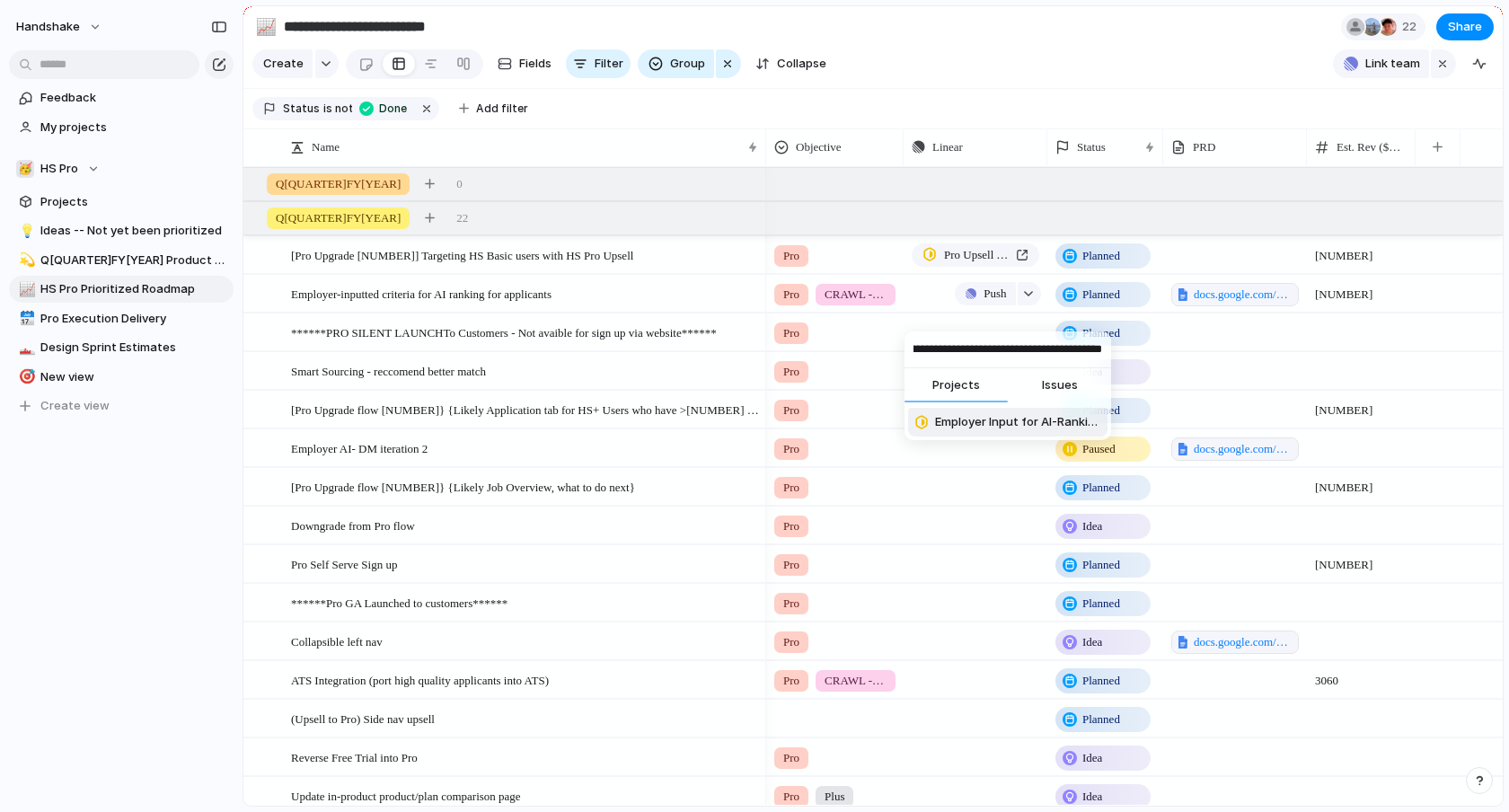 type on "**********" 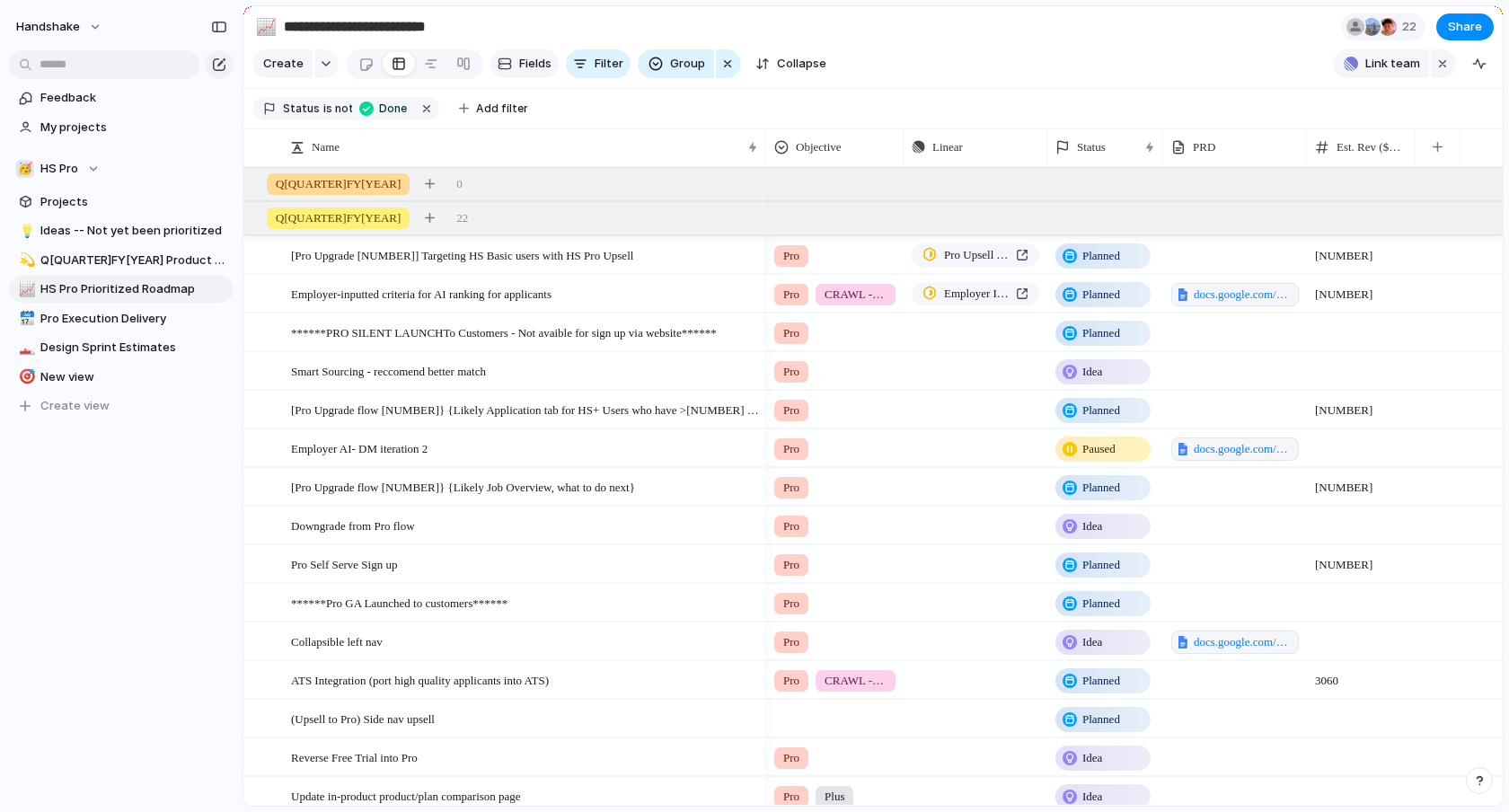 click on "Fields" at bounding box center [525, 64] 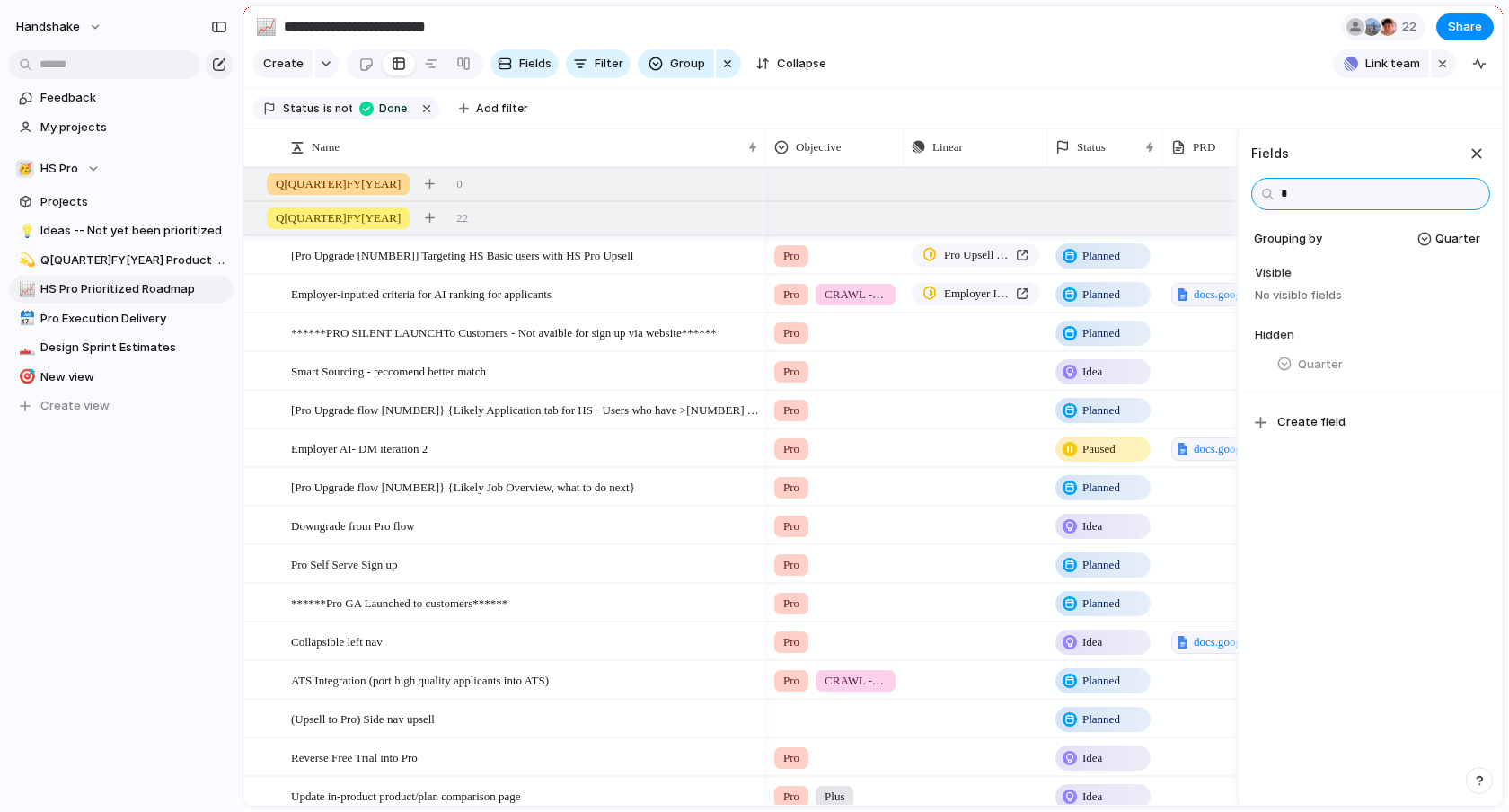 click on "*" at bounding box center (1371, 194) 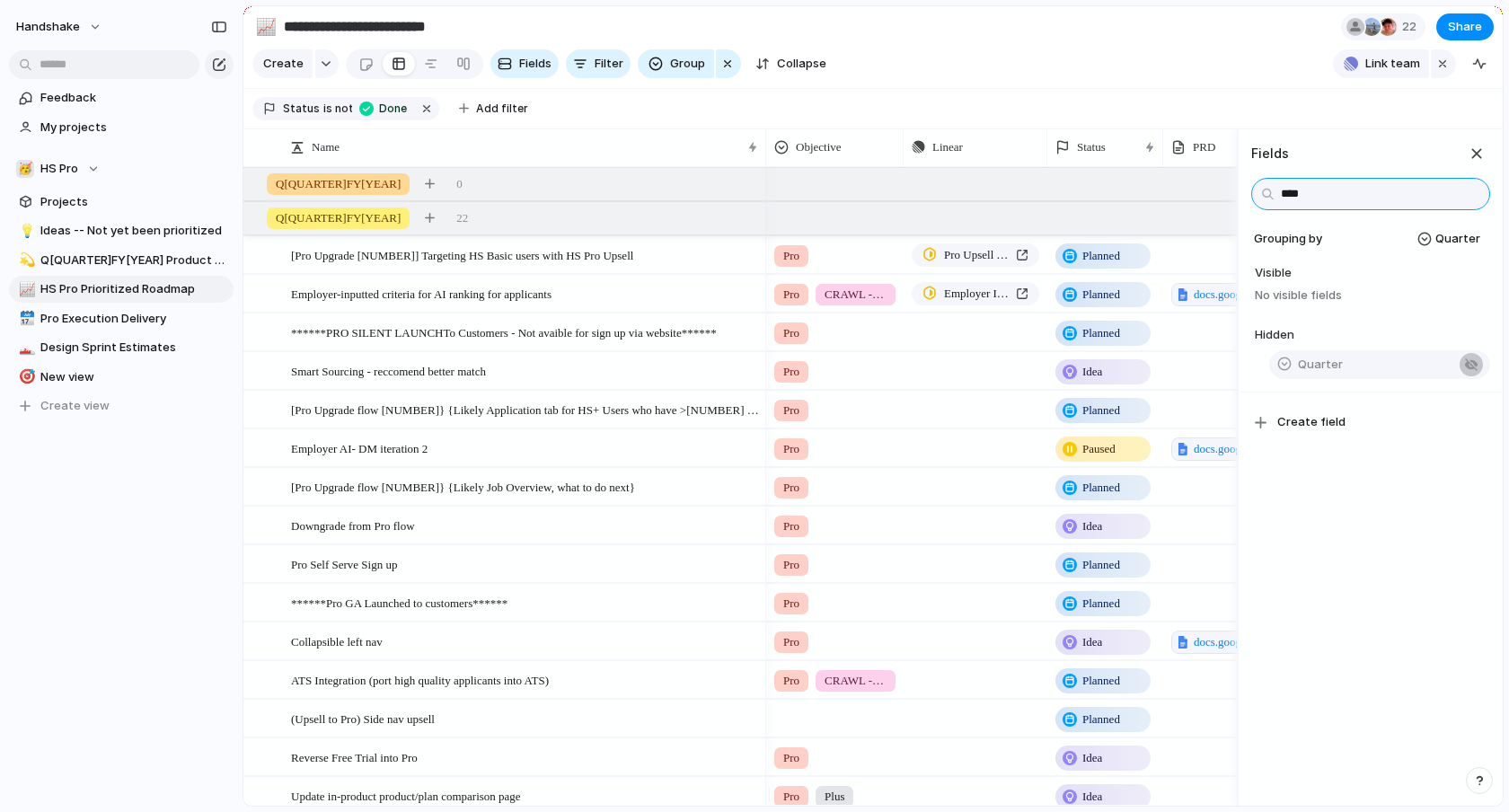 type on "****" 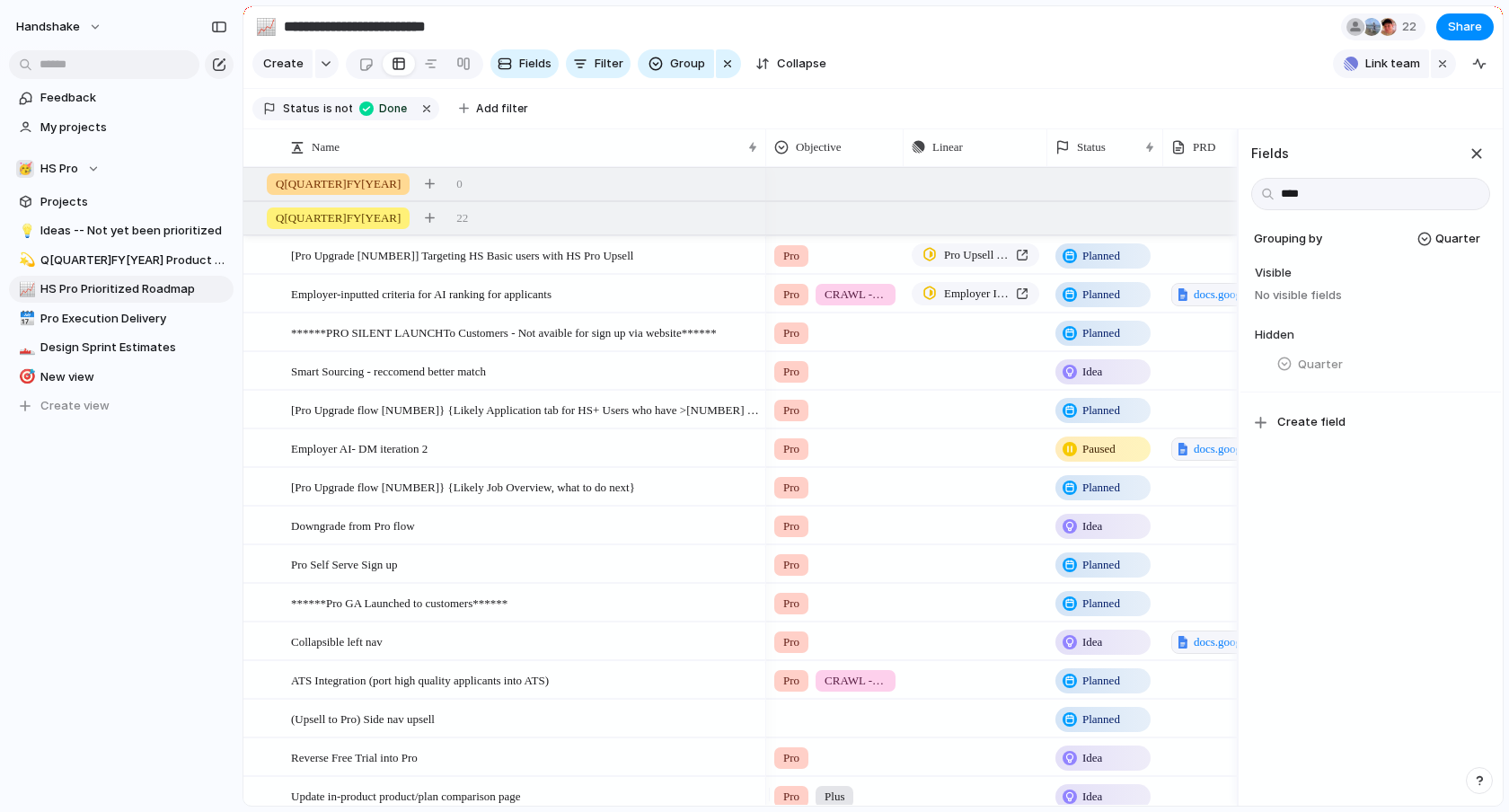 drag, startPoint x: 1463, startPoint y: 372, endPoint x: 1221, endPoint y: 129, distance: 342.94752 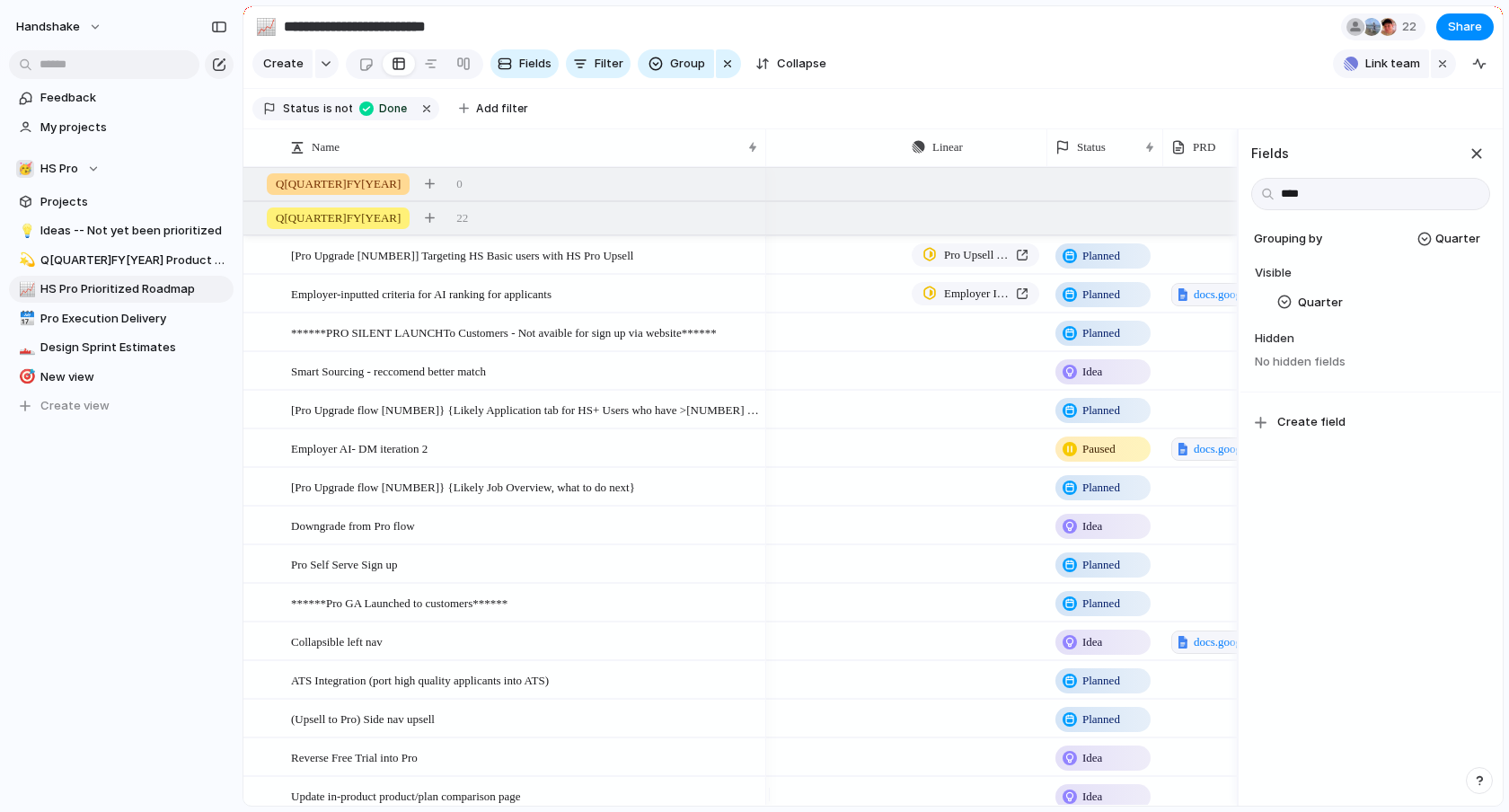 scroll, scrollTop: 0, scrollLeft: 350, axis: horizontal 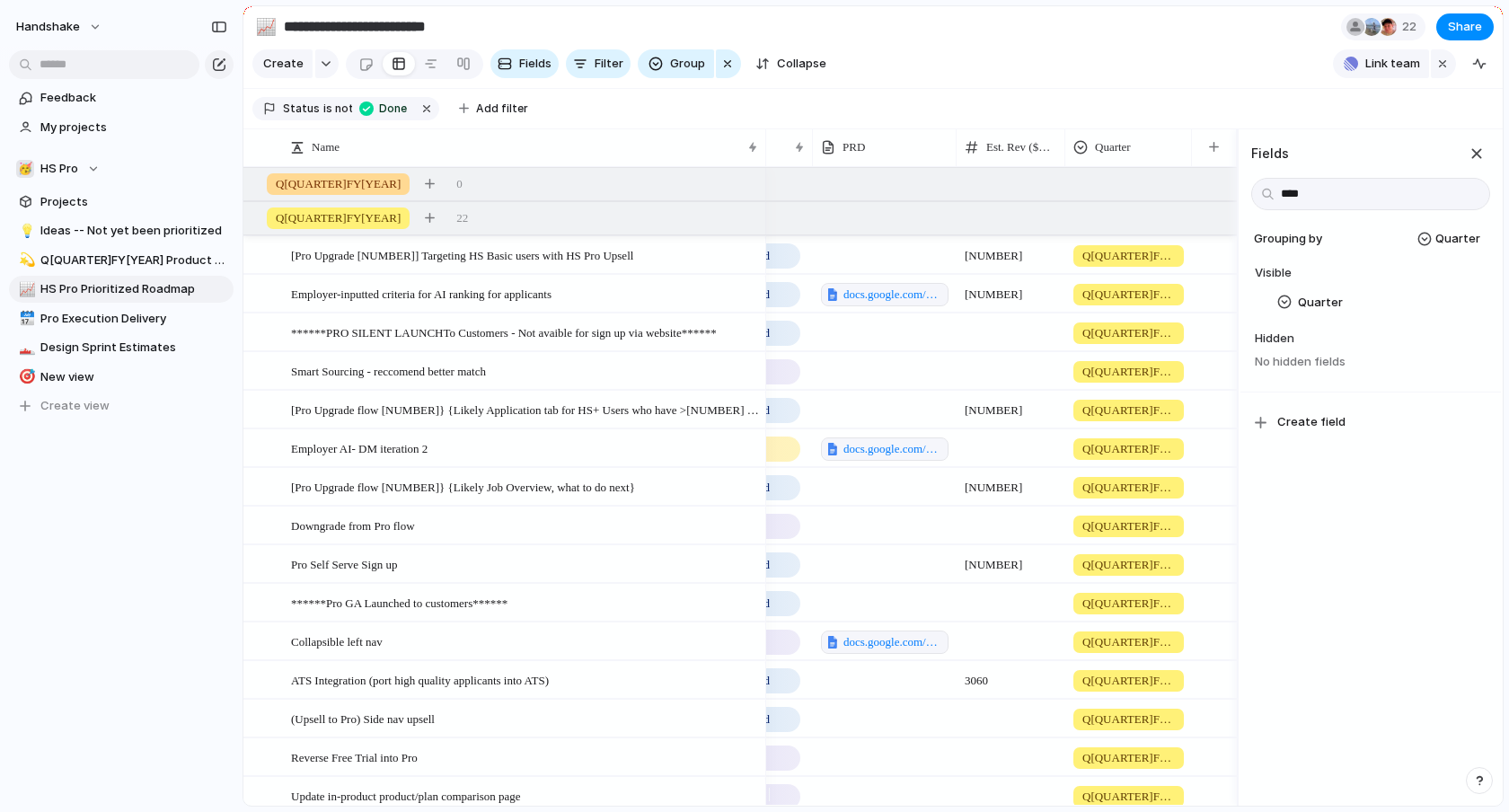 click on "**********" at bounding box center (873, 26) 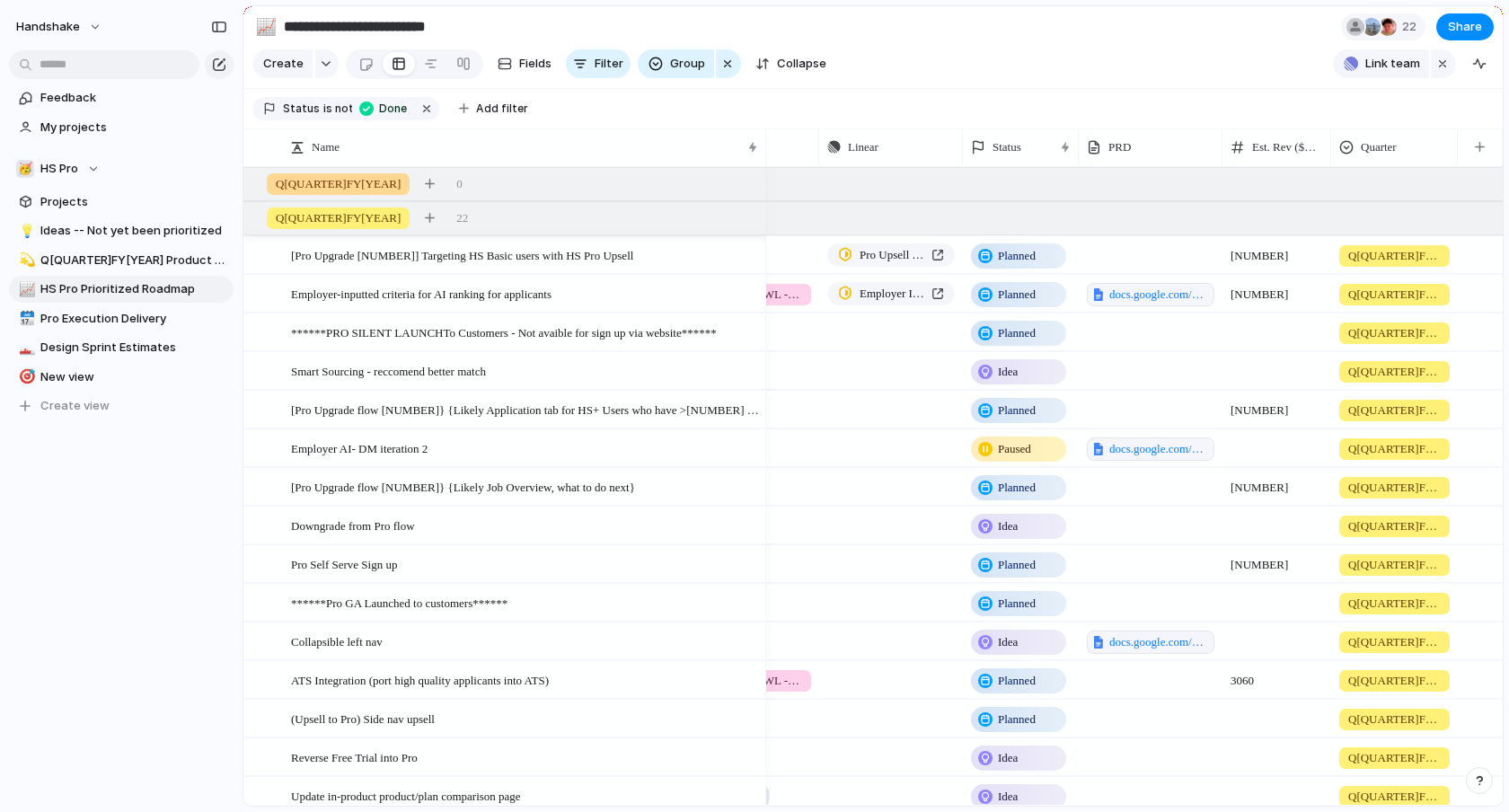 click on "Q[QUARTER]FY[YEAR]" at bounding box center [1394, 252] 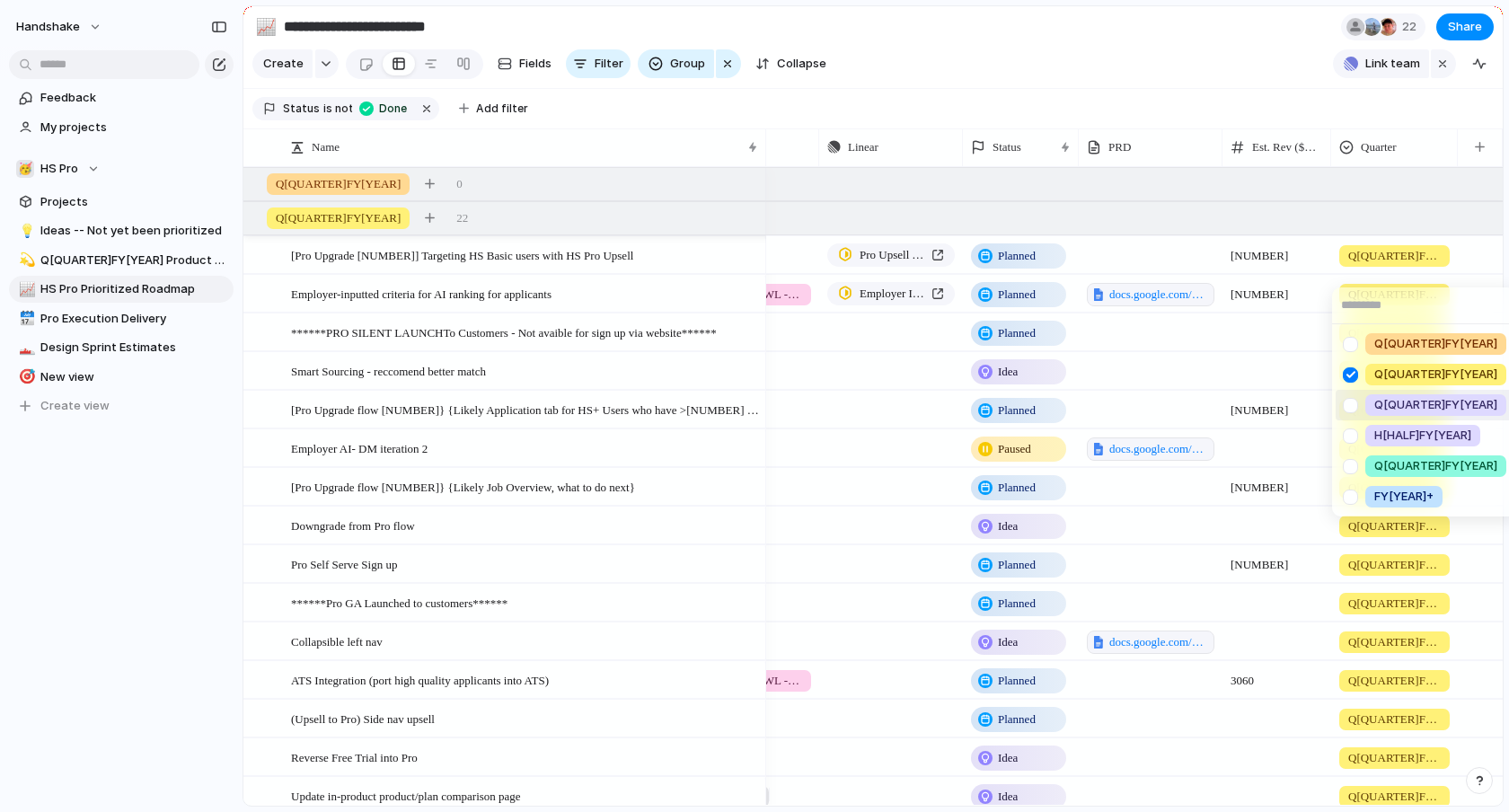 click at bounding box center (1350, 405) 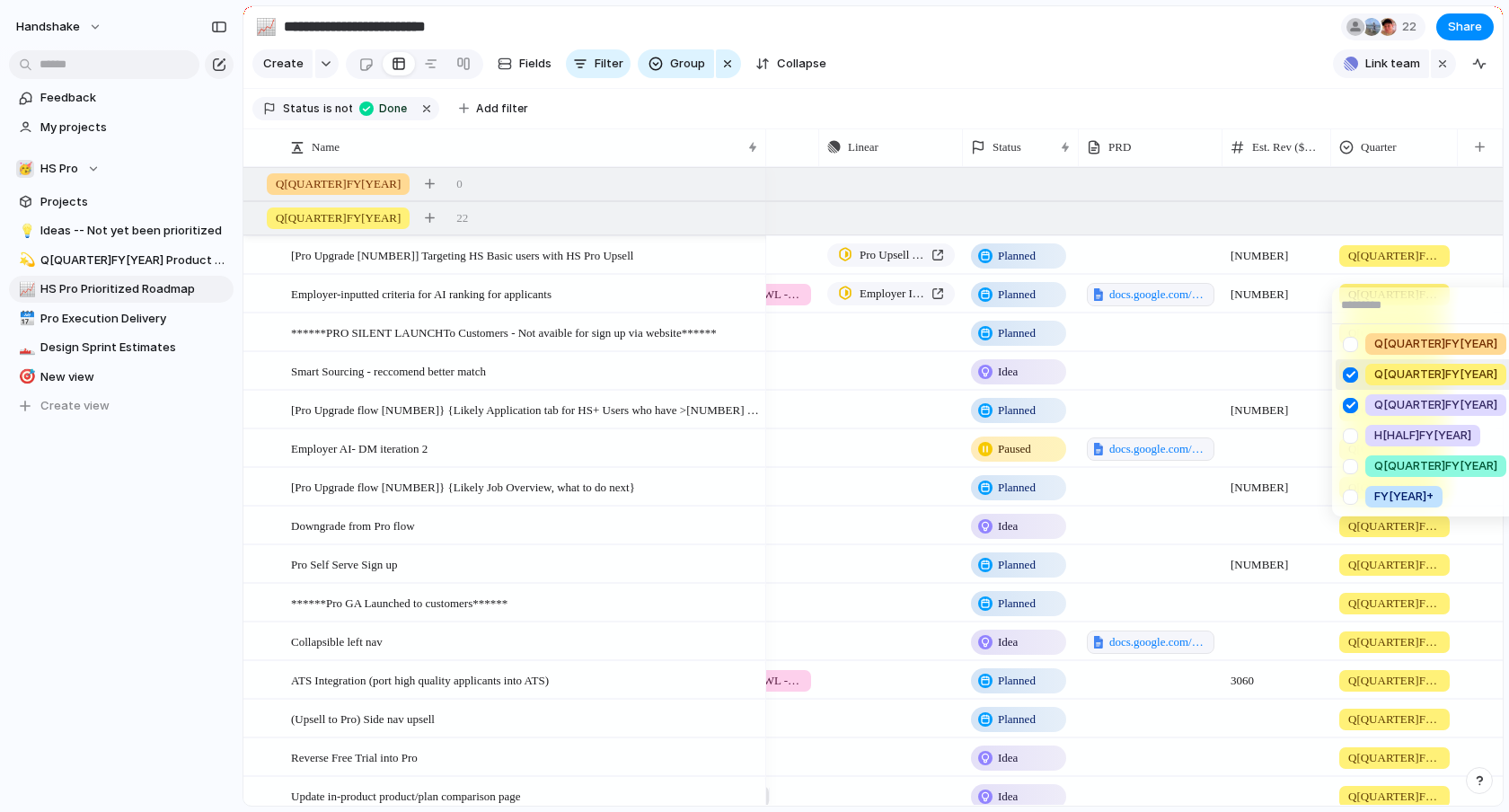 click at bounding box center [1350, 375] 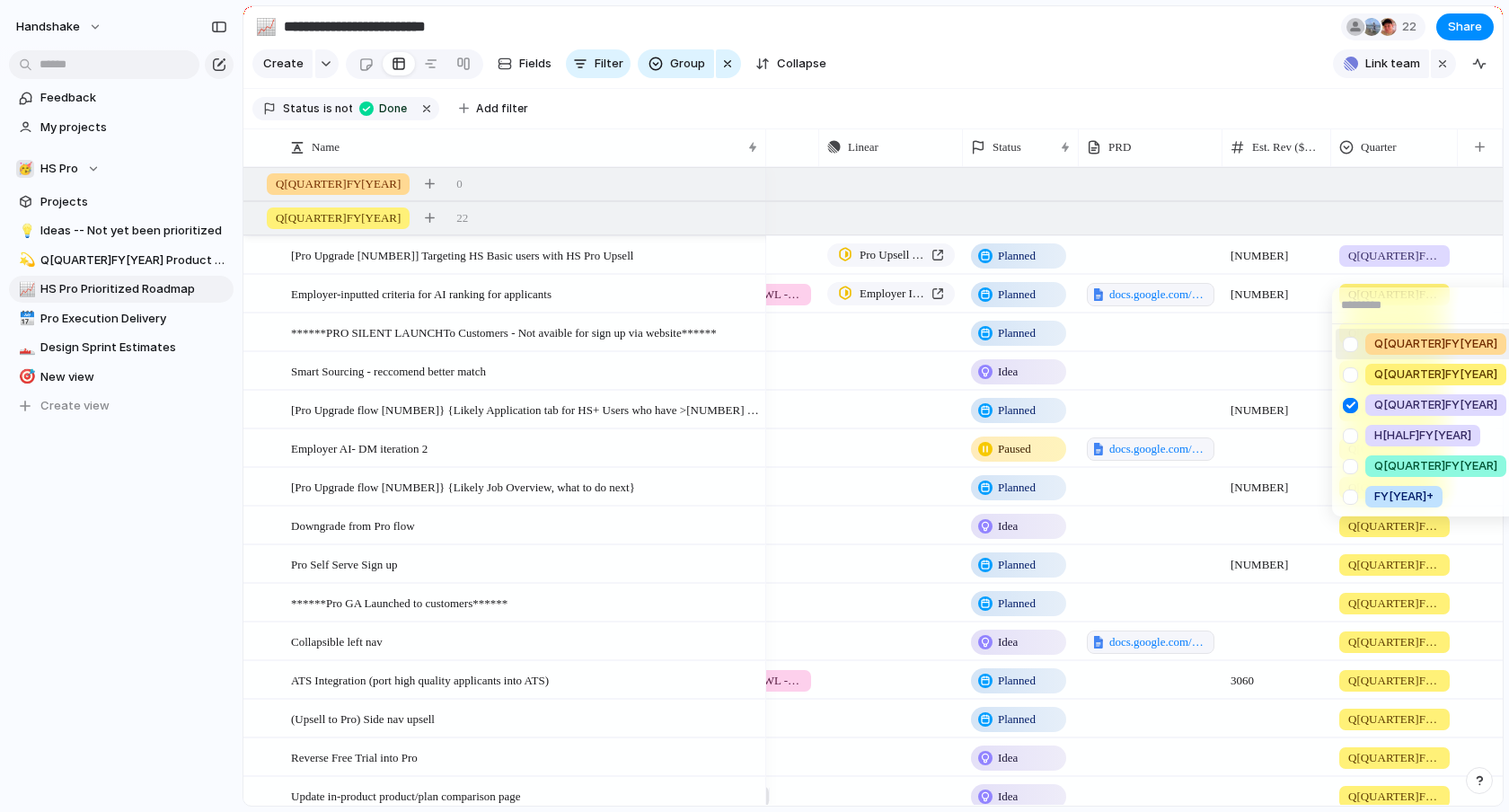 click on "Q[QUARTER]FY[YEAR]   Q[QUARTER]FY[YEAR]   Q[QUARTER]FY[YEAR]   H[HALF]FY[YEAR]   Q[QUARTER]FY[YEAR]   FY[YEAR]+" at bounding box center (754, 406) 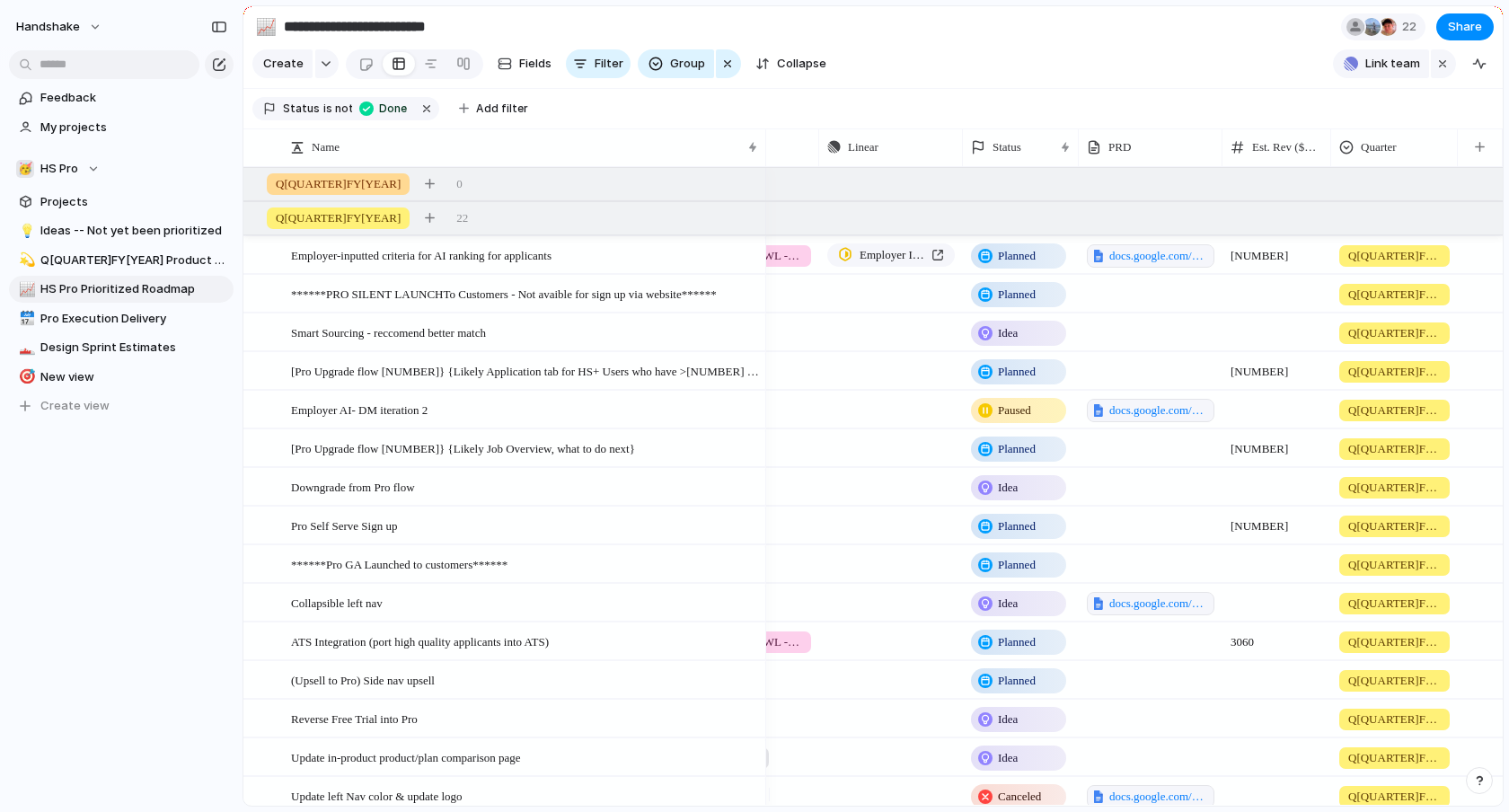 click on "Q[QUARTER]FY[YEAR]" at bounding box center [1394, 252] 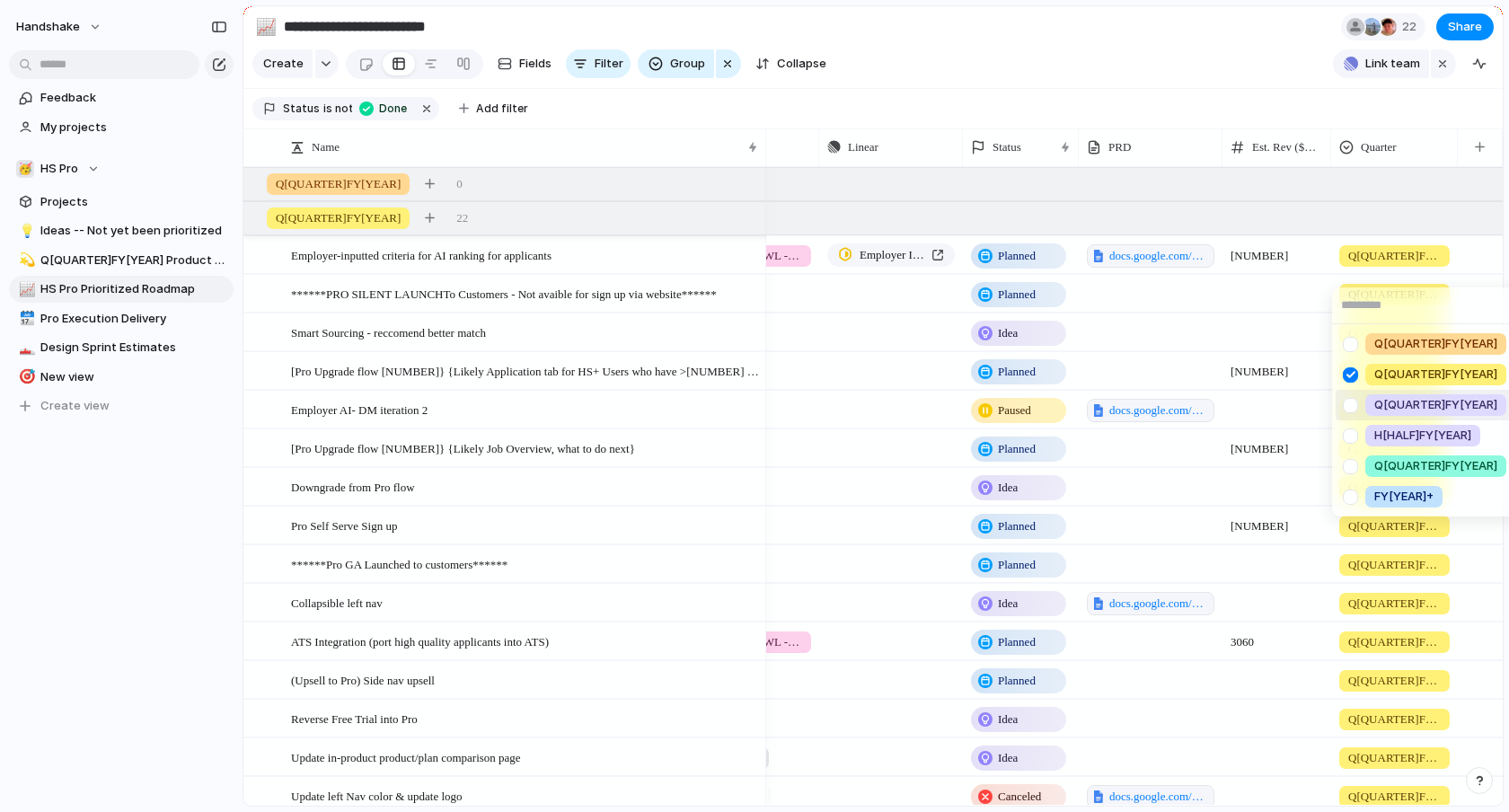click at bounding box center (1350, 405) 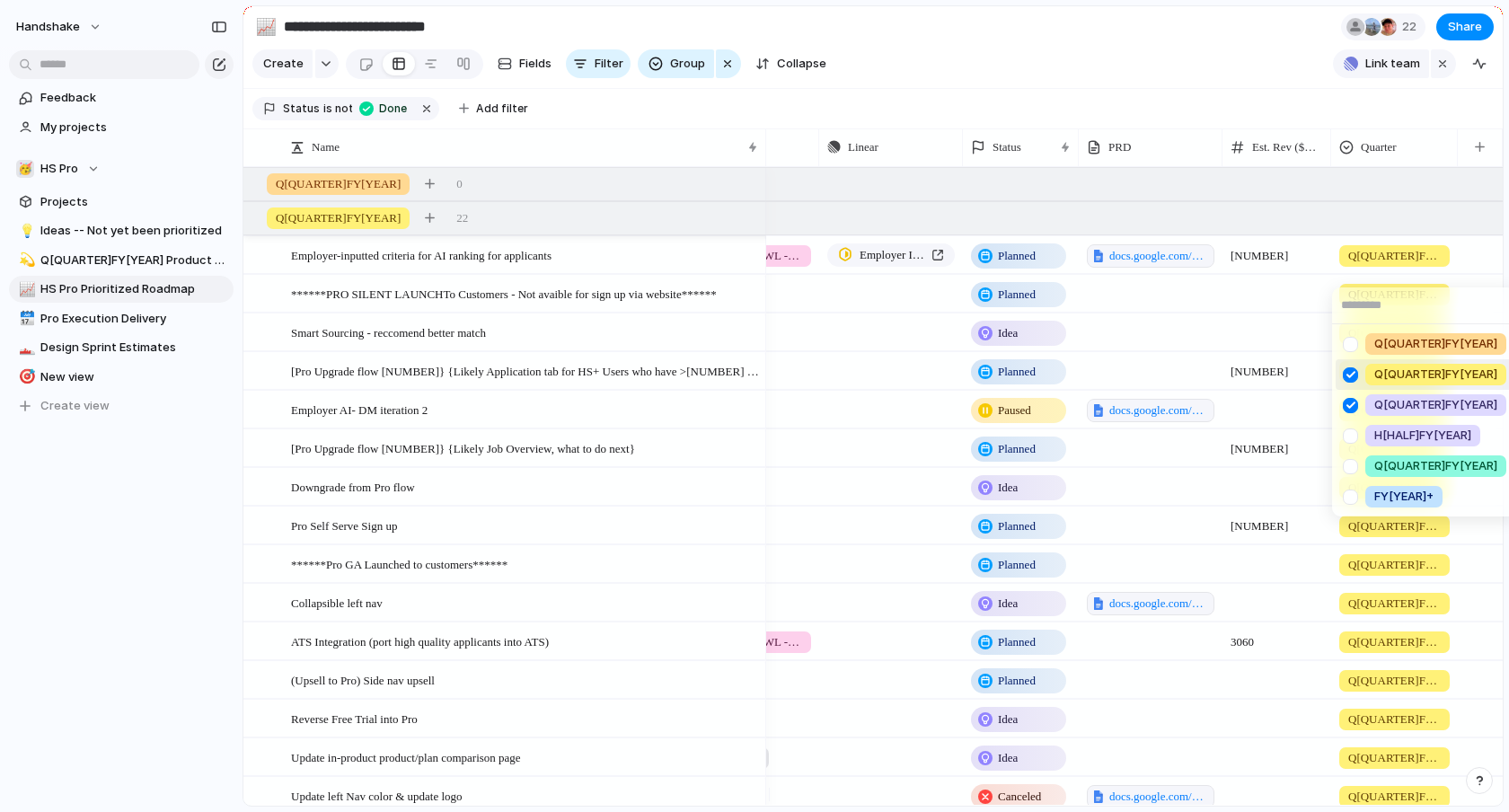 click at bounding box center (1350, 375) 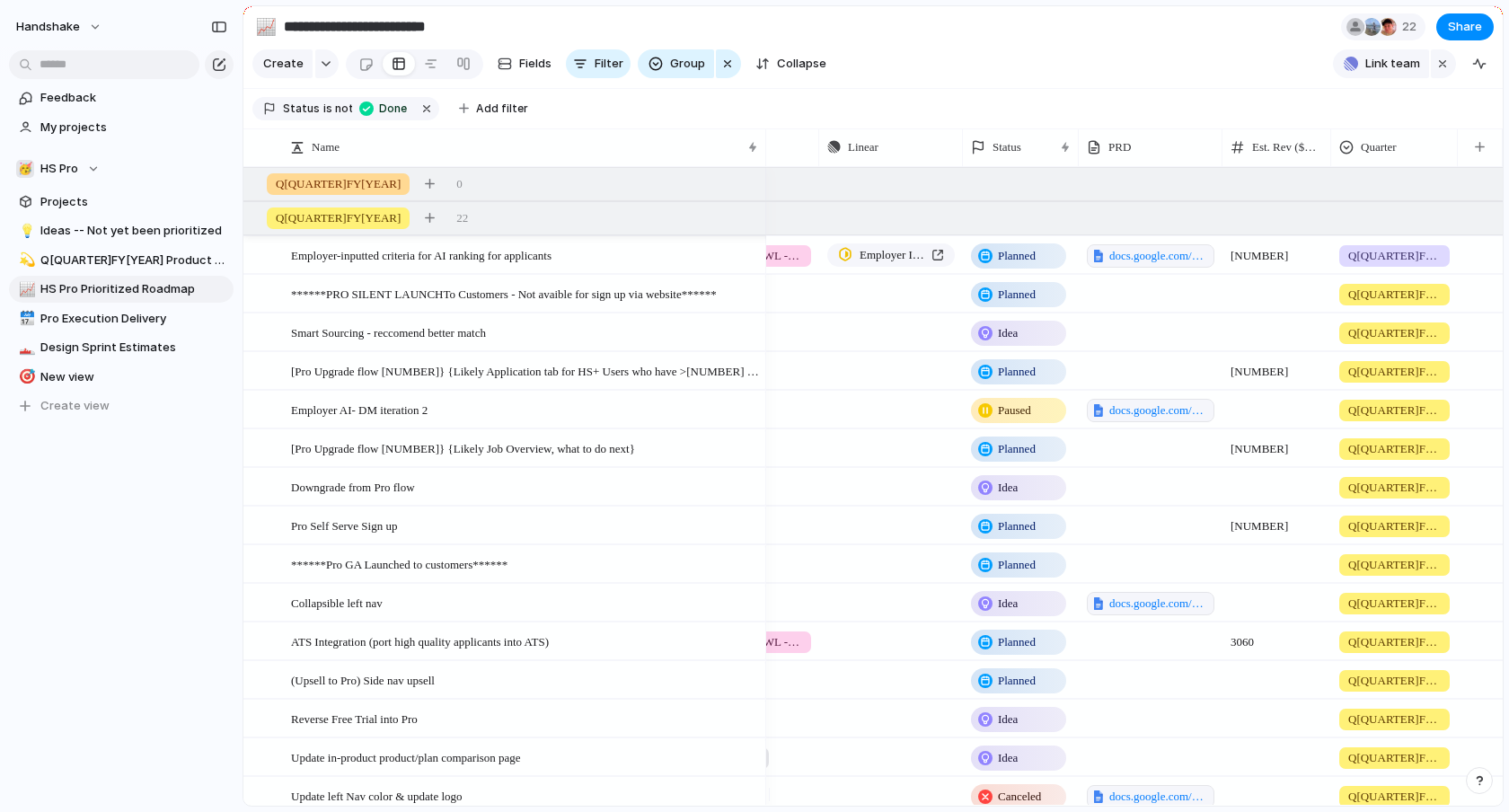 click on "Q[QUARTER]FY[YEAR]   Q[QUARTER]FY[YEAR]   Q[QUARTER]FY[YEAR]   H[HALF]FY[YEAR]   Q[QUARTER]FY[YEAR]   FY[YEAR]+" at bounding box center [754, 406] 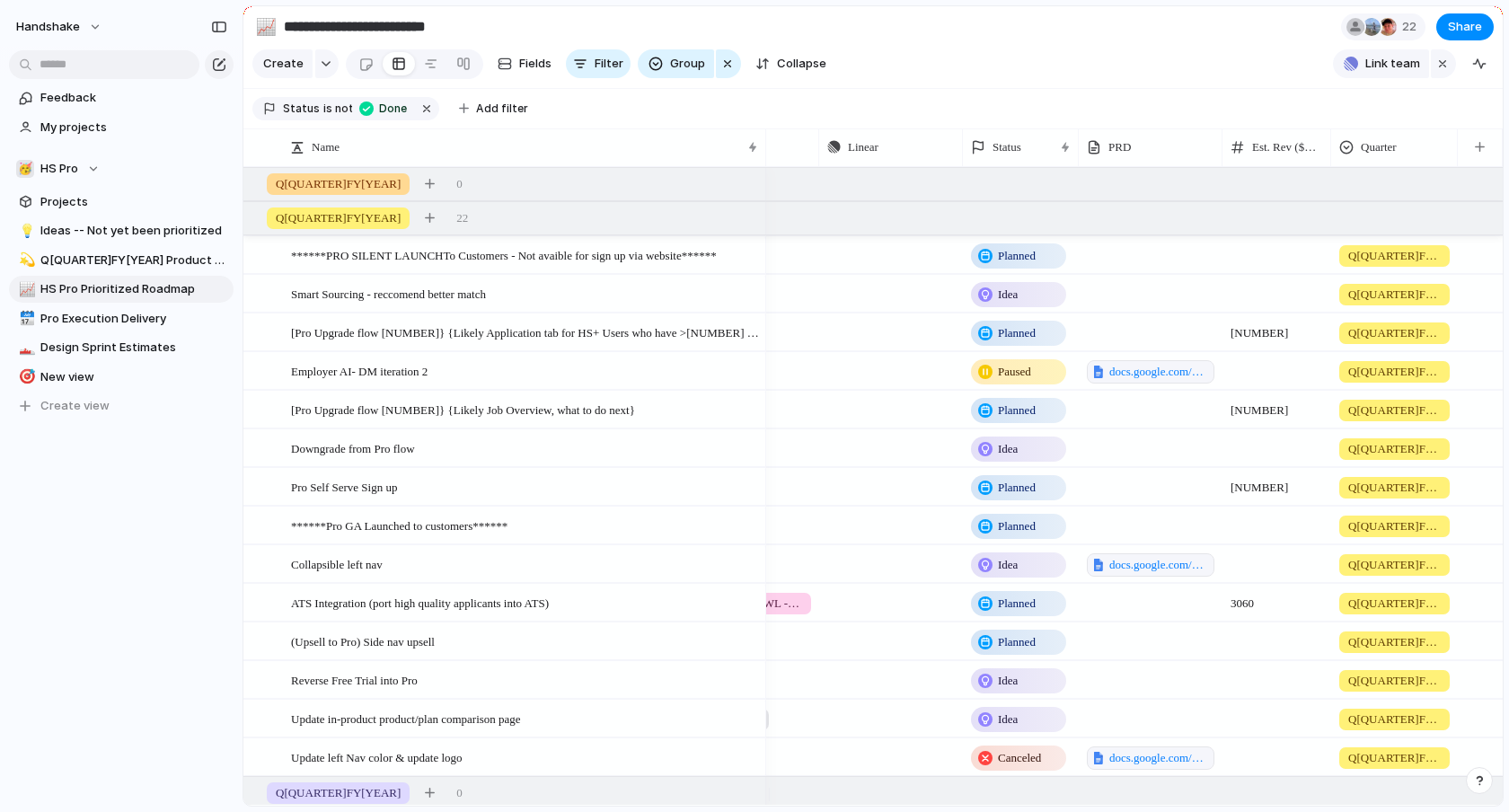 click on "Planned" at bounding box center [1017, 256] 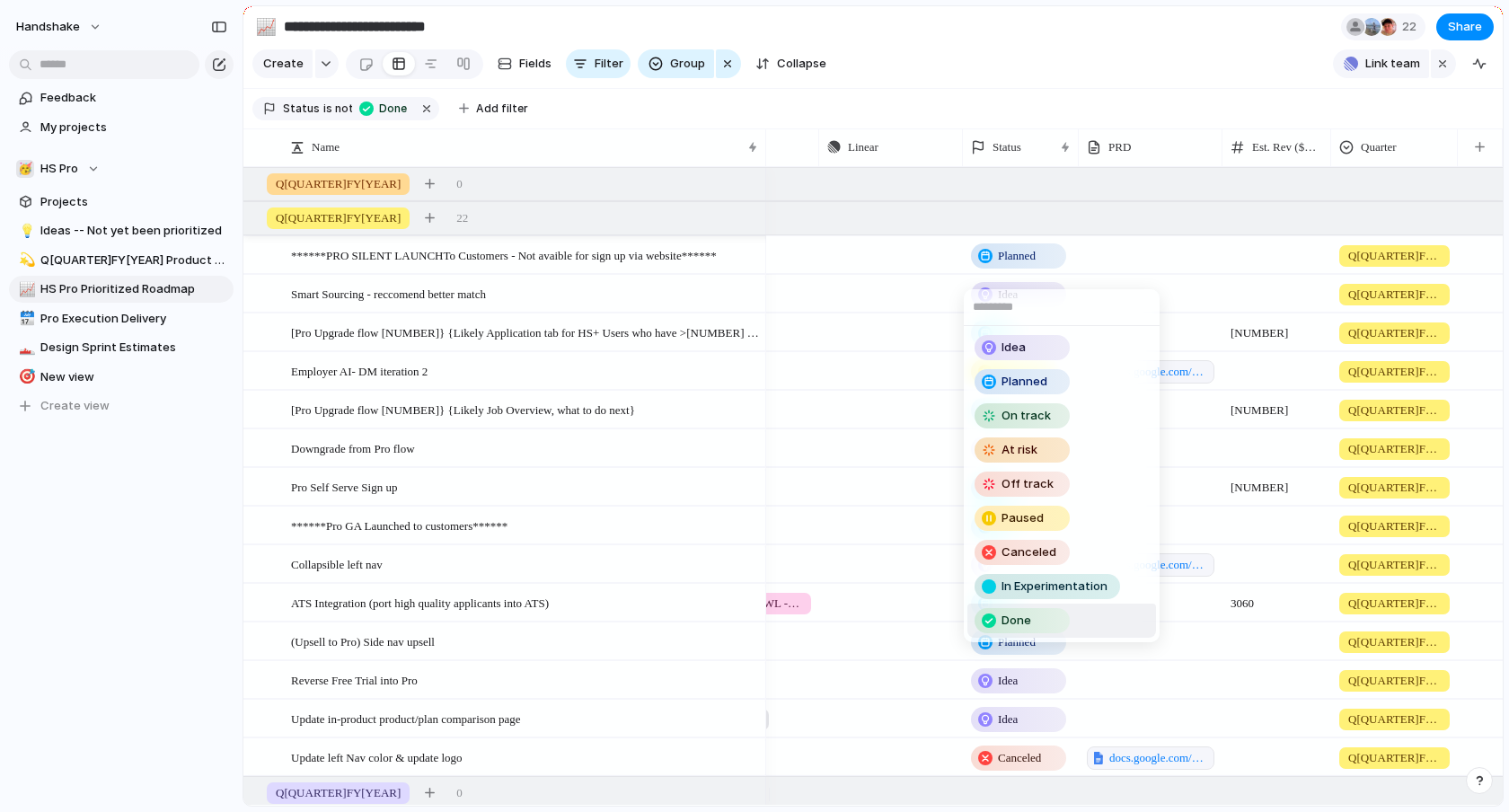 click on "Done" at bounding box center [1016, 621] 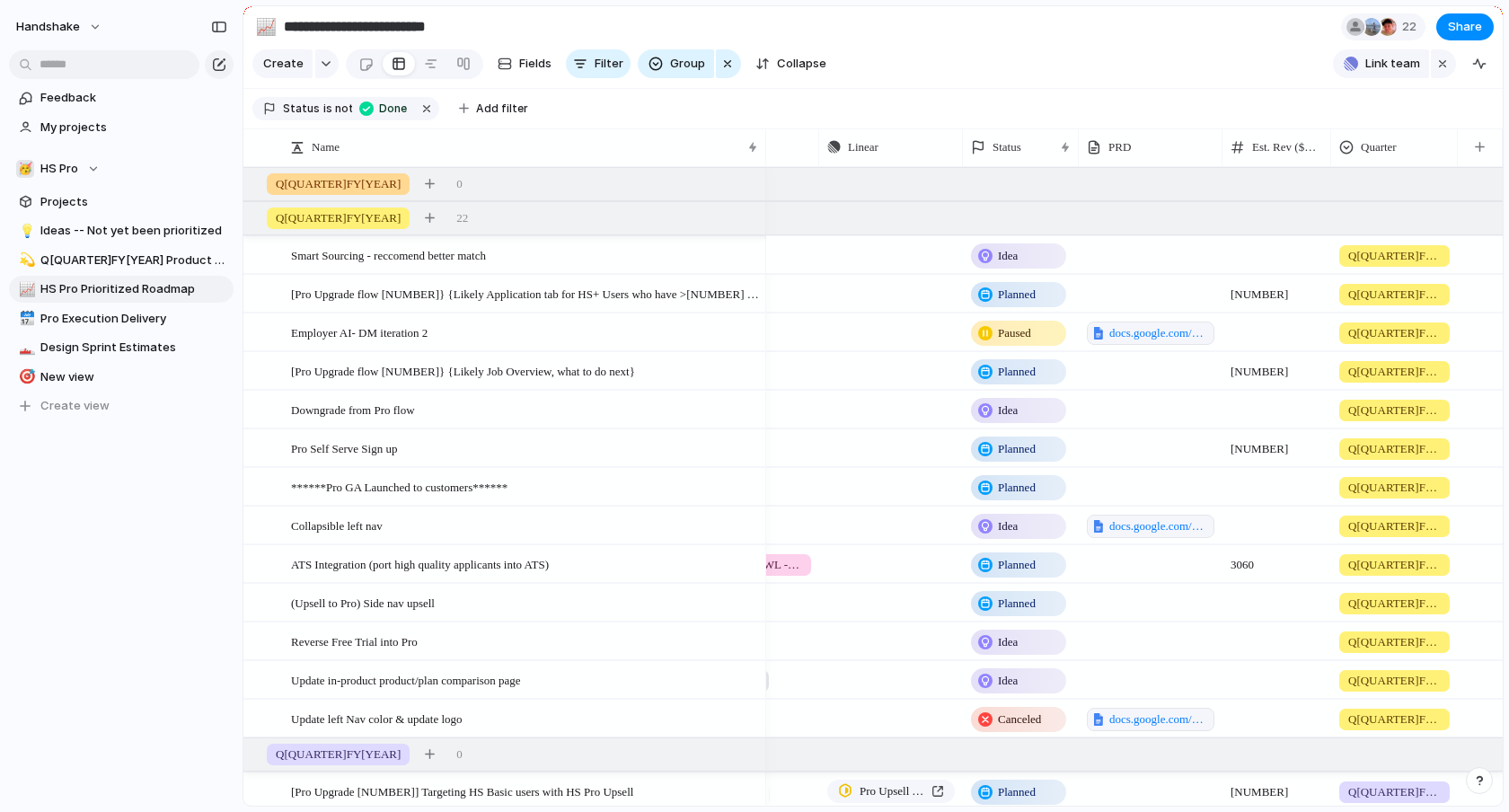 click on "Q[QUARTER]FY[YEAR]" at bounding box center (1394, 256) 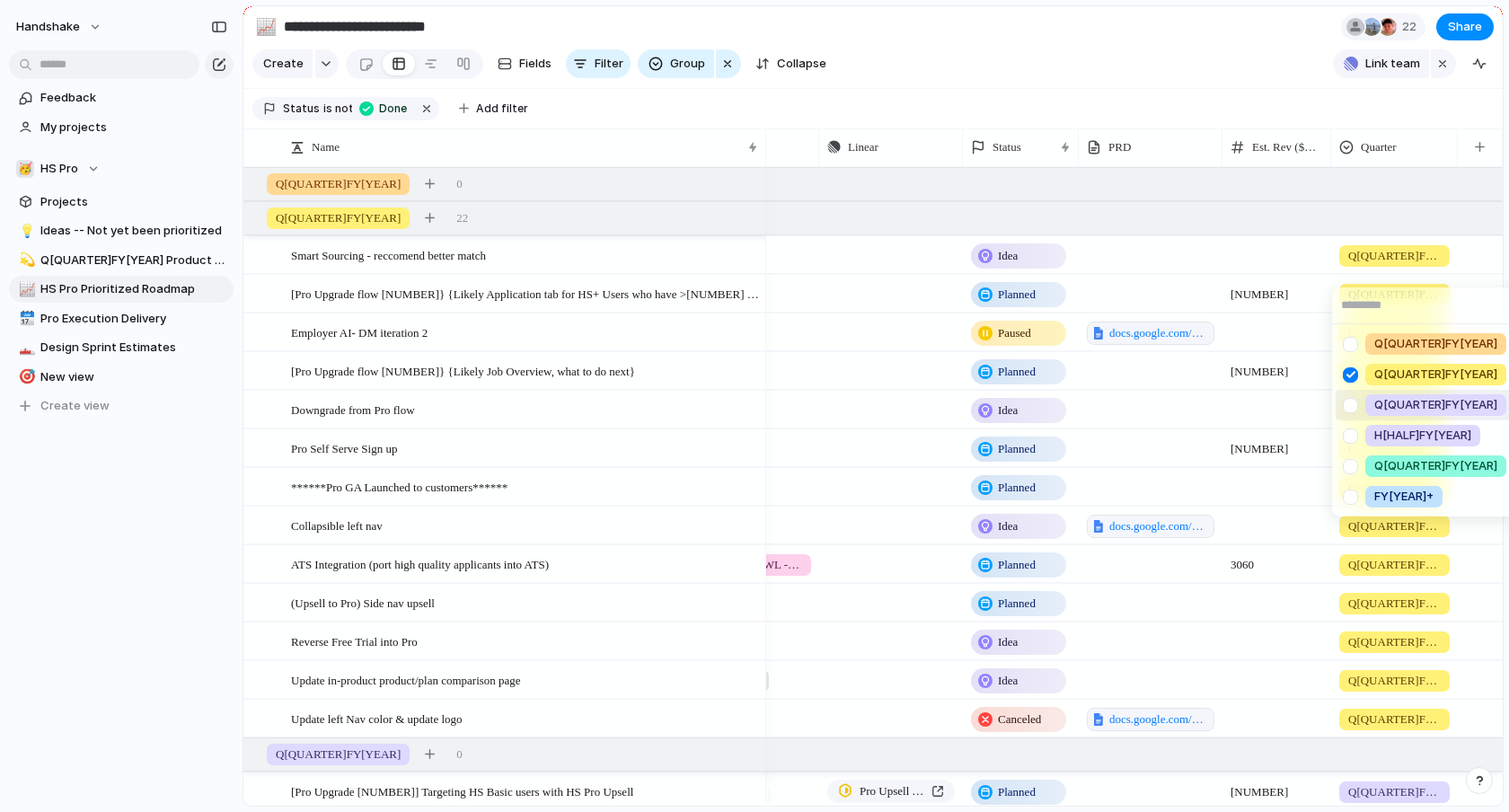 click on "Q[QUARTER]FY[YEAR]" at bounding box center [1435, 405] 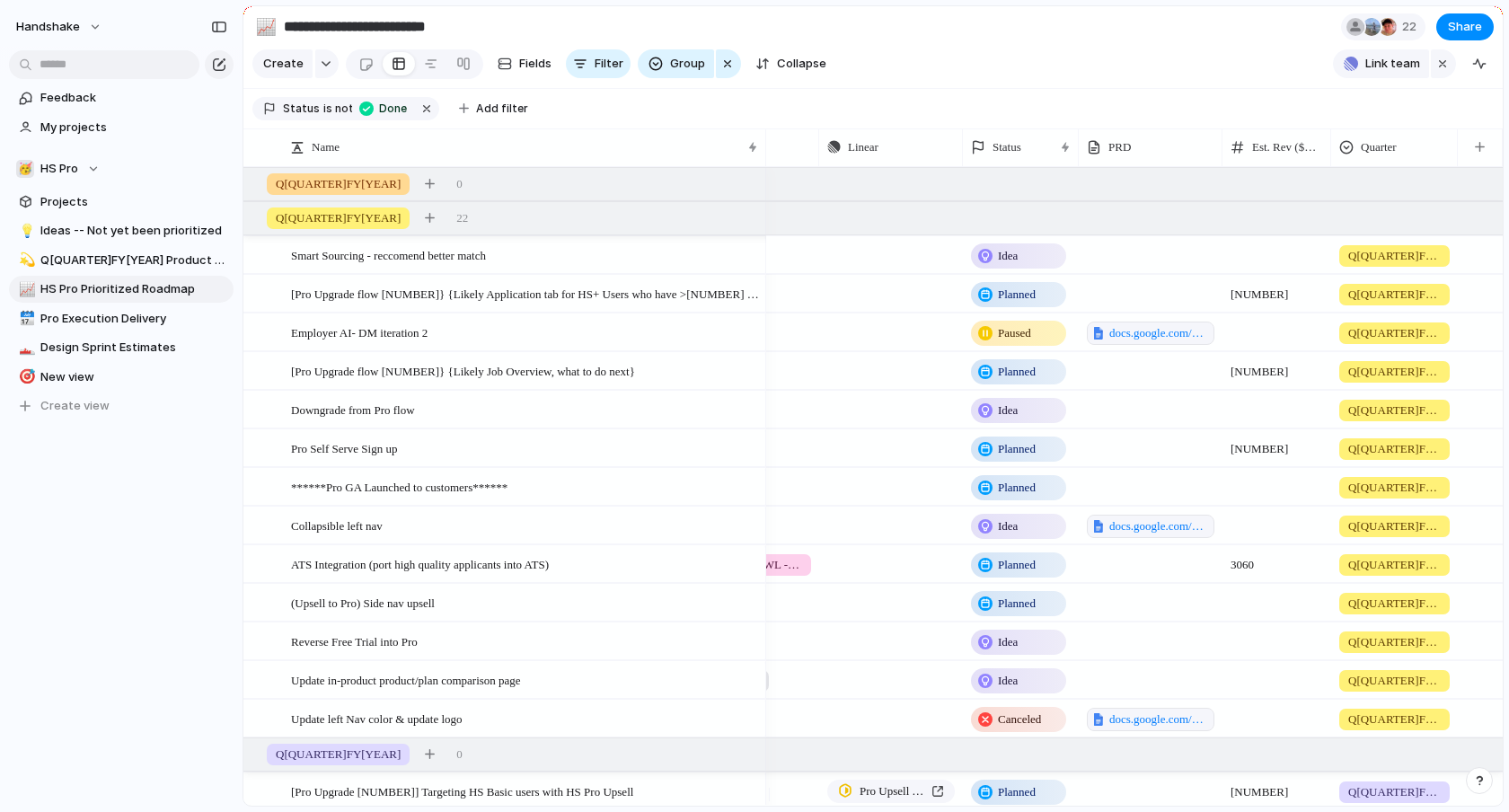 click on "Q[QUARTER]FY[YEAR]" at bounding box center (1394, 256) 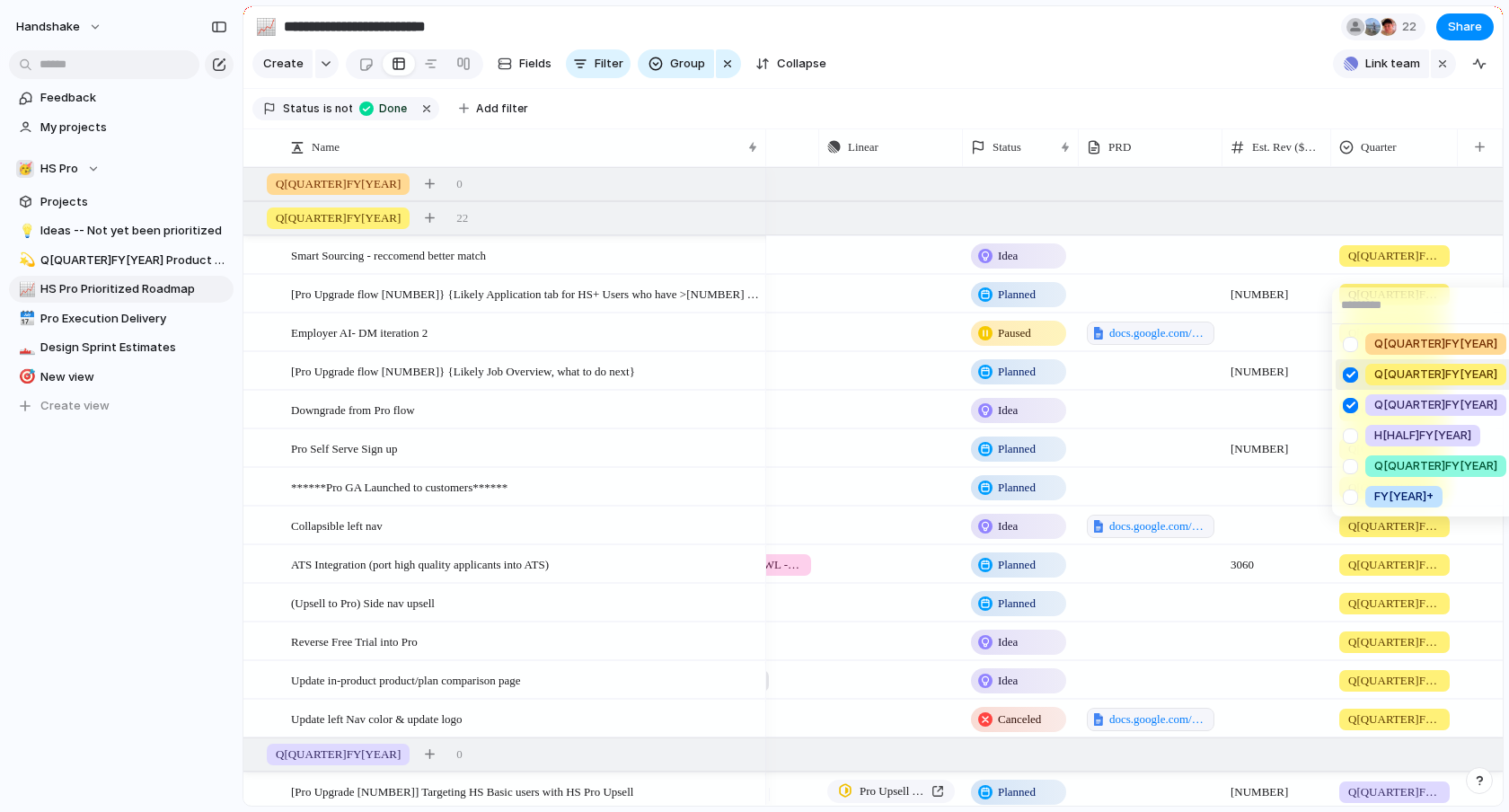click at bounding box center (1350, 375) 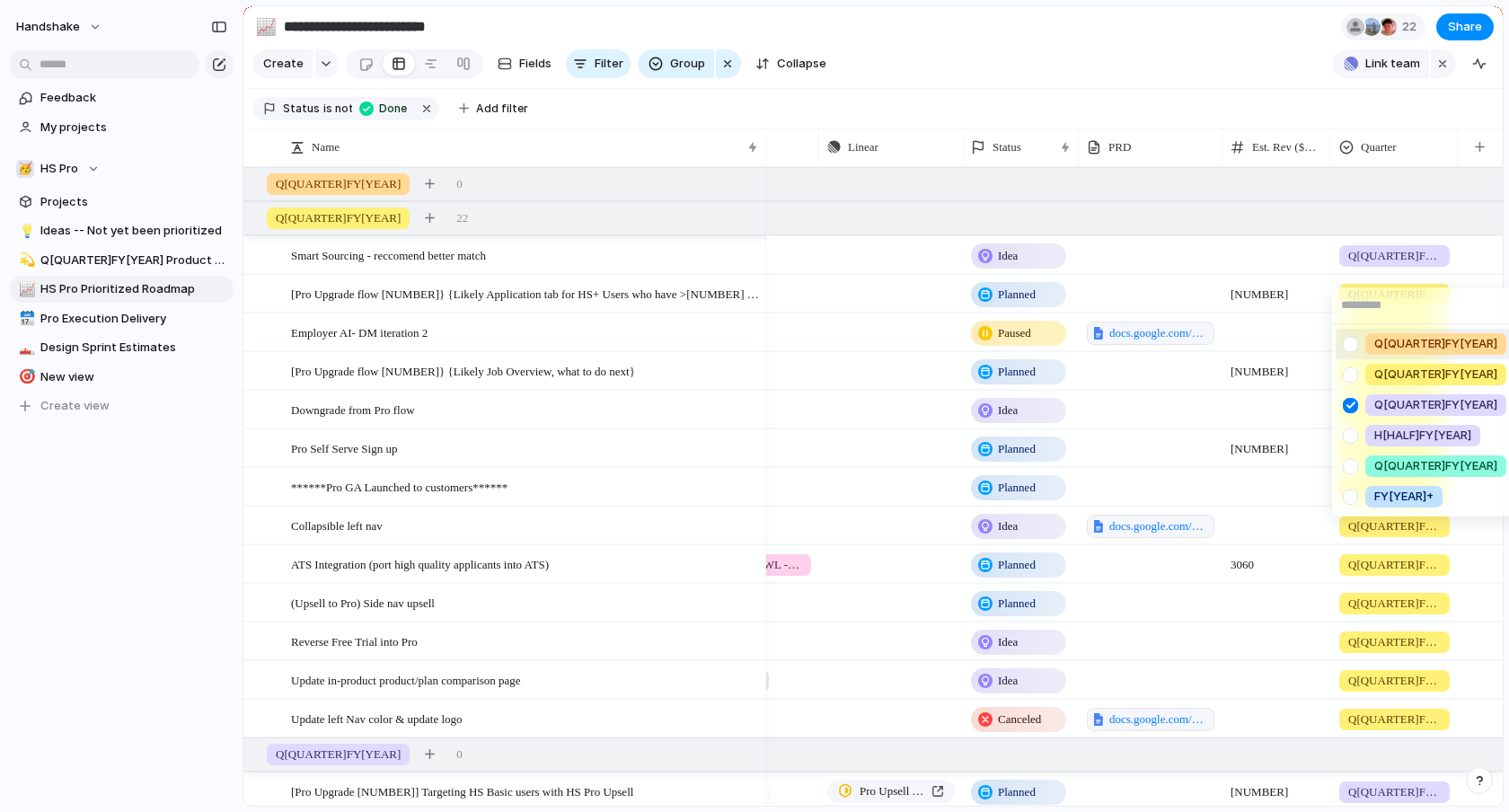 click on "Q[QUARTER]FY[YEAR]   Q[QUARTER]FY[YEAR]   Q[QUARTER]FY[YEAR]   H[HALF]FY[YEAR]   Q[QUARTER]FY[YEAR]   FY[YEAR]+" at bounding box center (754, 406) 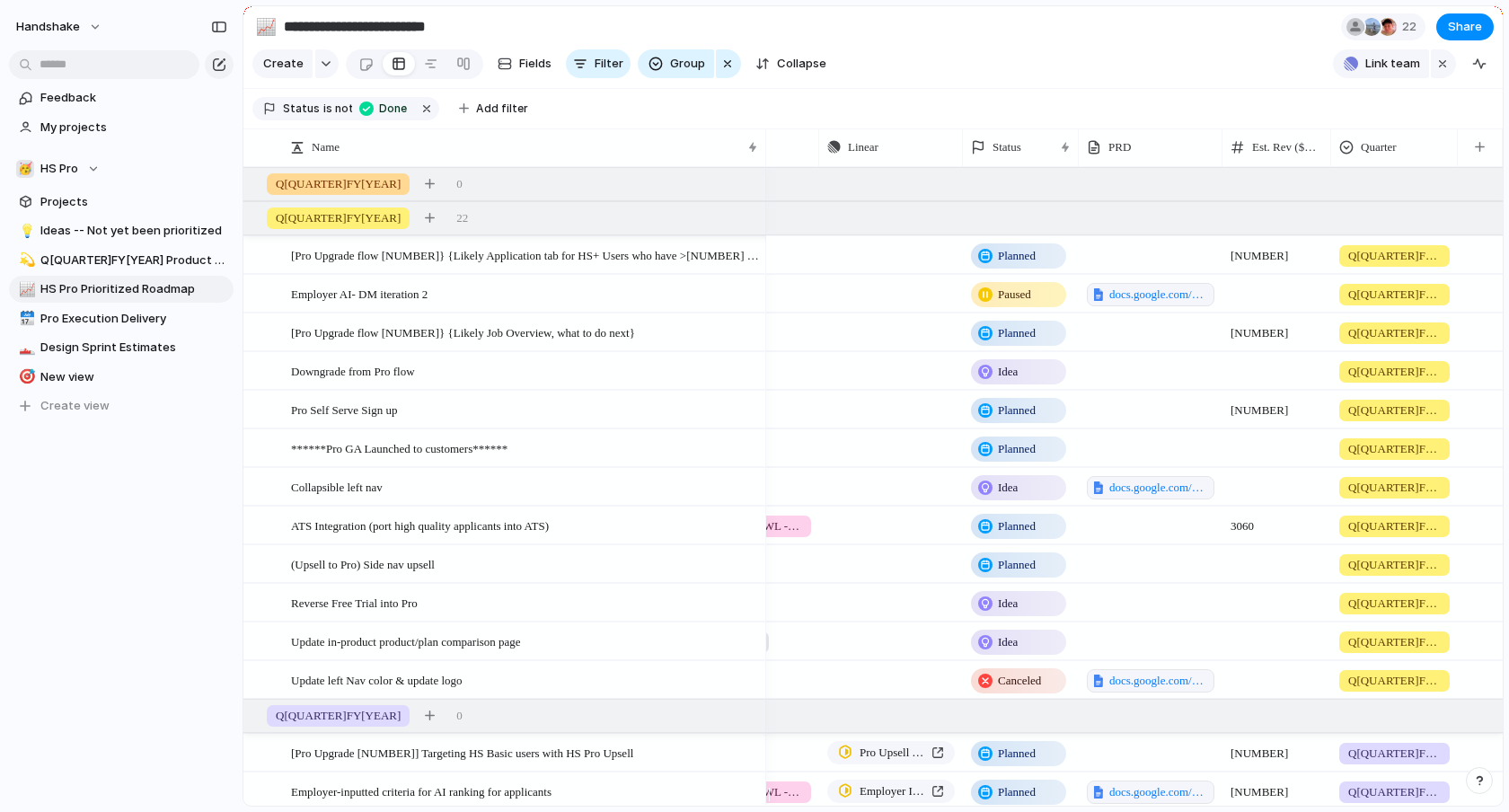 click on "Q[QUARTER]FY[YEAR]" at bounding box center [1394, 256] 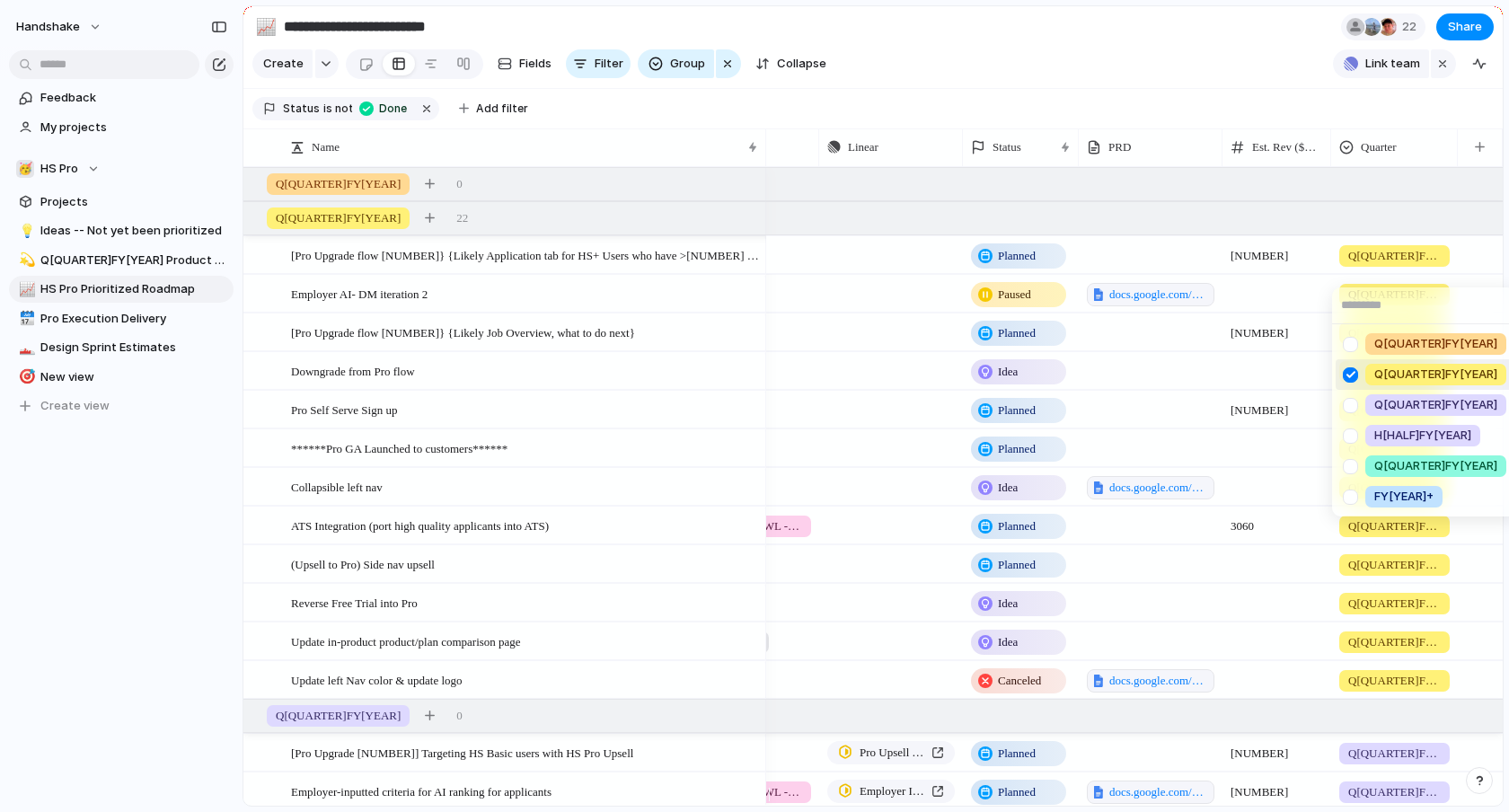 click on "Q[QUARTER]FY[YEAR]   Q[QUARTER]FY[YEAR]   Q[QUARTER]FY[YEAR]   H[HALF]FY[YEAR]   Q[QUARTER]FY[YEAR]   FY[YEAR]+" at bounding box center [754, 406] 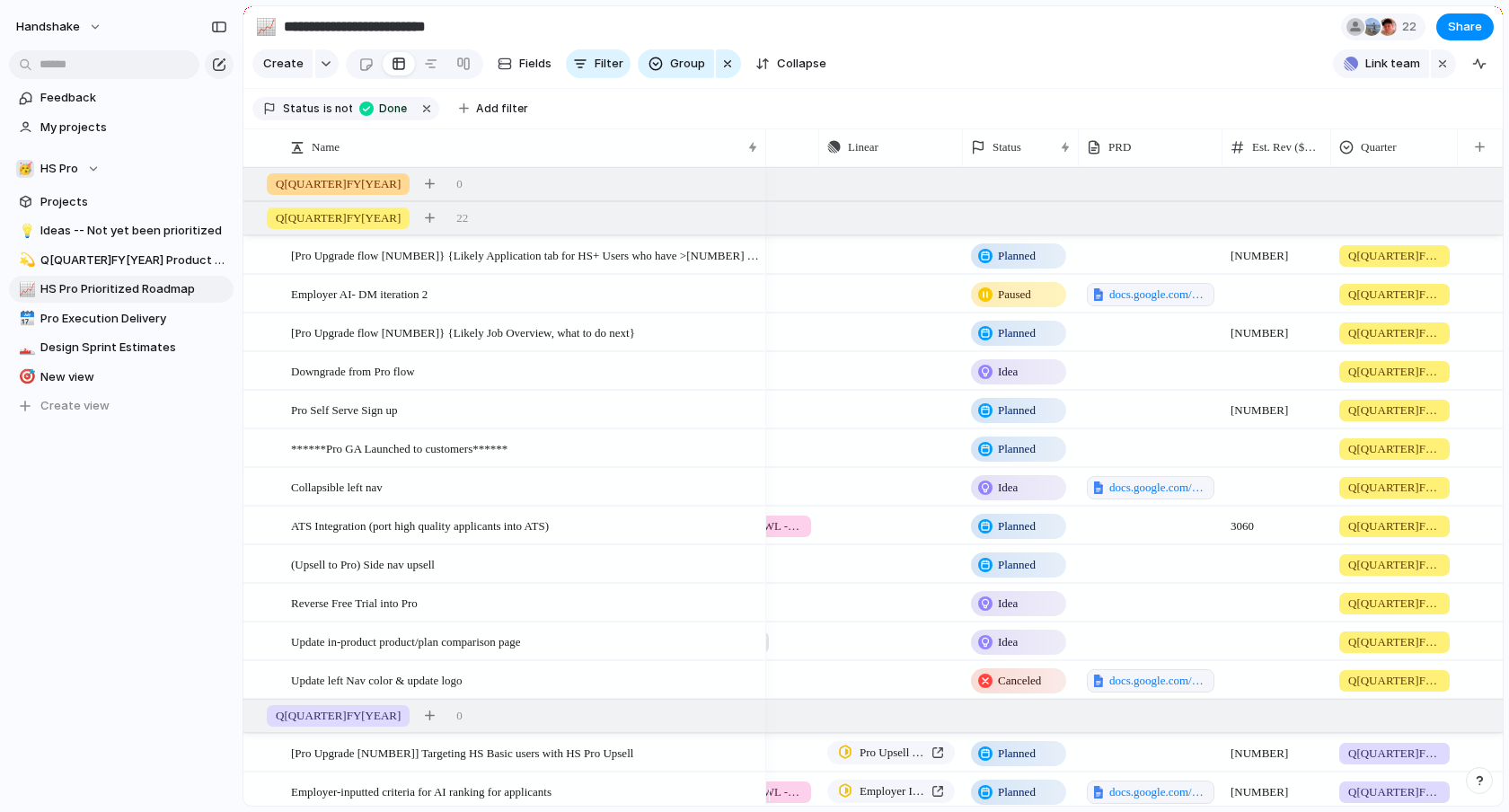 click on "Q[QUARTER]FY[YEAR]" at bounding box center [1394, 256] 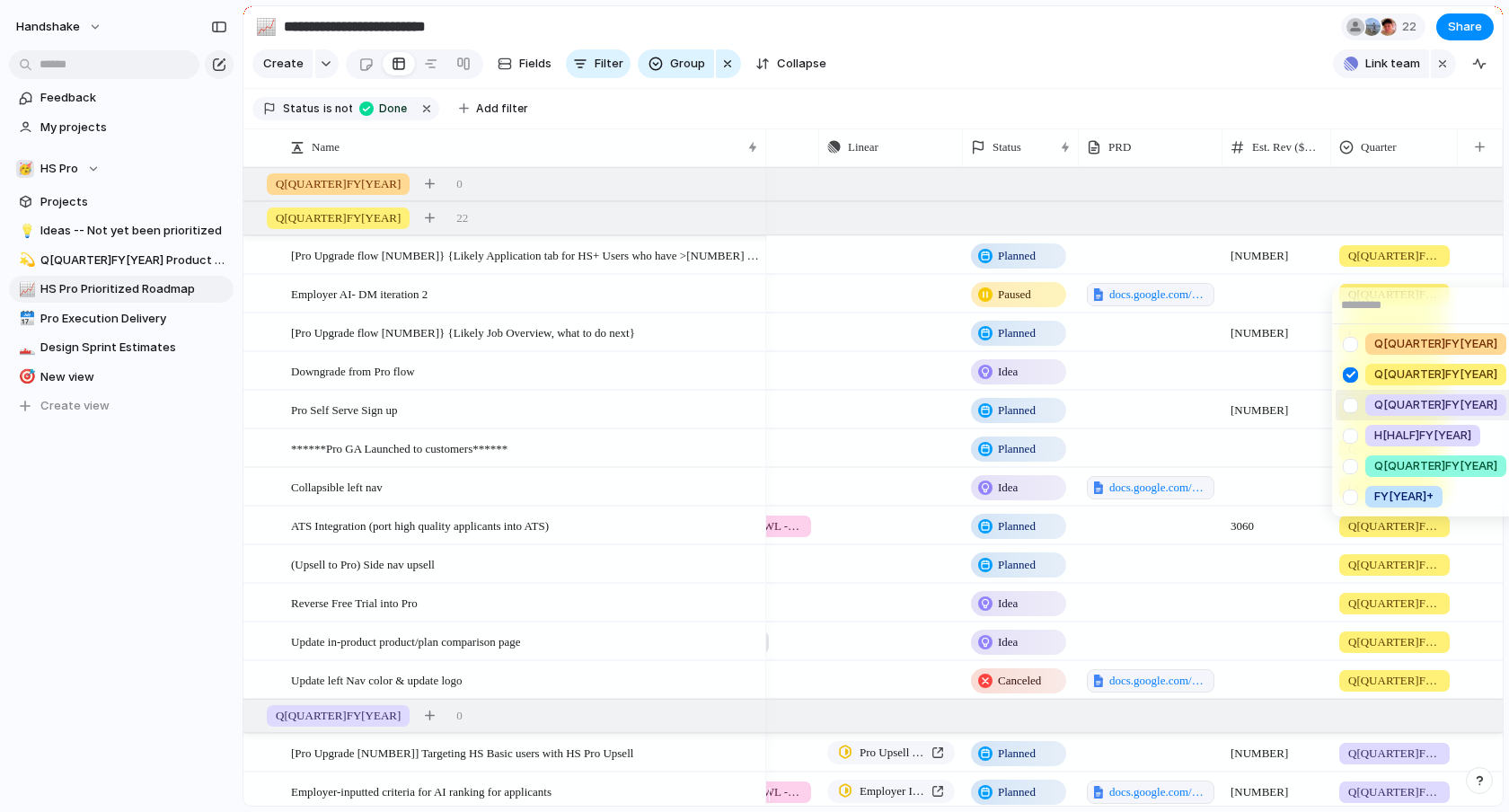 click at bounding box center [1350, 405] 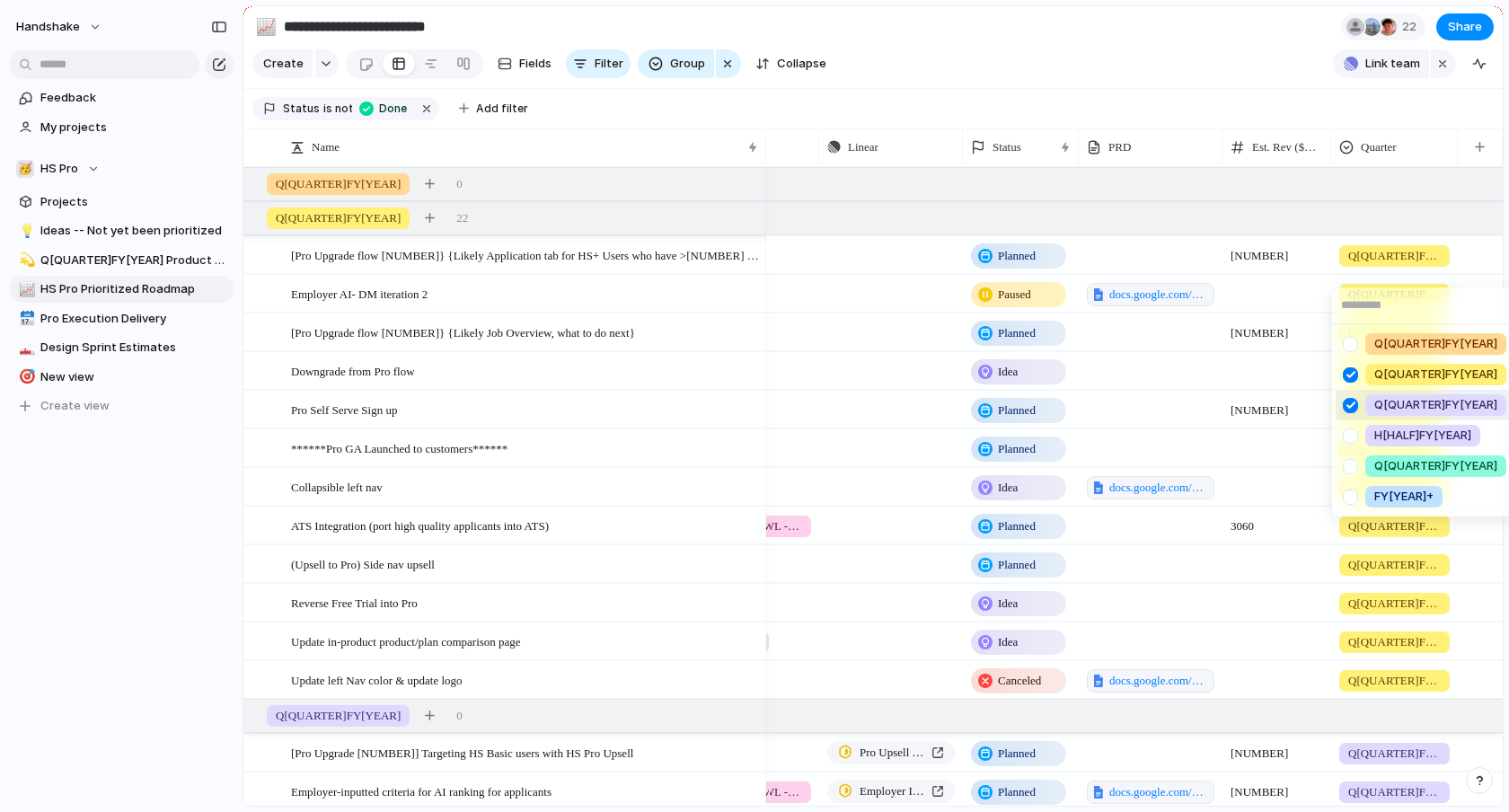 click at bounding box center (1350, 375) 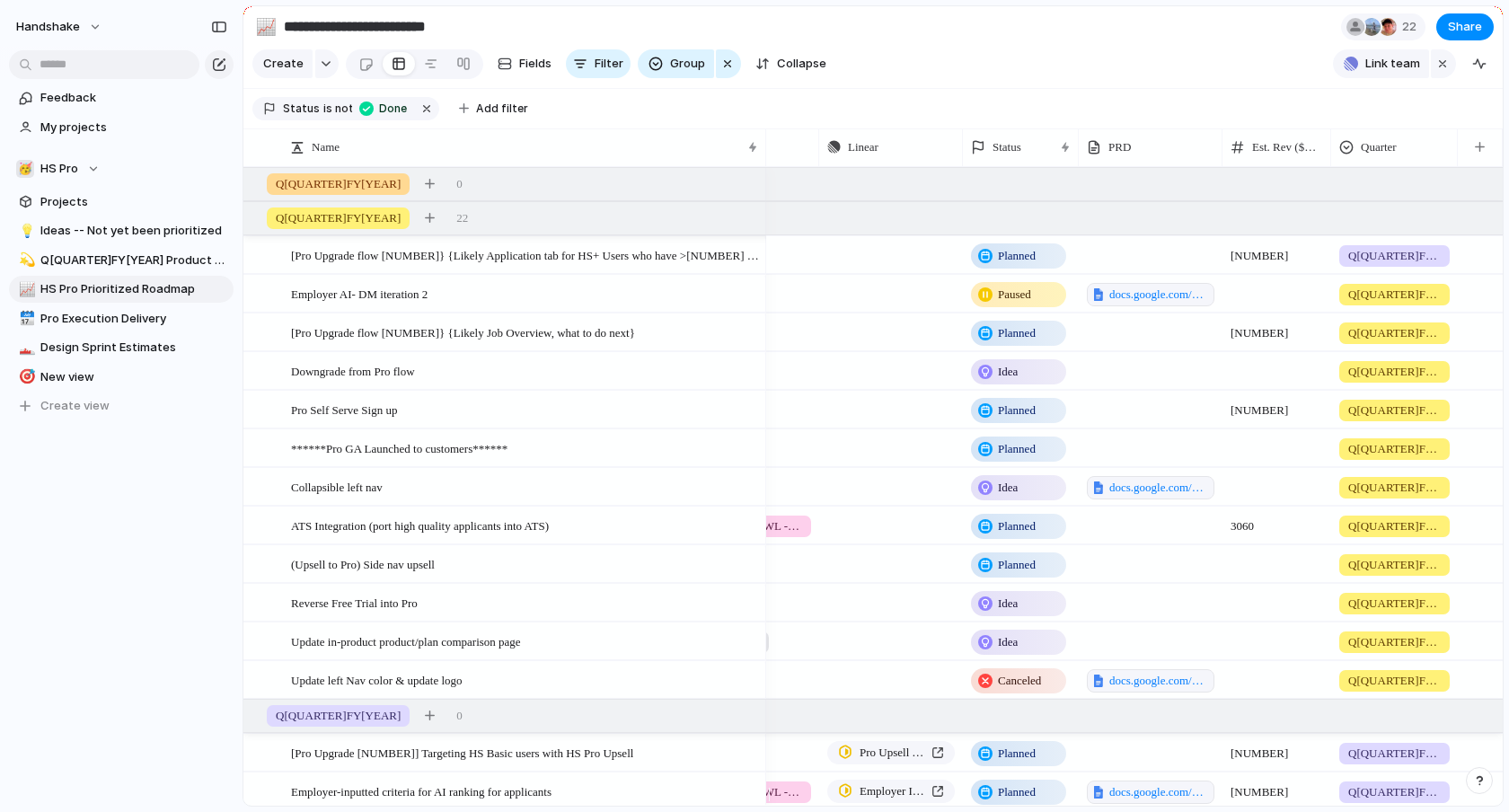 click on "Q[QUARTER]FY[YEAR]   Q[QUARTER]FY[YEAR]   Q[QUARTER]FY[YEAR]   H[HALF]FY[YEAR]   Q[QUARTER]FY[YEAR]   FY[YEAR]+" at bounding box center [754, 406] 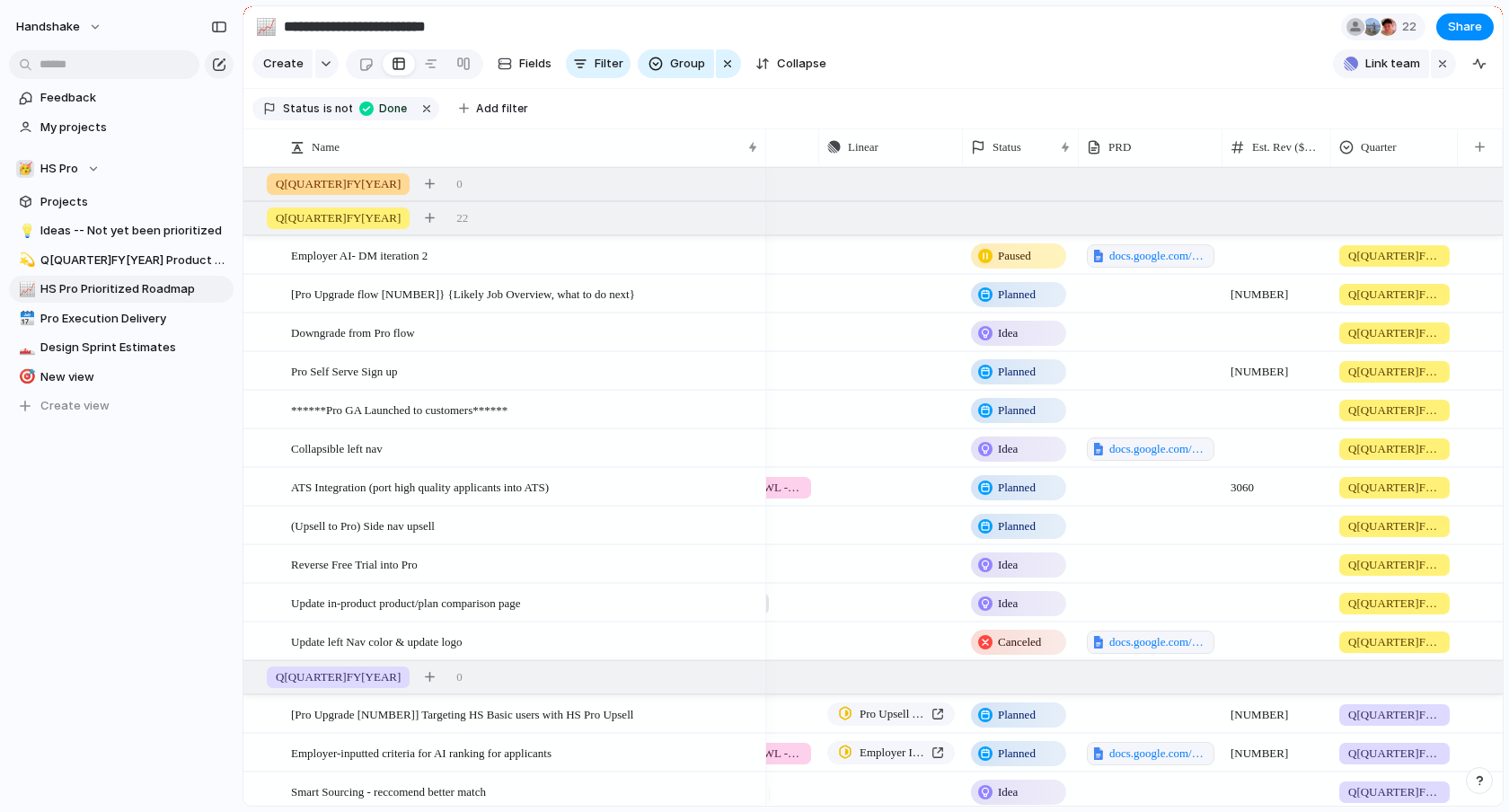 click on "Q[QUARTER]FY[YEAR]" at bounding box center (1394, 256) 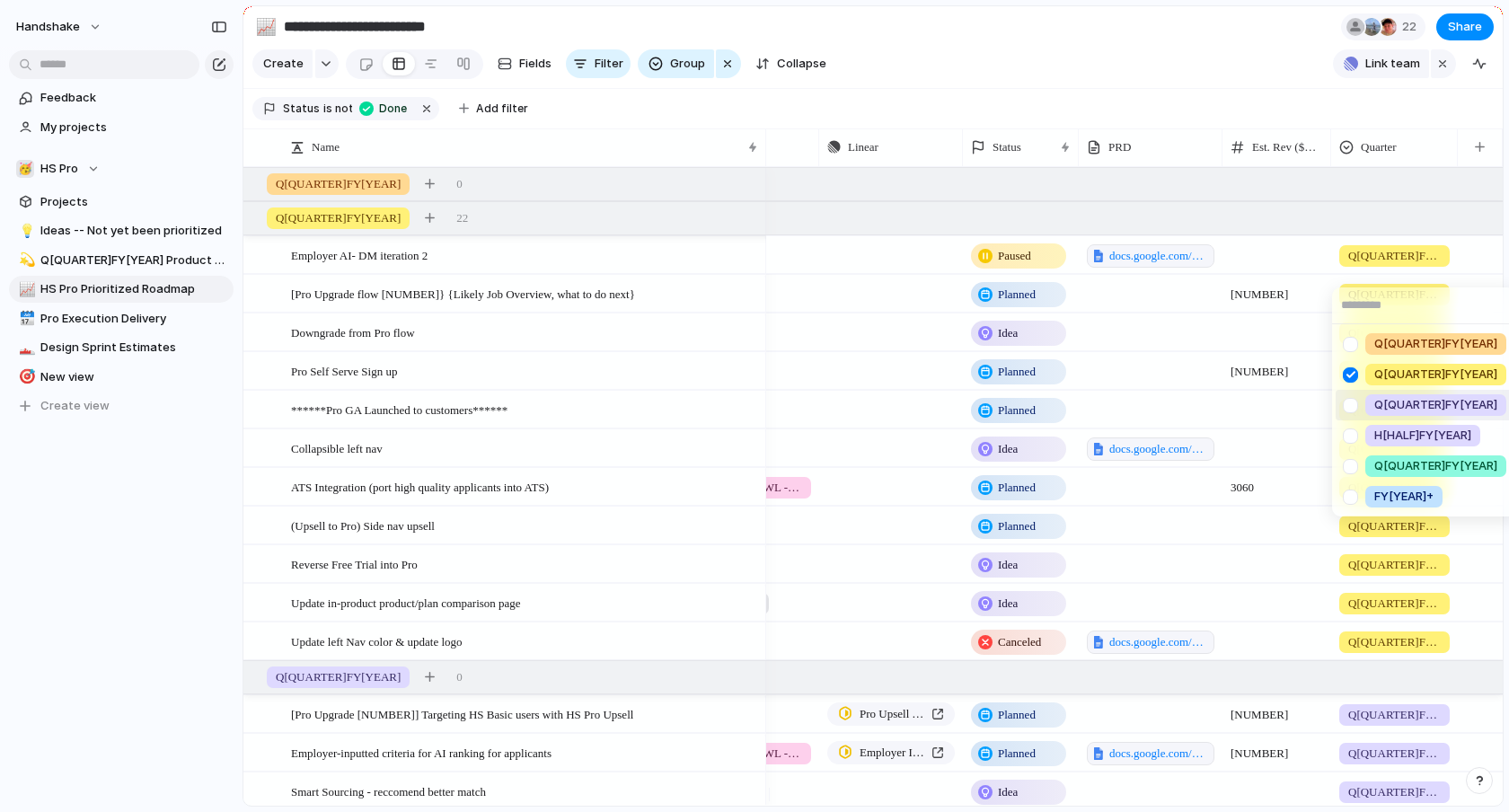 click at bounding box center (1350, 405) 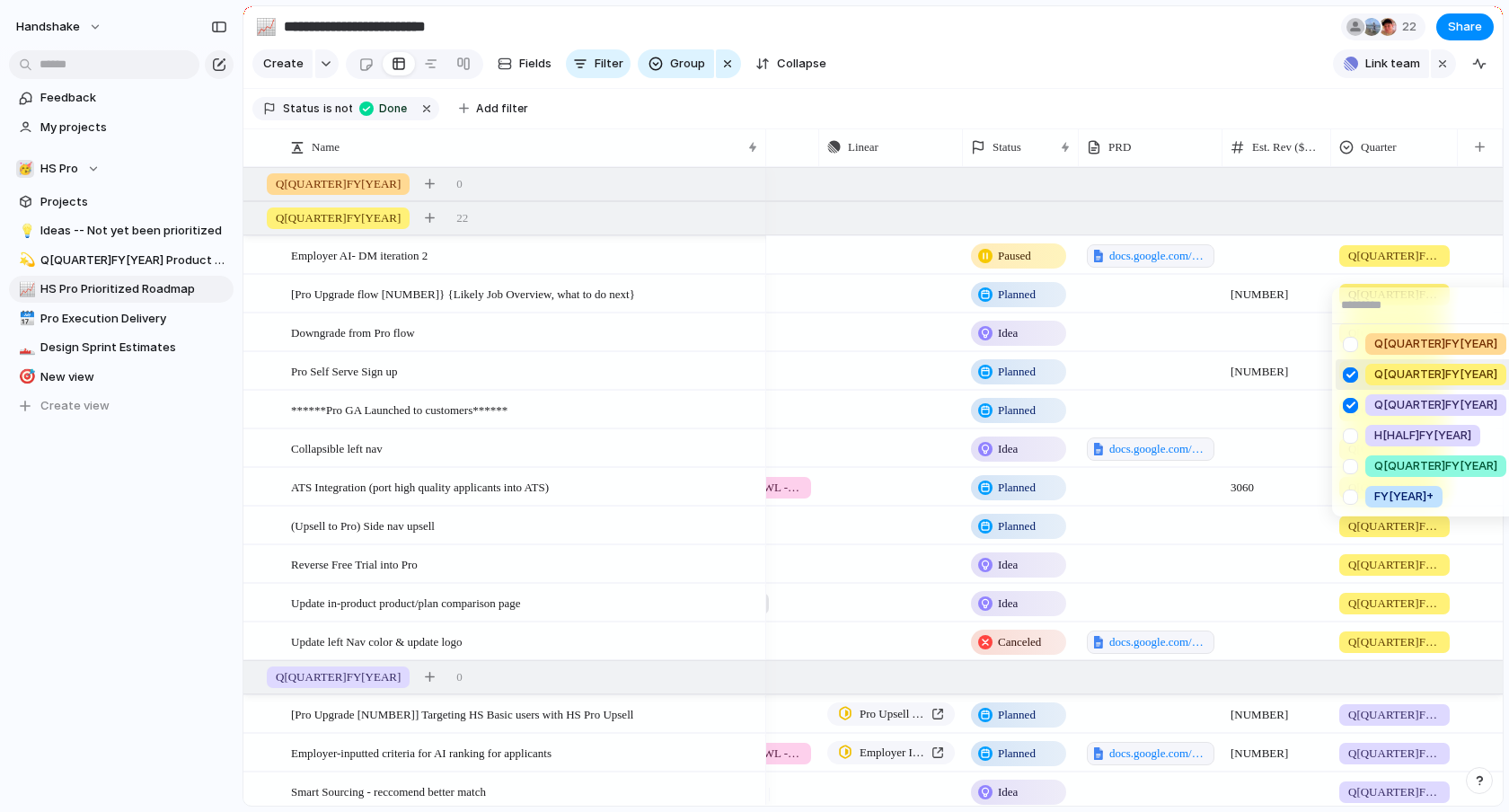 click at bounding box center (1350, 375) 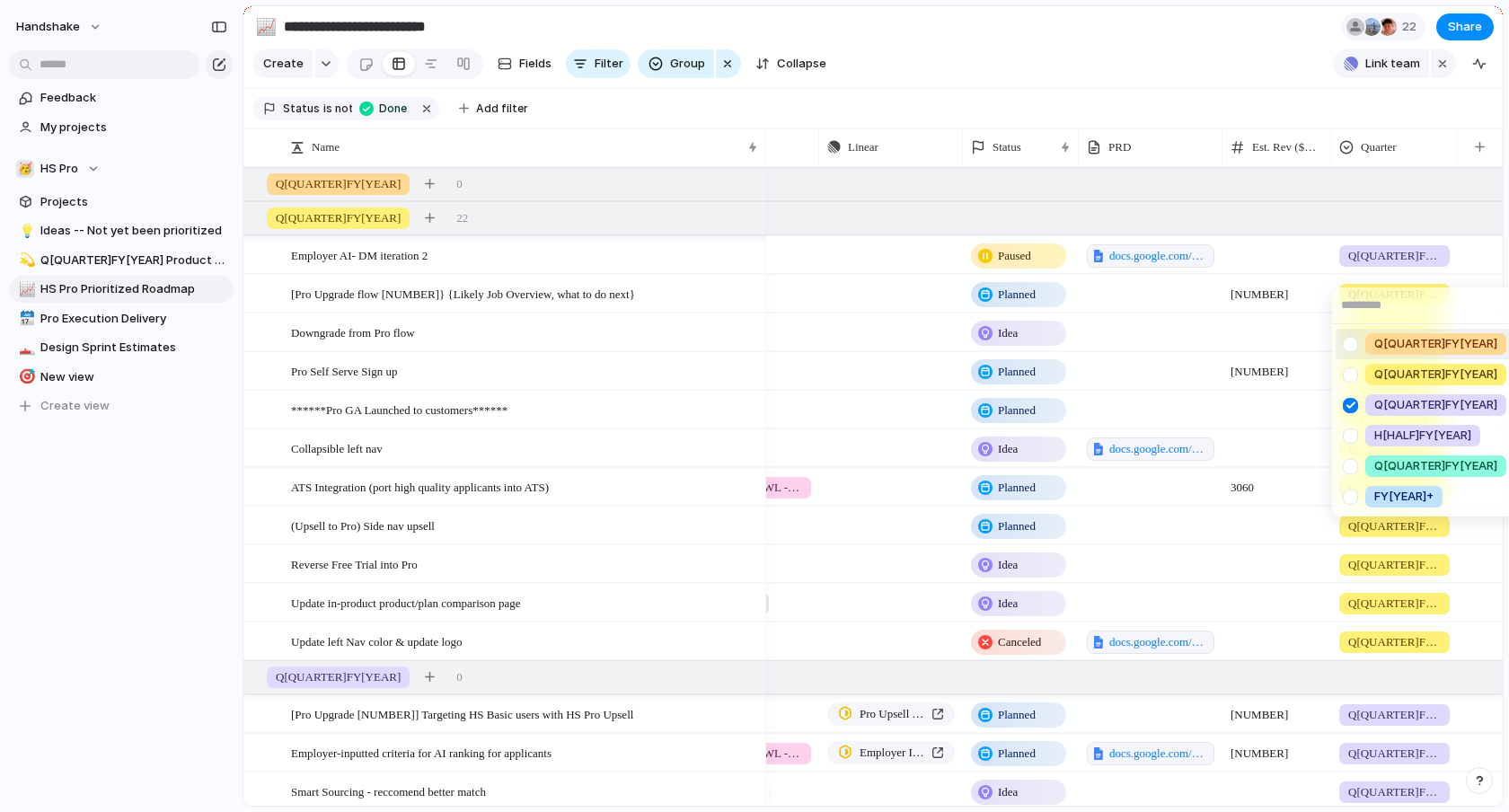 click on "Q[QUARTER]FY[YEAR]   Q[QUARTER]FY[YEAR]   Q[QUARTER]FY[YEAR]   H[HALF]FY[YEAR]   Q[QUARTER]FY[YEAR]   FY[YEAR]+" at bounding box center (754, 406) 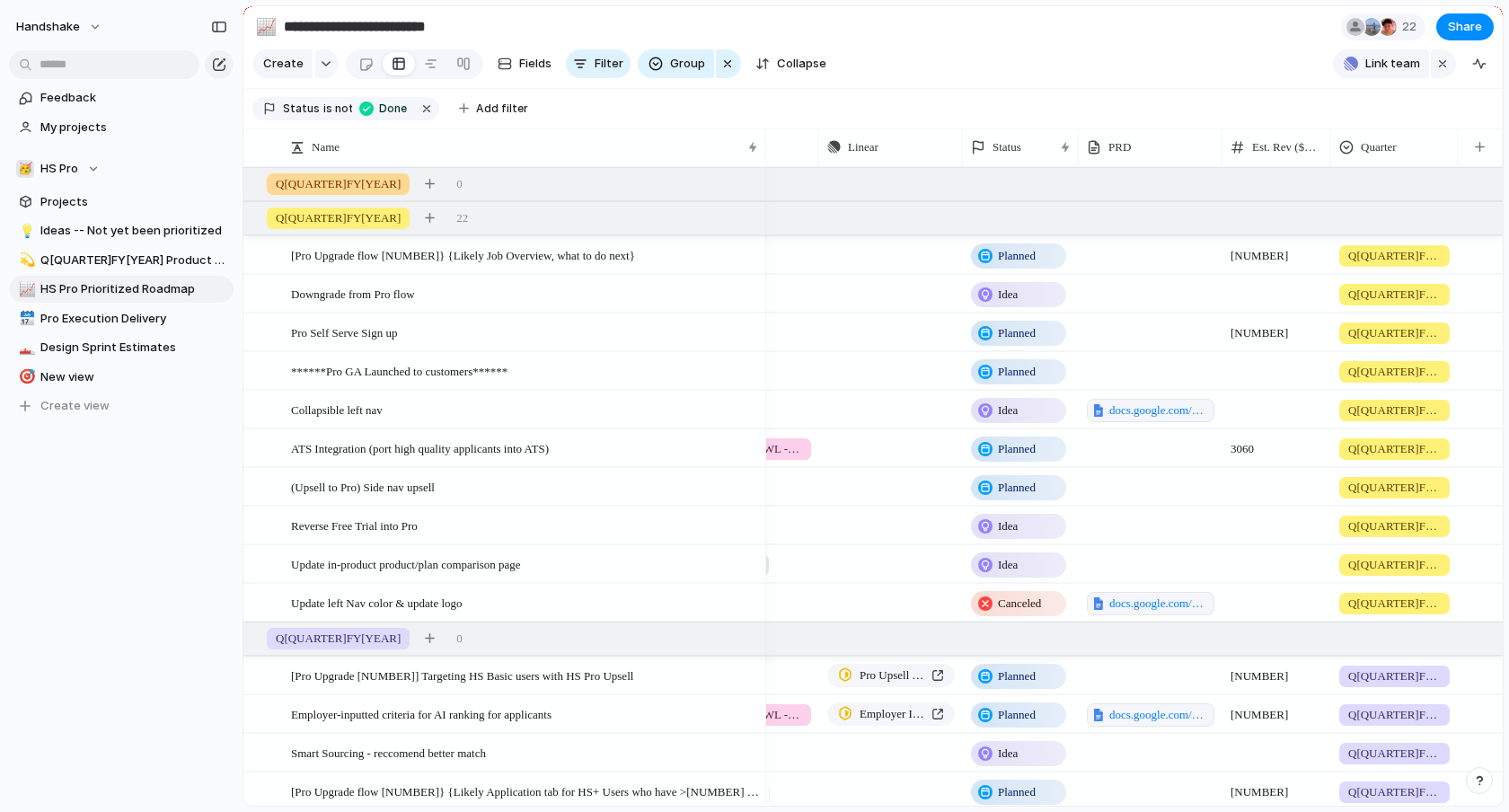 click on "Q[QUARTER]FY[YEAR]" at bounding box center (1394, 256) 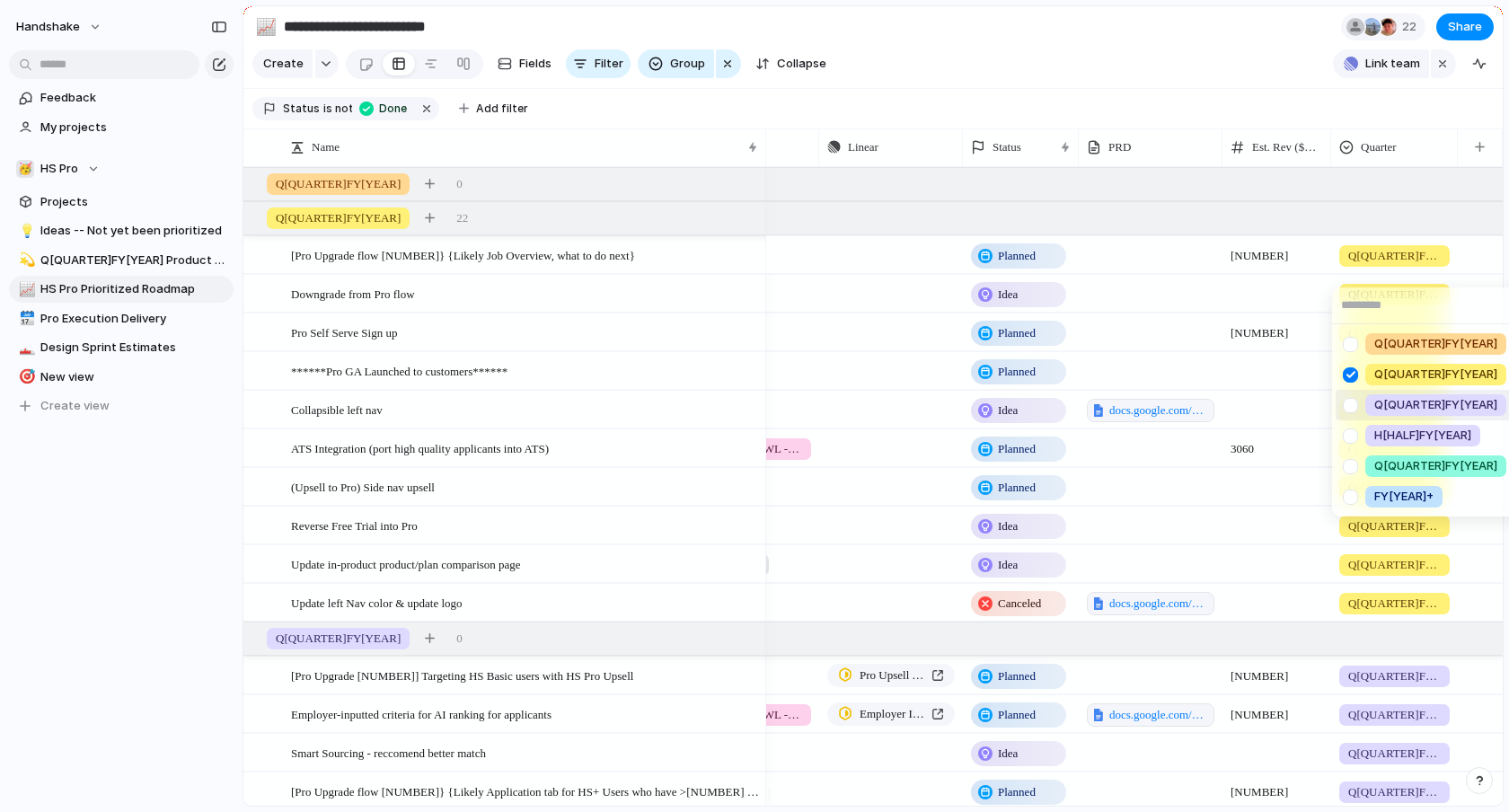 click at bounding box center [1350, 405] 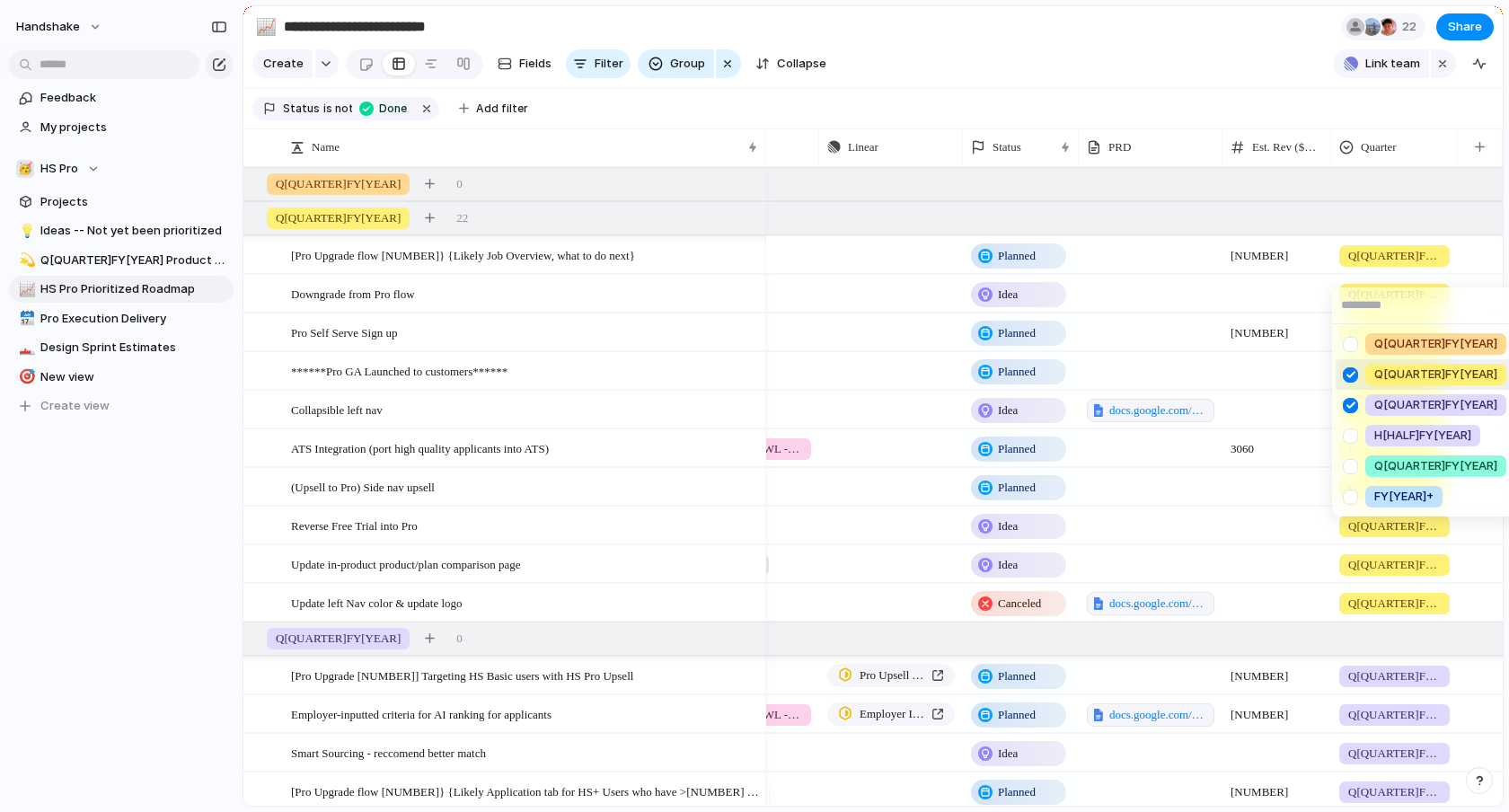 click at bounding box center [1350, 375] 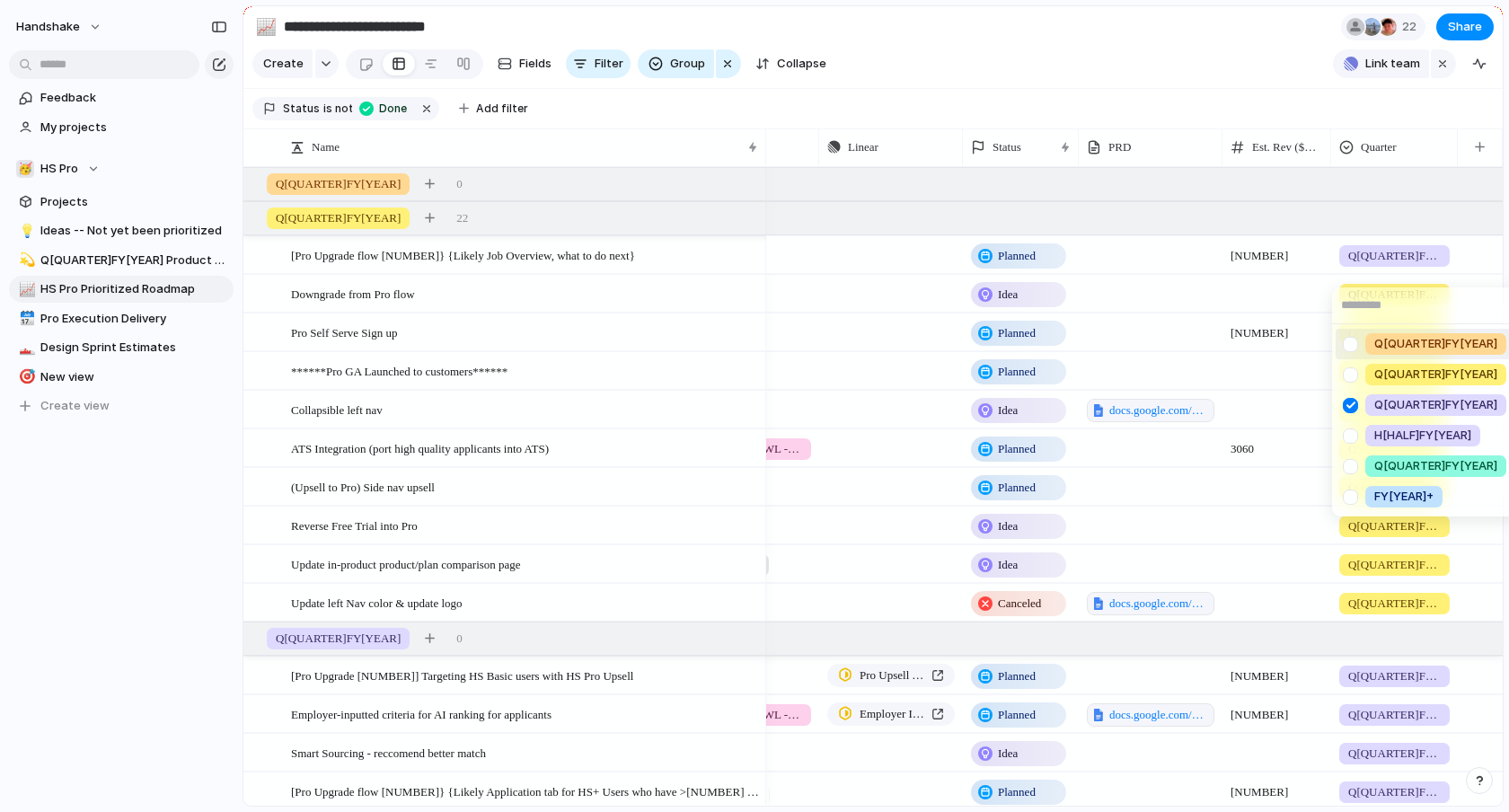 click on "Q[QUARTER]FY[YEAR]   Q[QUARTER]FY[YEAR]   Q[QUARTER]FY[YEAR]   H[HALF]FY[YEAR]   Q[QUARTER]FY[YEAR]   FY[YEAR]+" at bounding box center (754, 406) 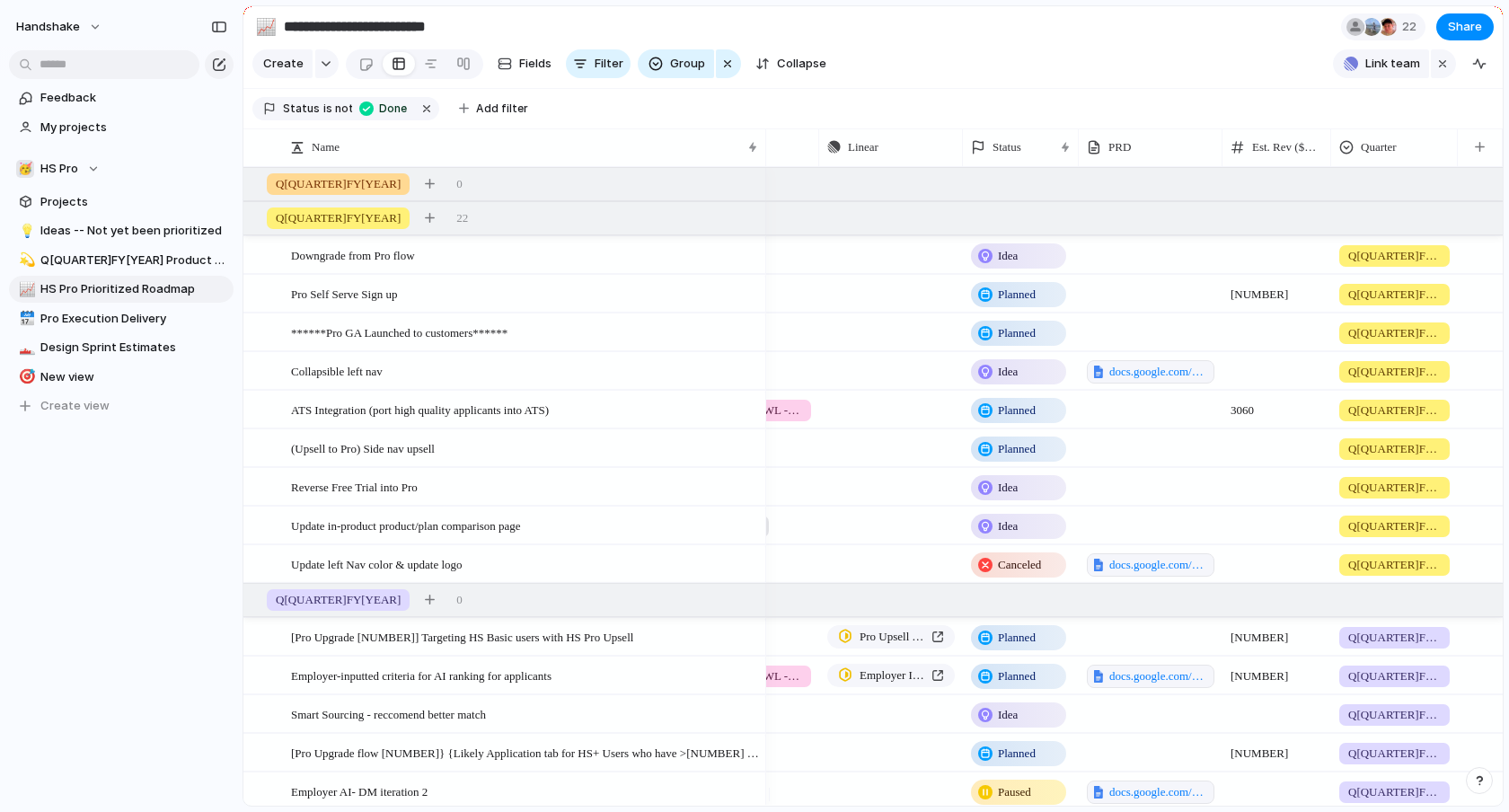 click on "Q[QUARTER]FY[YEAR]" at bounding box center [1394, 256] 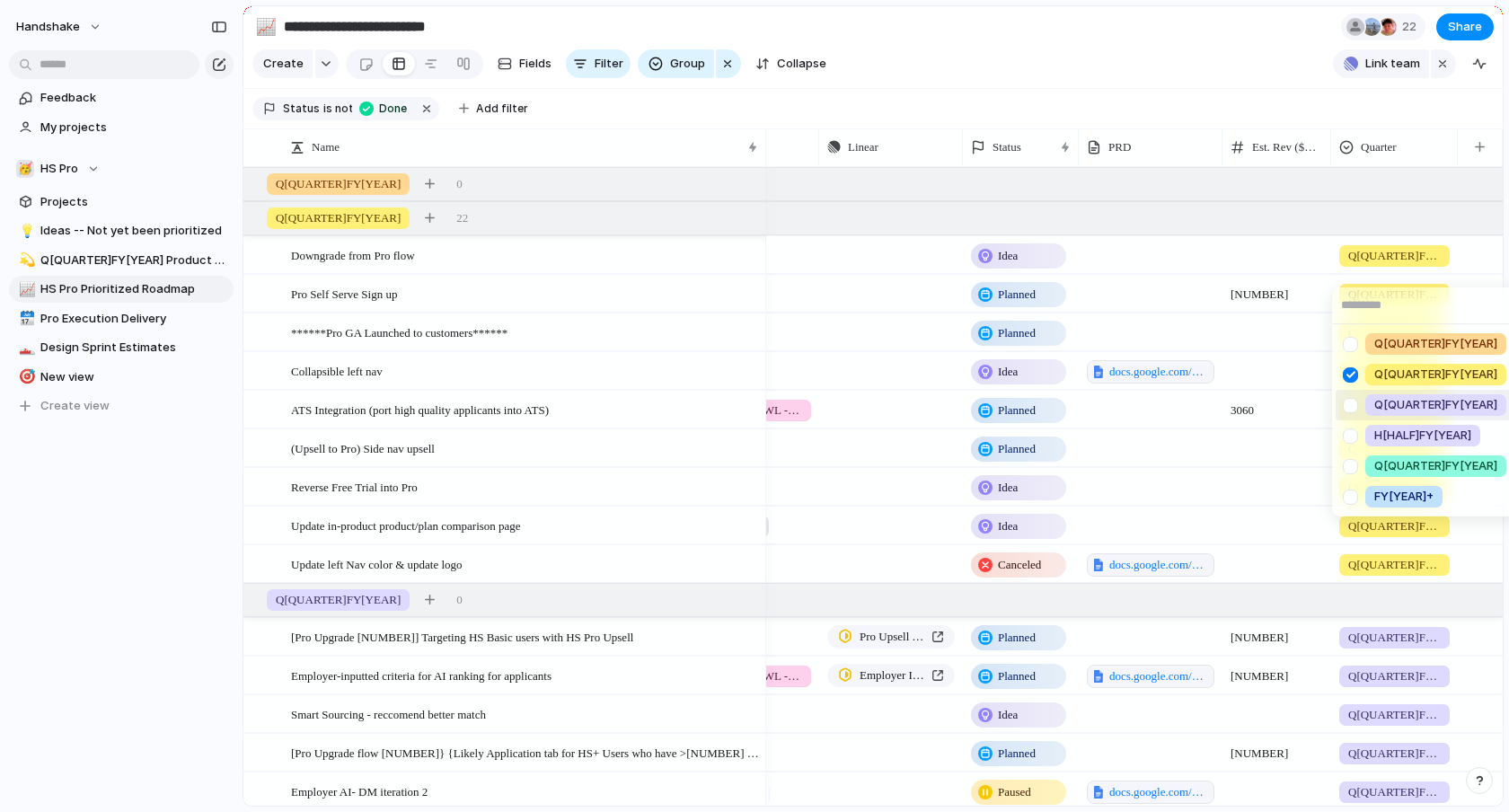 click at bounding box center [1350, 405] 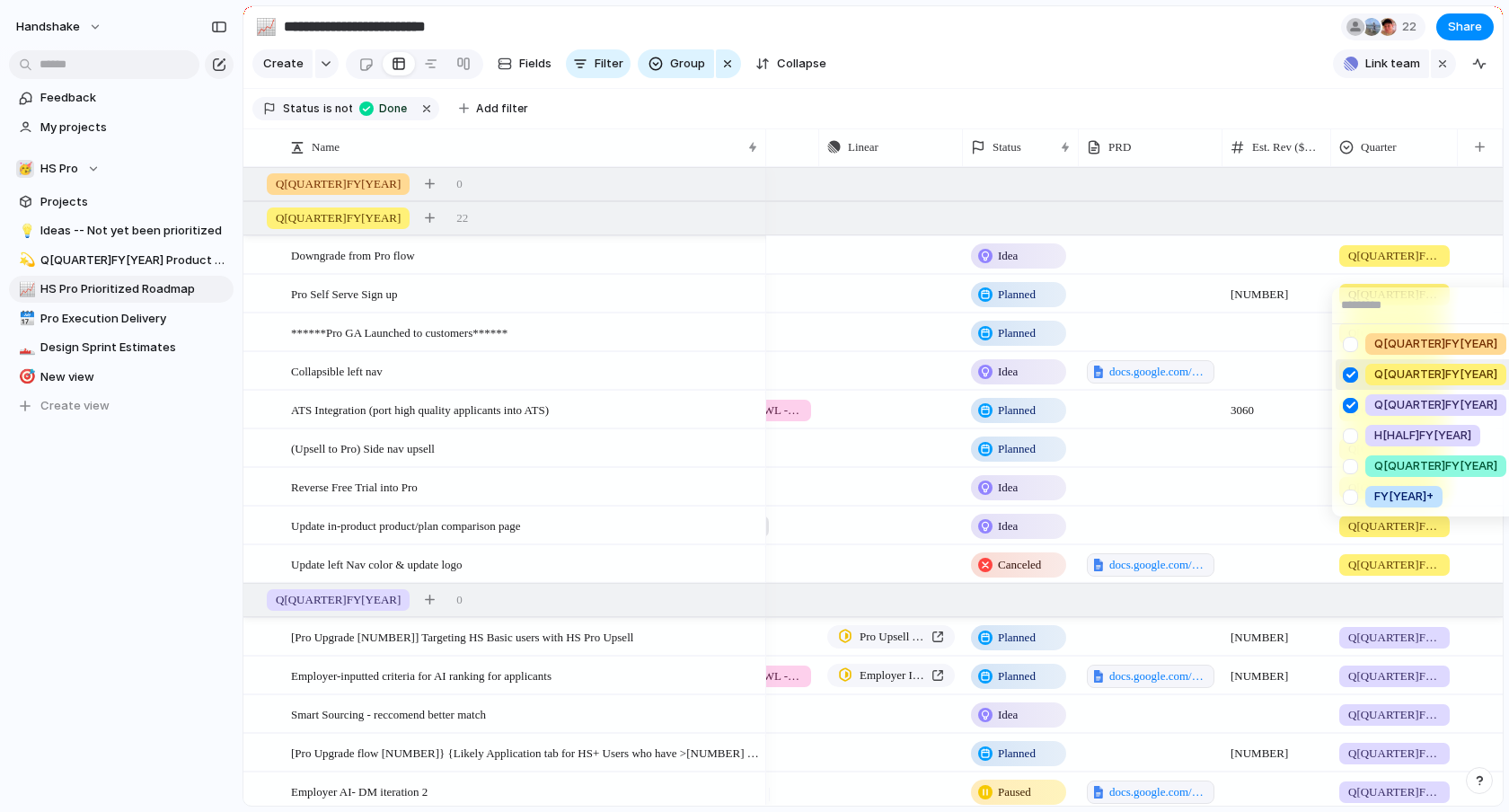 click at bounding box center (1350, 375) 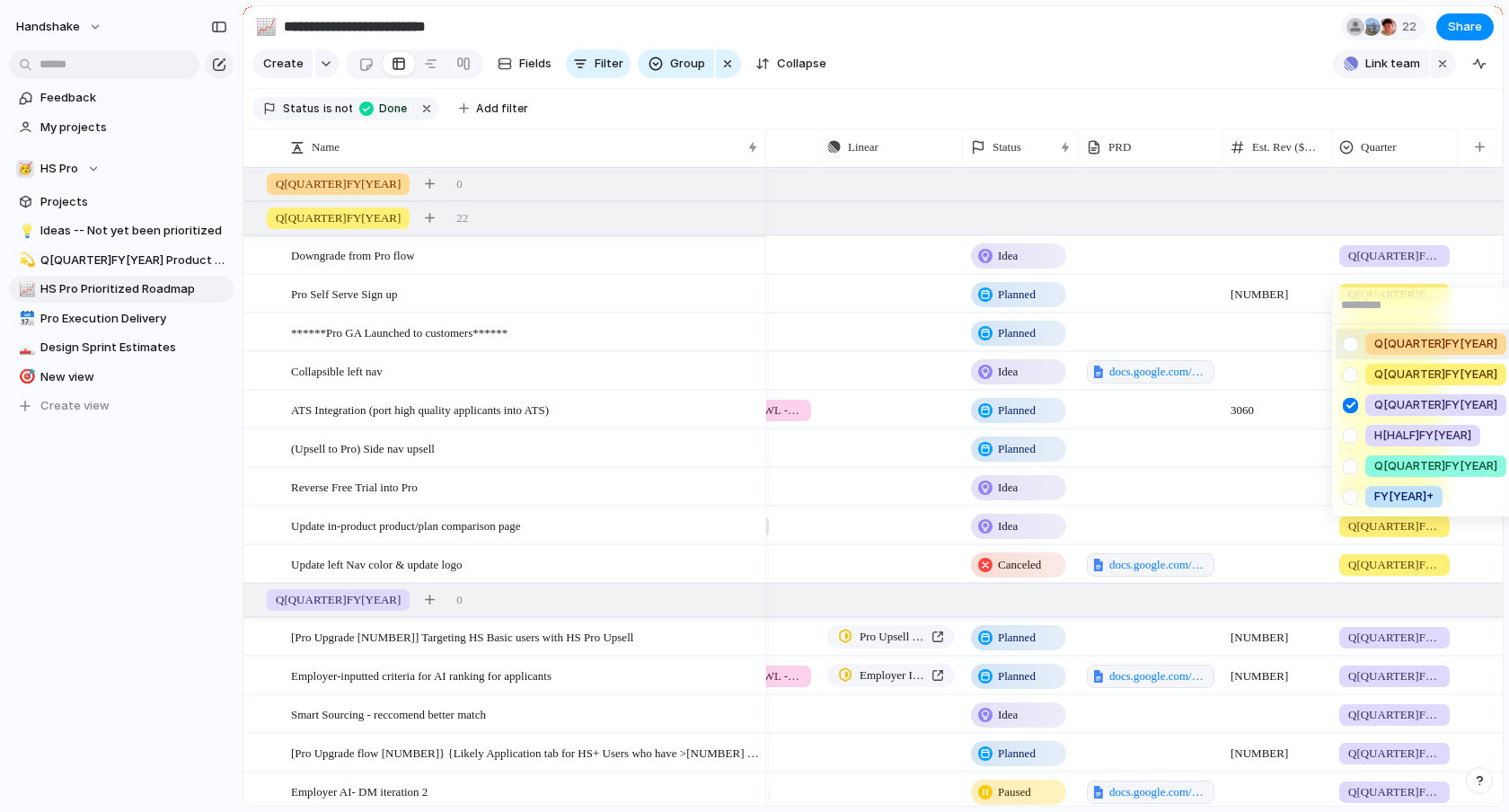 click on "Q[QUARTER]FY[YEAR]   Q[QUARTER]FY[YEAR]   Q[QUARTER]FY[YEAR]   H[HALF]FY[YEAR]   Q[QUARTER]FY[YEAR]   FY[YEAR]+" at bounding box center (754, 406) 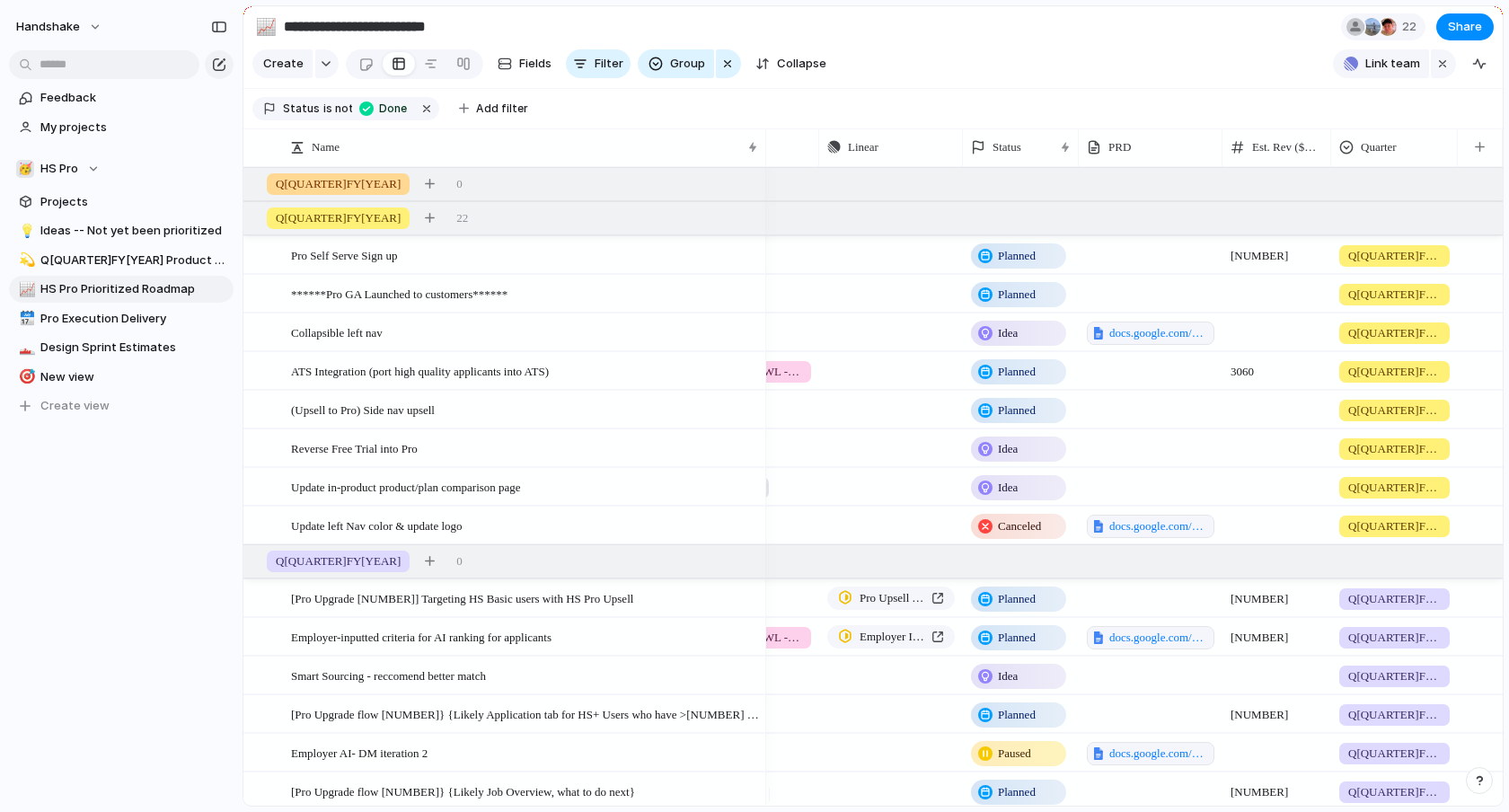 click on "Q[QUARTER]FY[YEAR]" at bounding box center (1394, 256) 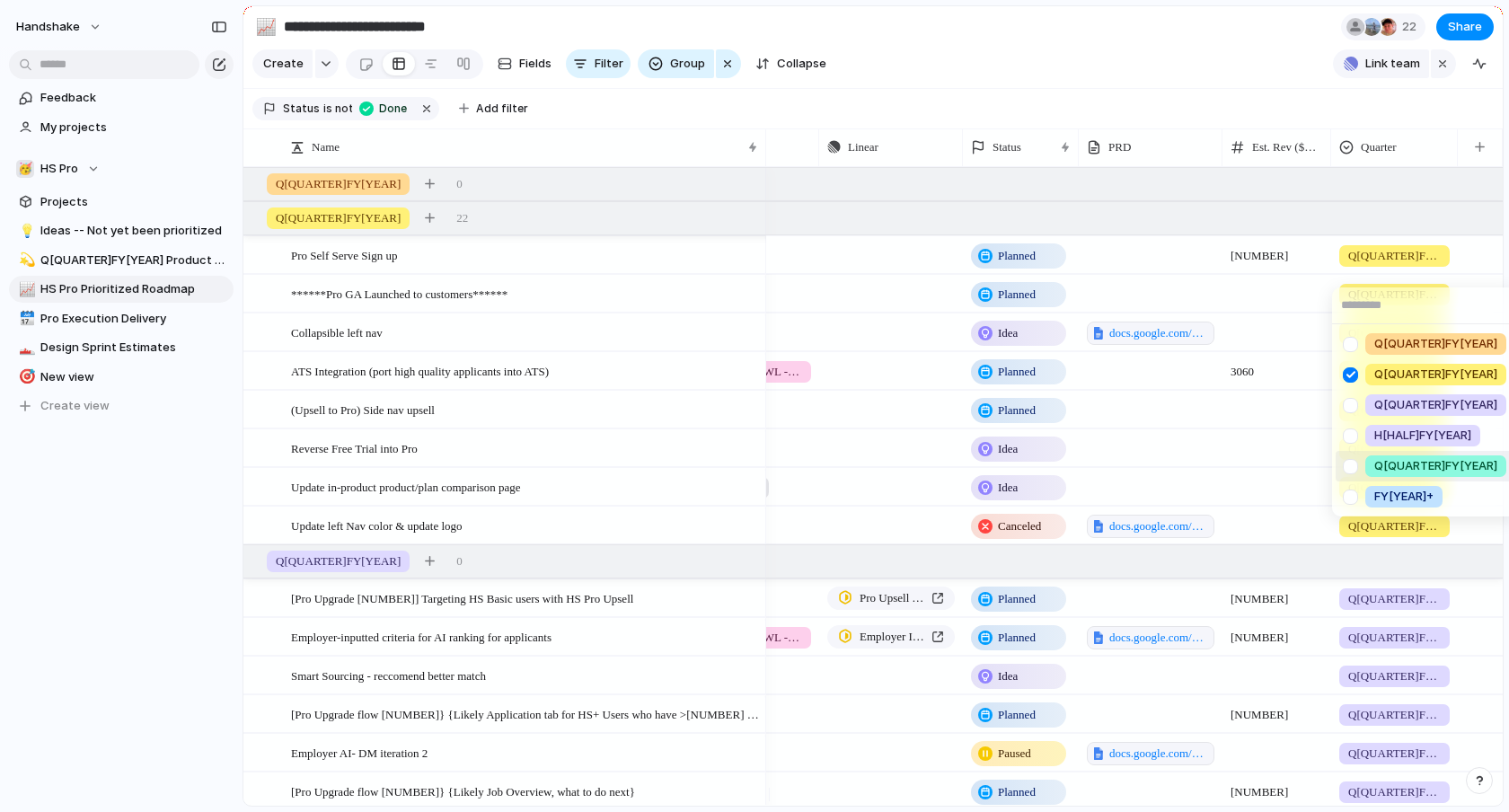 click at bounding box center (1350, 466) 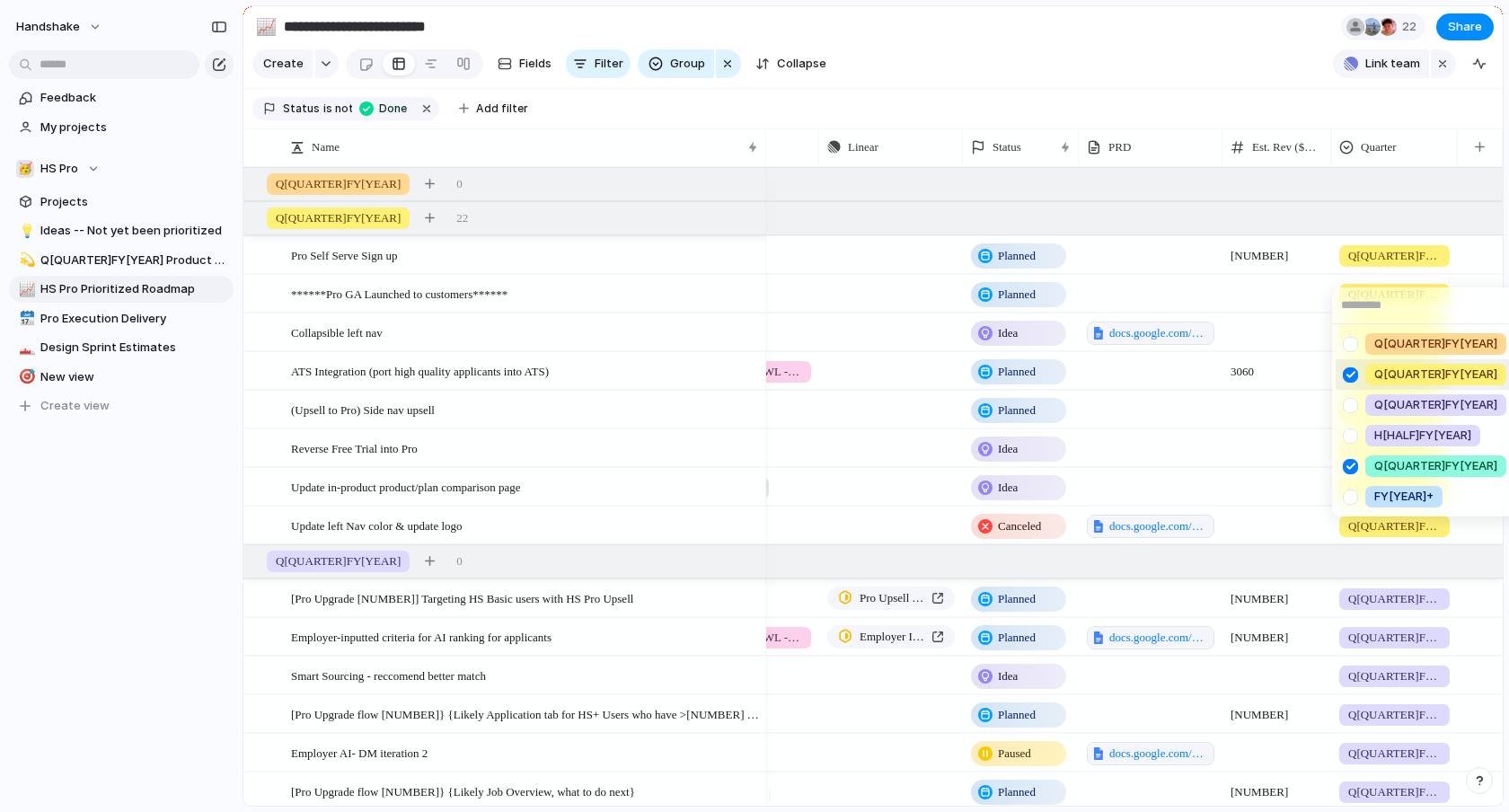 click at bounding box center (1350, 375) 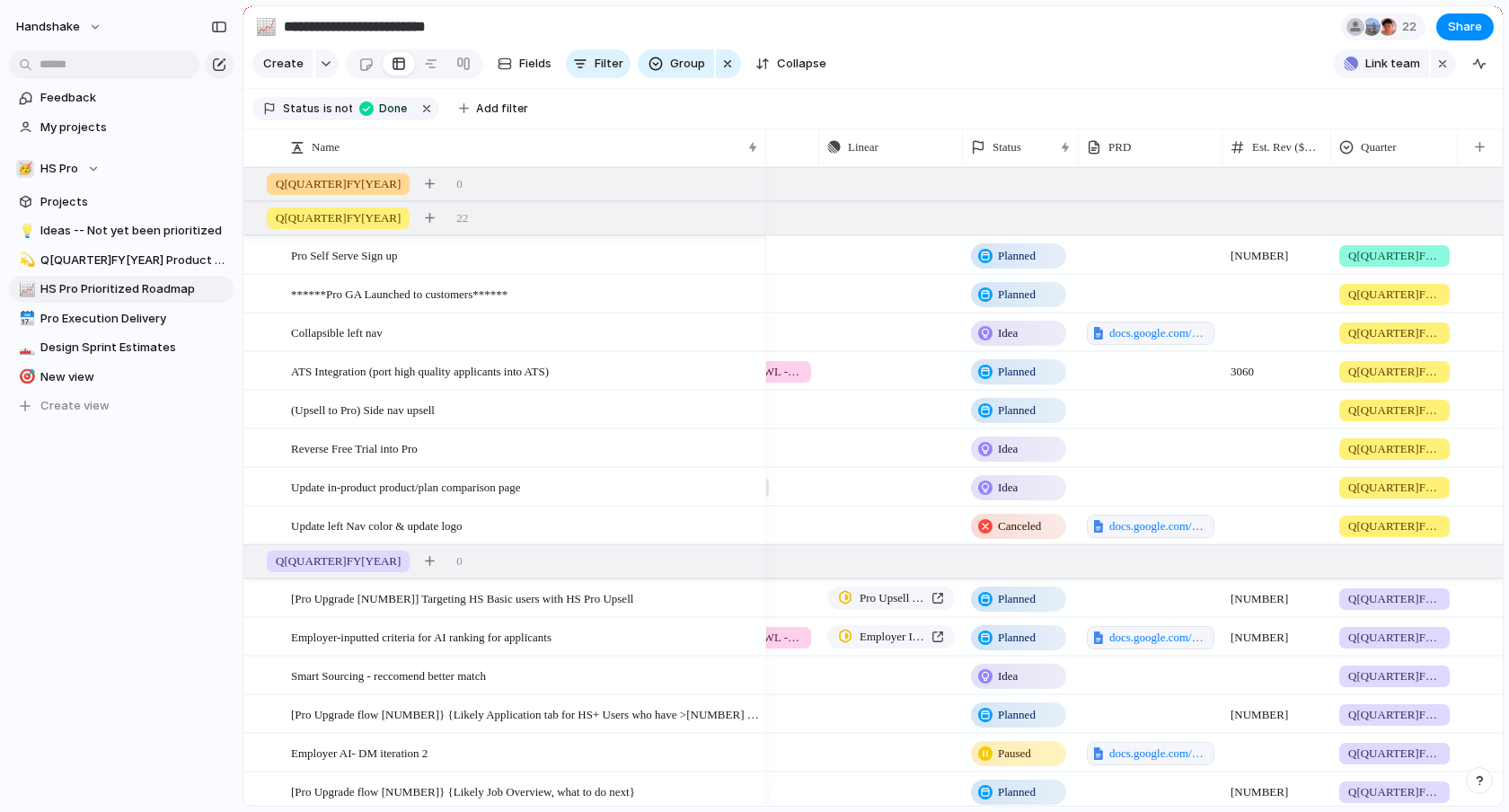 click on "Q[QUARTER]FY[YEAR]   Q[QUARTER]FY[YEAR]   Q[QUARTER]FY[YEAR]   H[HALF]FY[YEAR]   Q[QUARTER]FY[YEAR]   FY[YEAR]+" at bounding box center (754, 406) 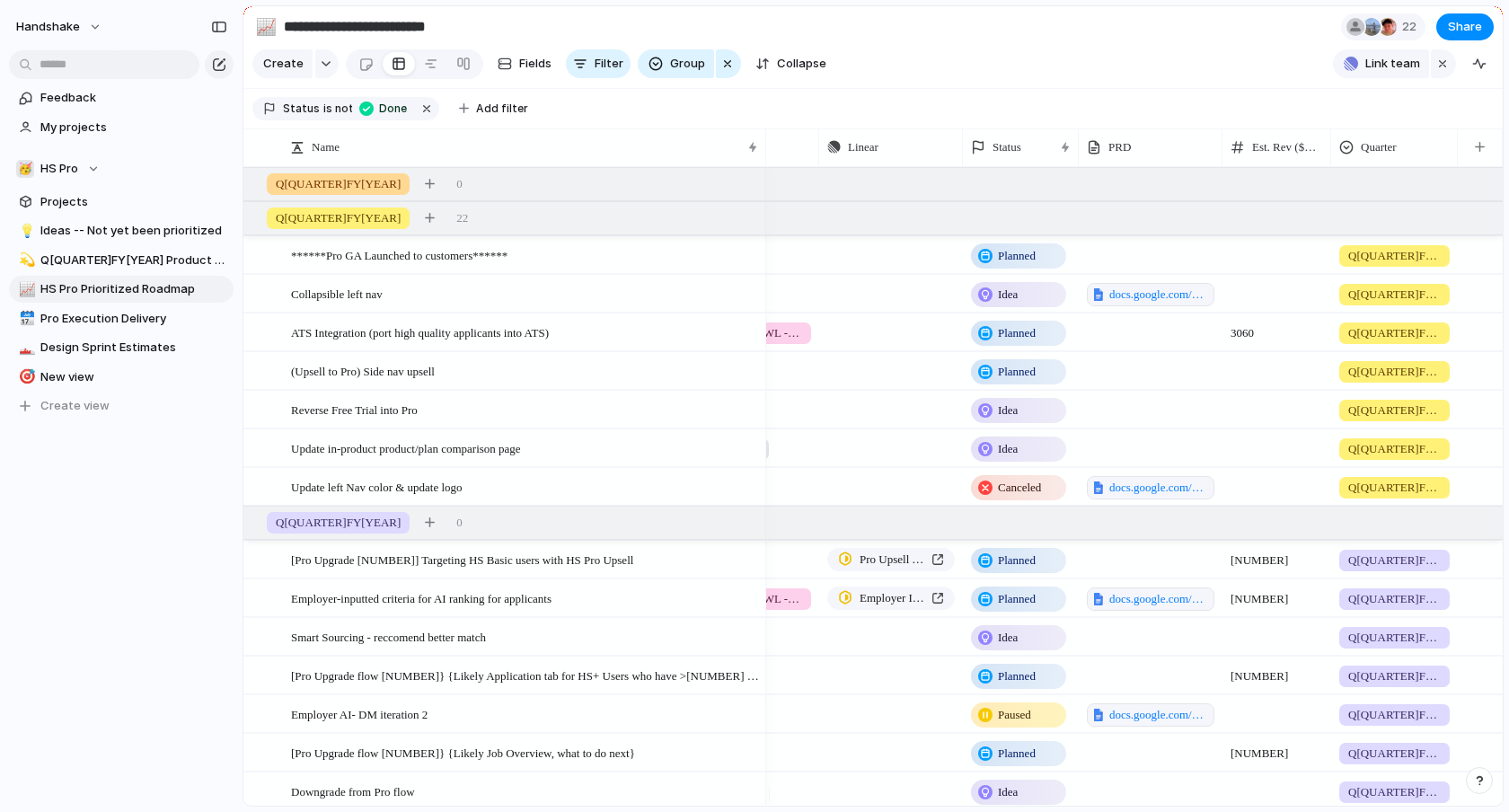 click on "Q[QUARTER]FY[YEAR]" at bounding box center (1394, 256) 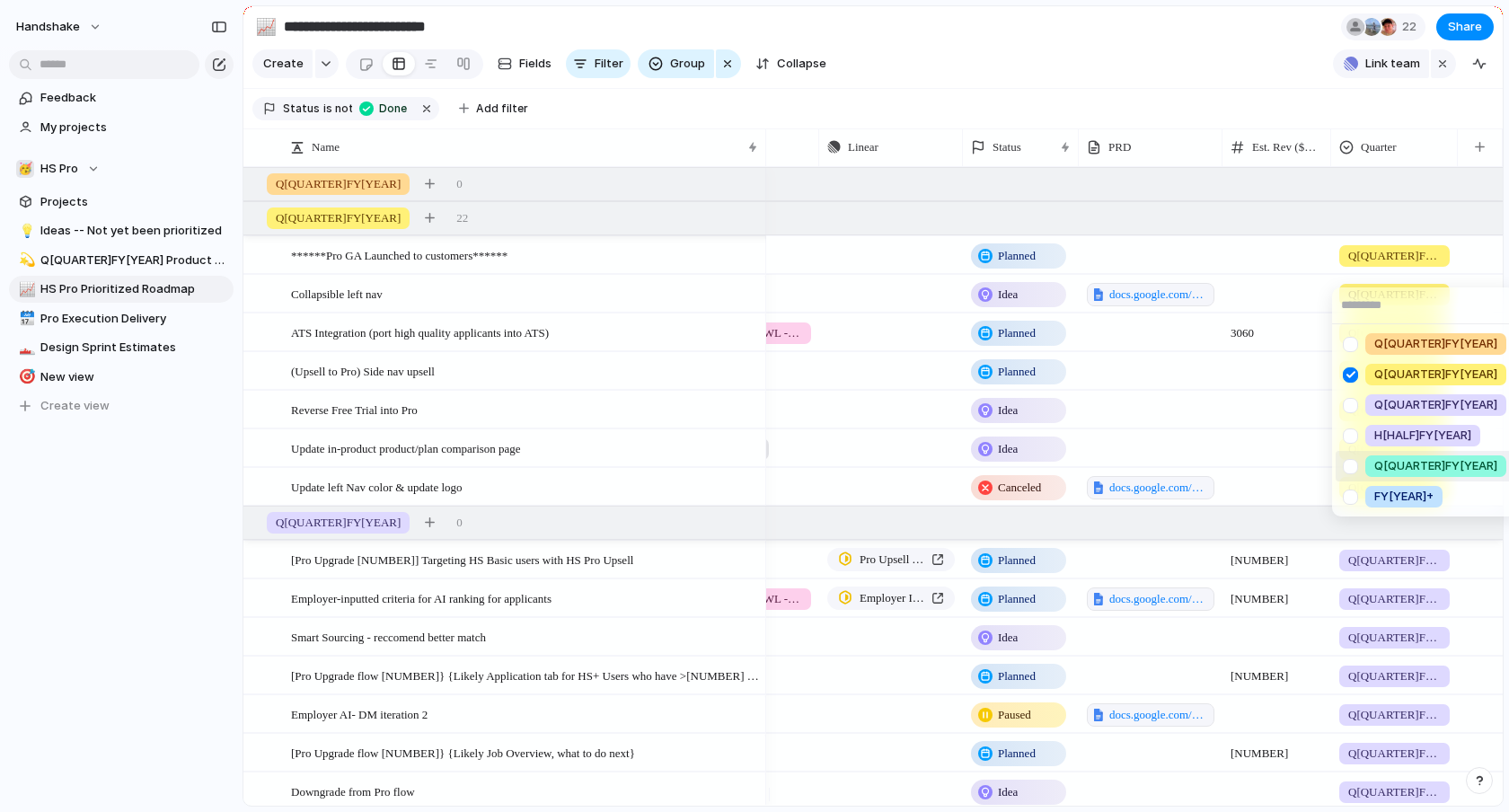 click at bounding box center (1350, 466) 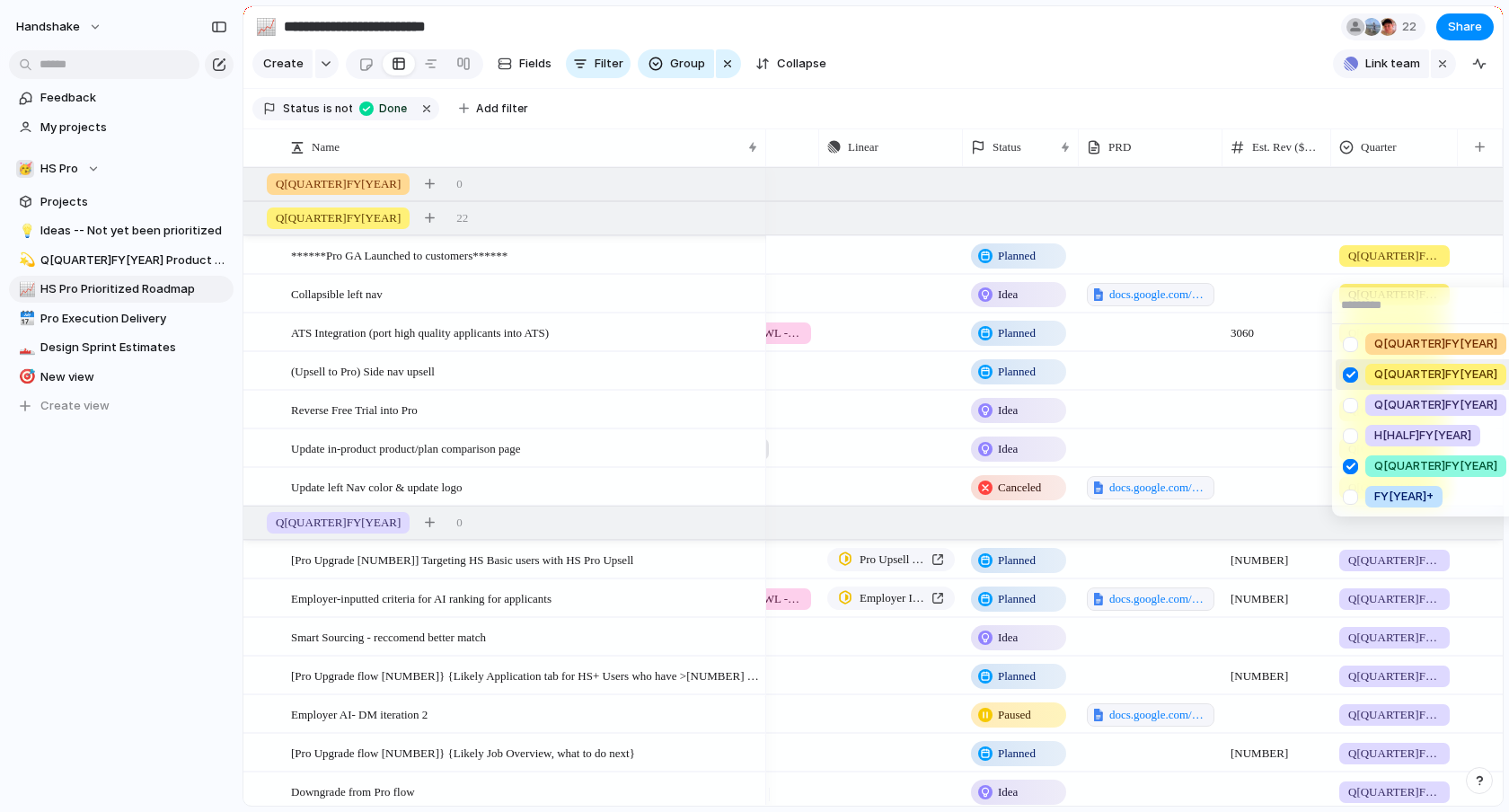 click at bounding box center (1350, 375) 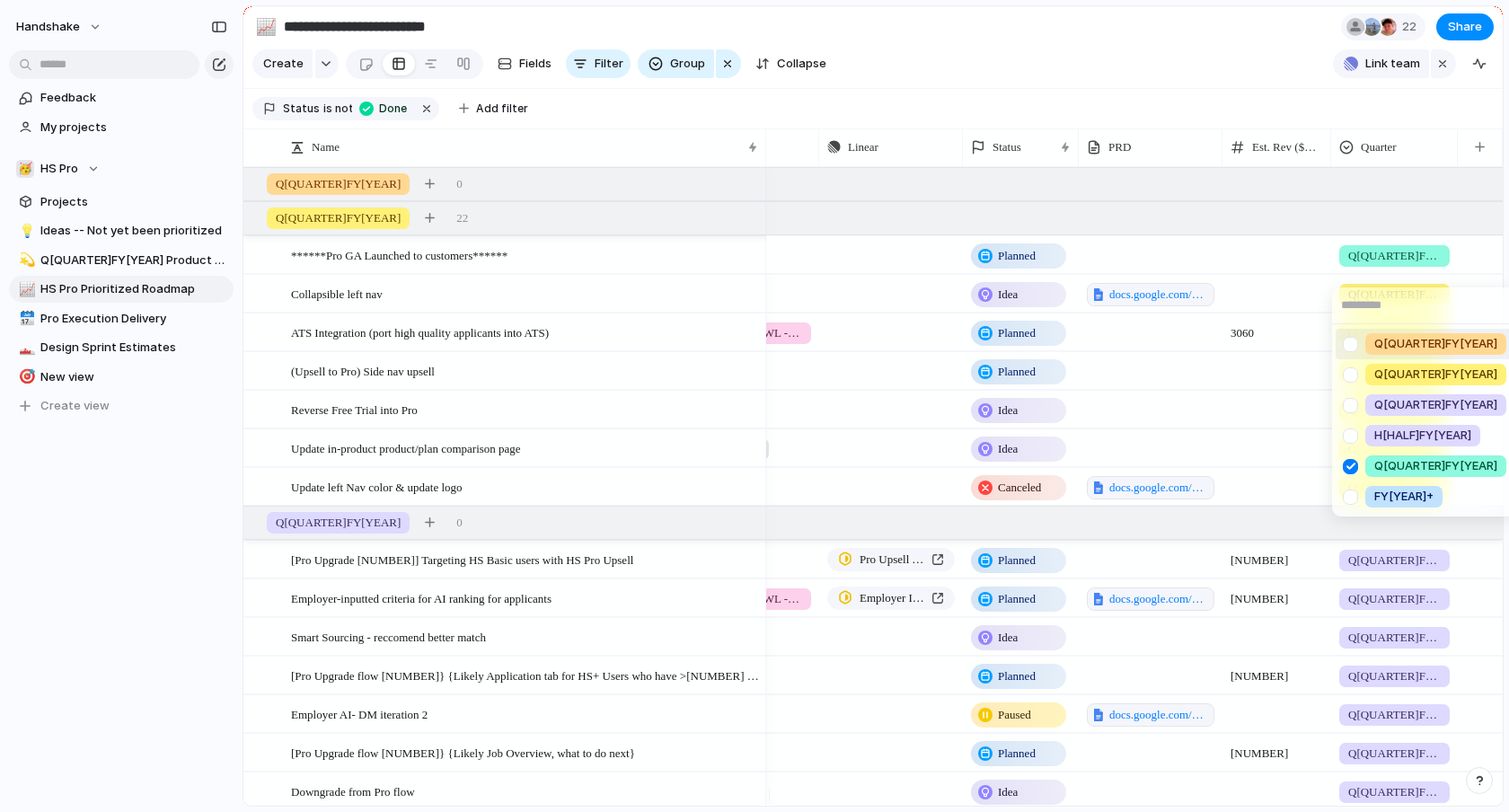 click on "Q[QUARTER]FY[YEAR]   Q[QUARTER]FY[YEAR]   Q[QUARTER]FY[YEAR]   H[HALF]FY[YEAR]   Q[QUARTER]FY[YEAR]   FY[YEAR]+" at bounding box center [754, 406] 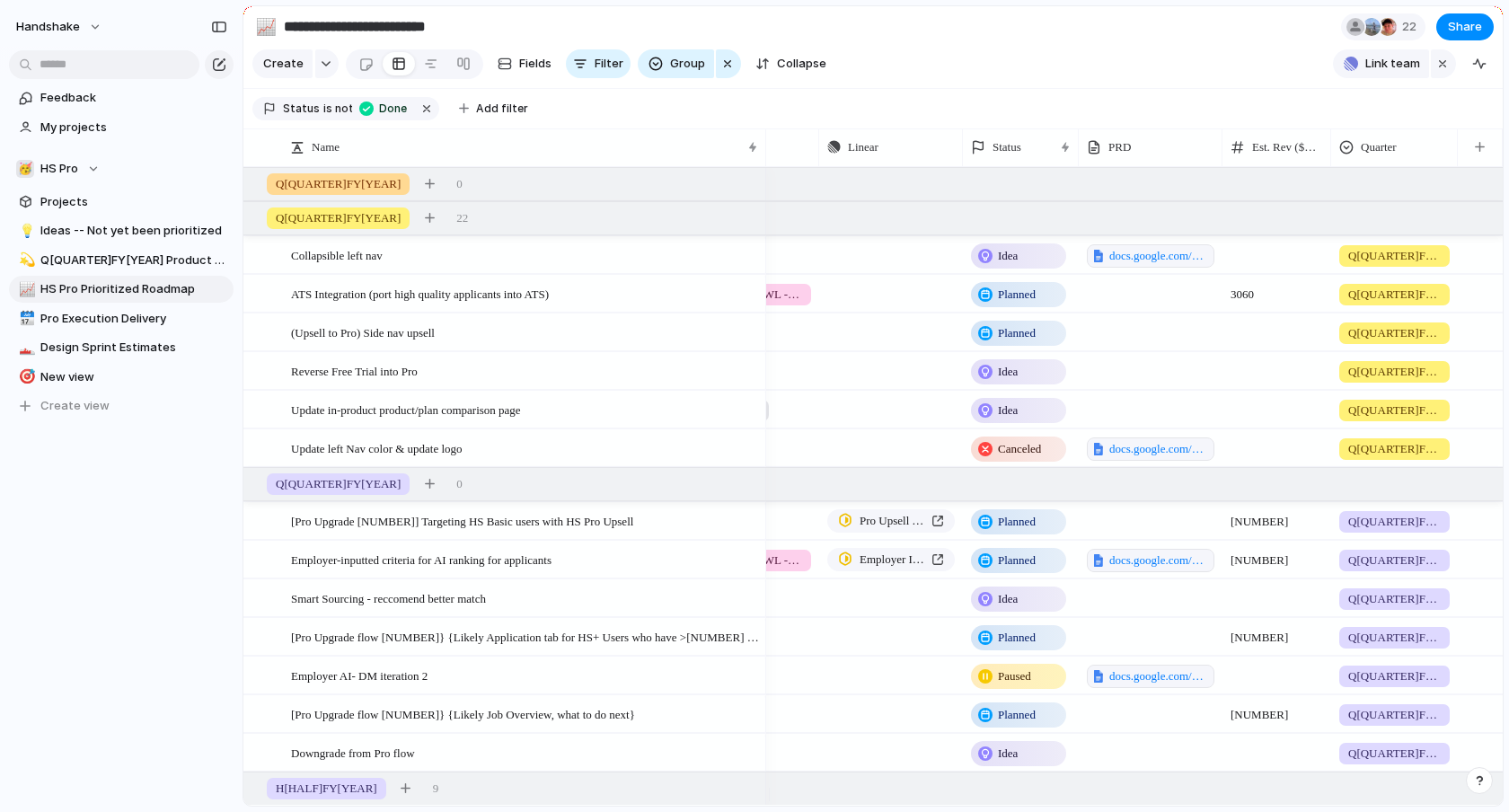 click on "Q[QUARTER]FY[YEAR]" at bounding box center [1394, 295] 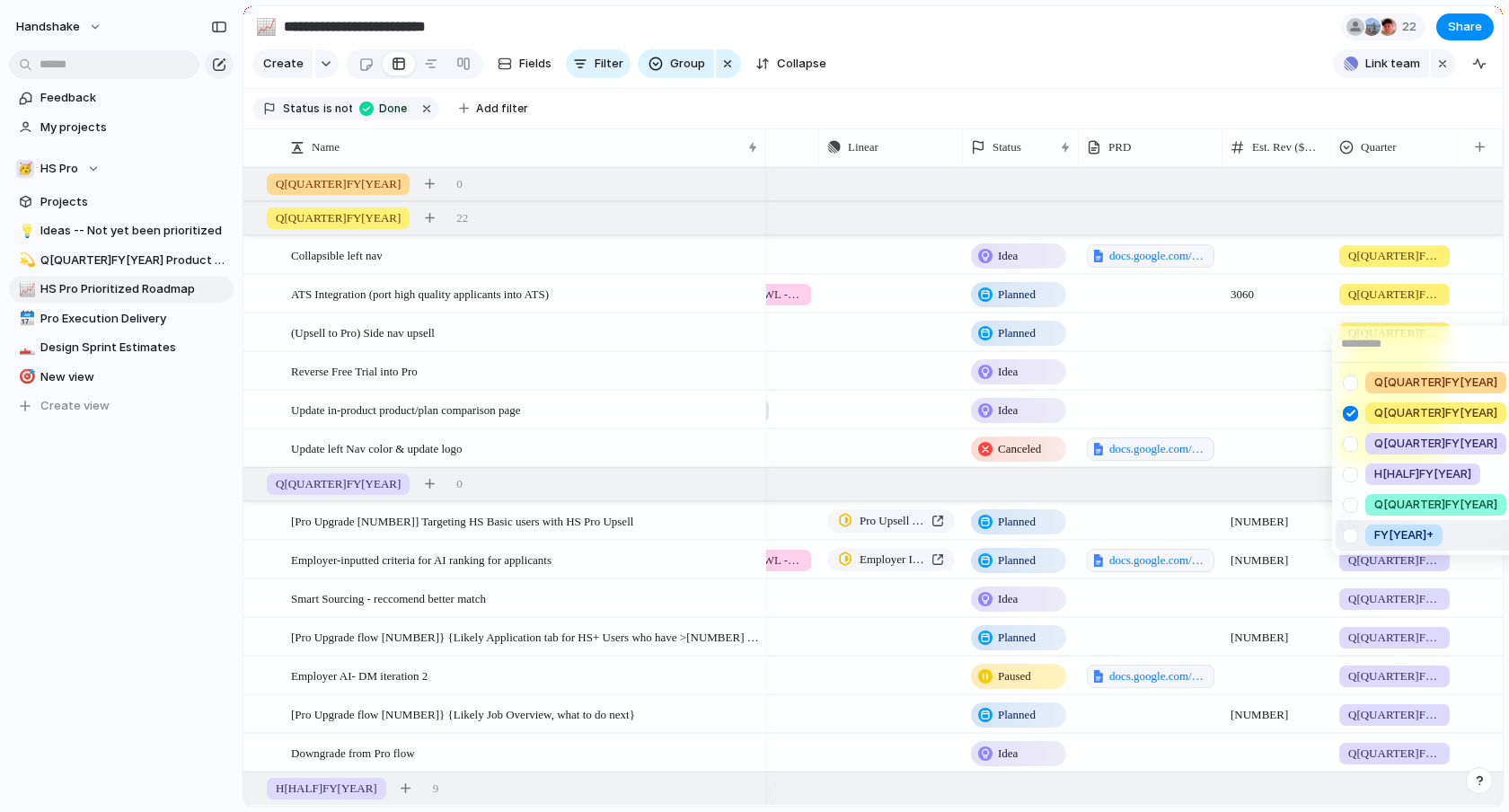 click at bounding box center [1350, 535] 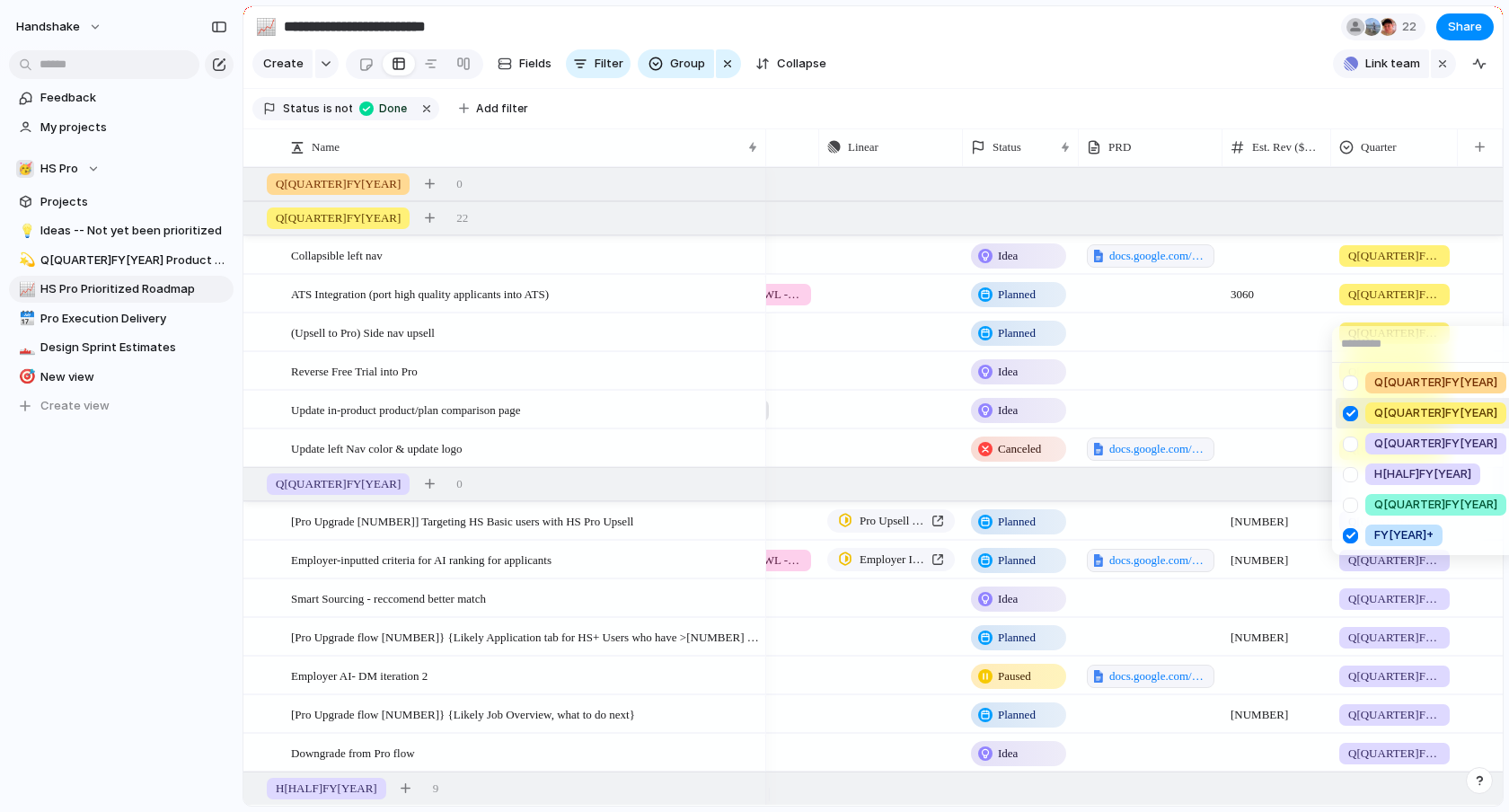 click at bounding box center [1350, 413] 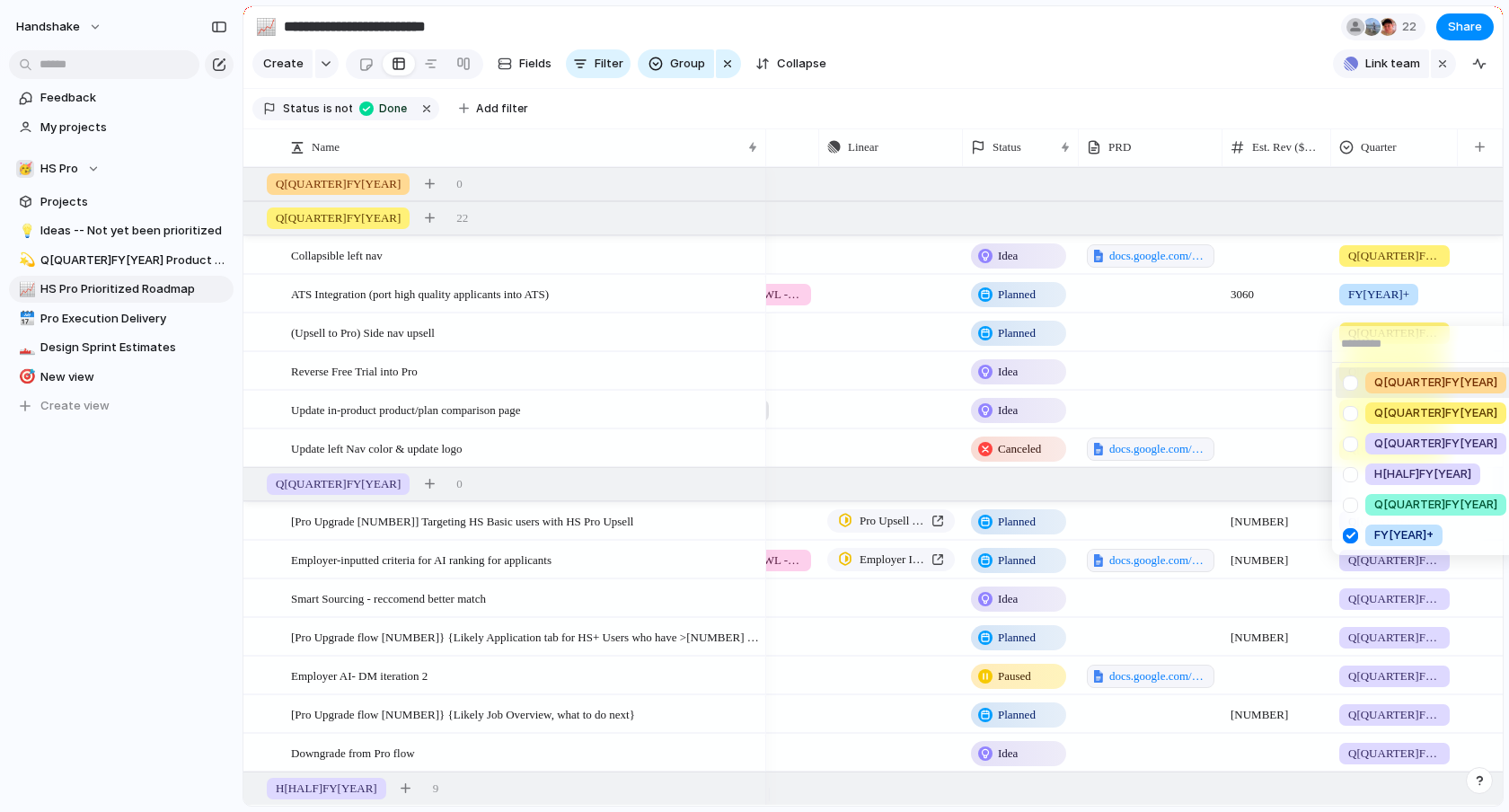 click on "Q[QUARTER]FY[YEAR]   Q[QUARTER]FY[YEAR]   Q[QUARTER]FY[YEAR]   H[HALF]FY[YEAR]   Q[QUARTER]FY[YEAR]   FY[YEAR]+" at bounding box center (754, 406) 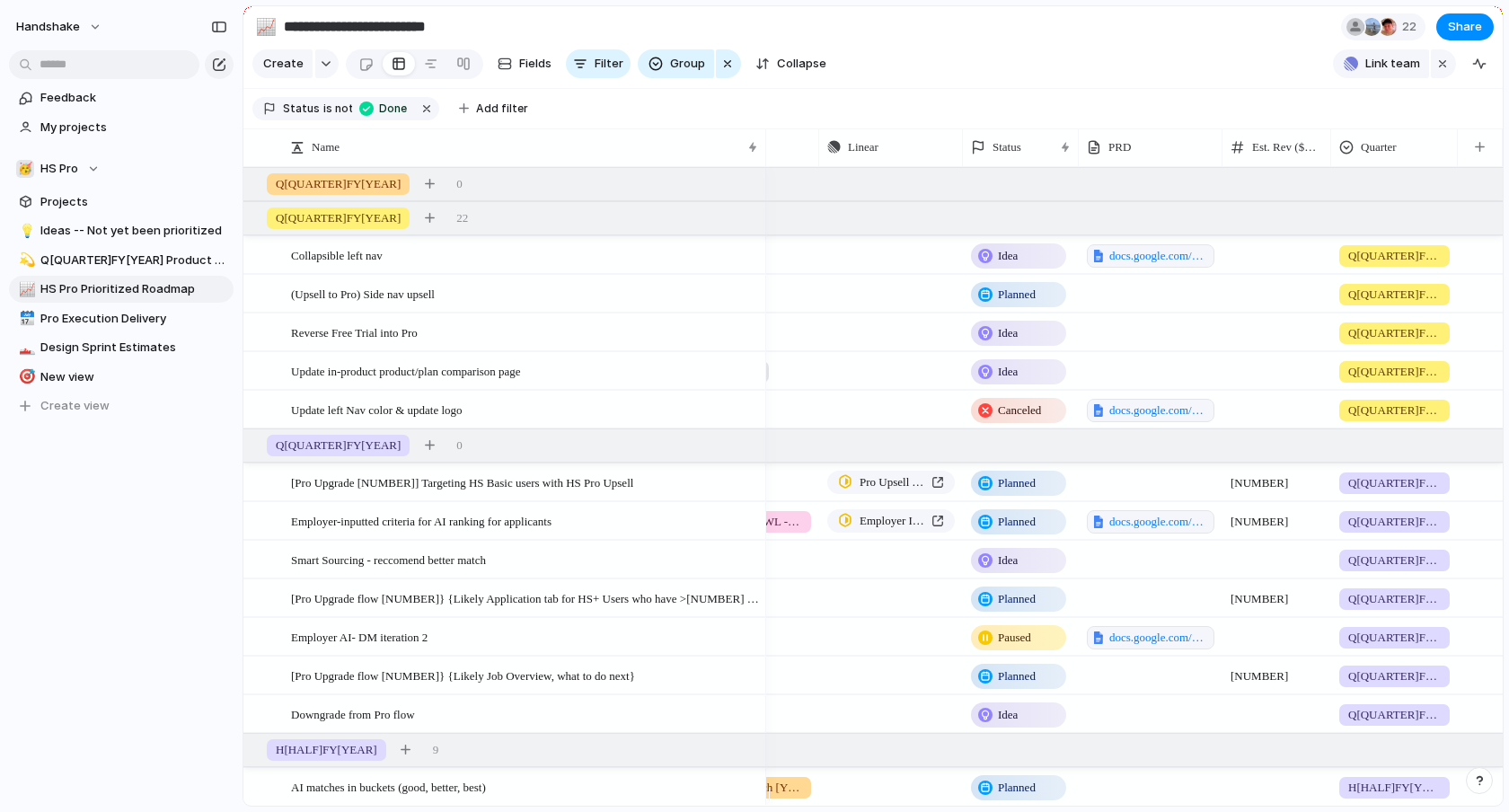 click on "Q[QUARTER]FY[YEAR]" at bounding box center (1394, 293) 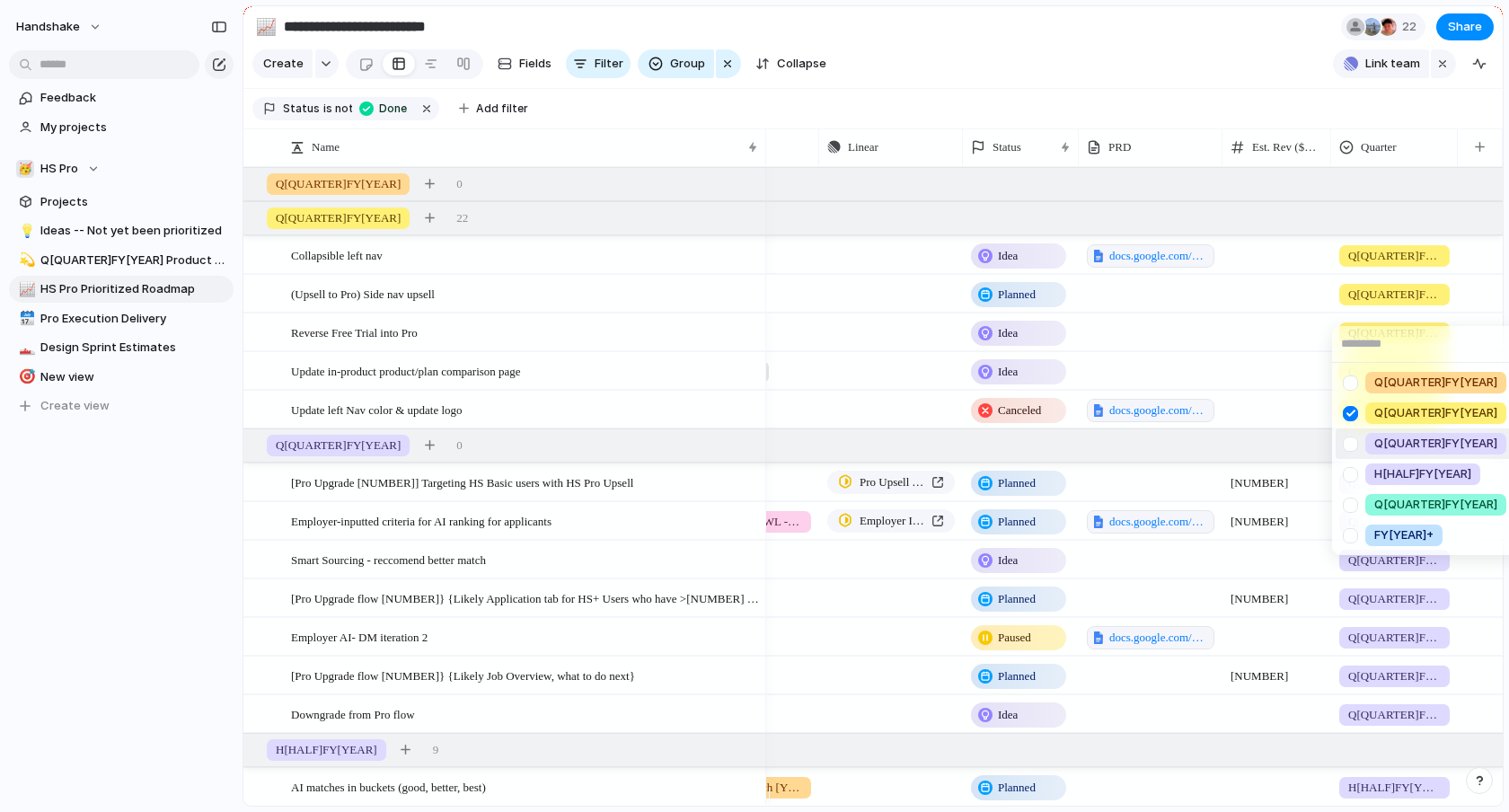 click at bounding box center [1350, 444] 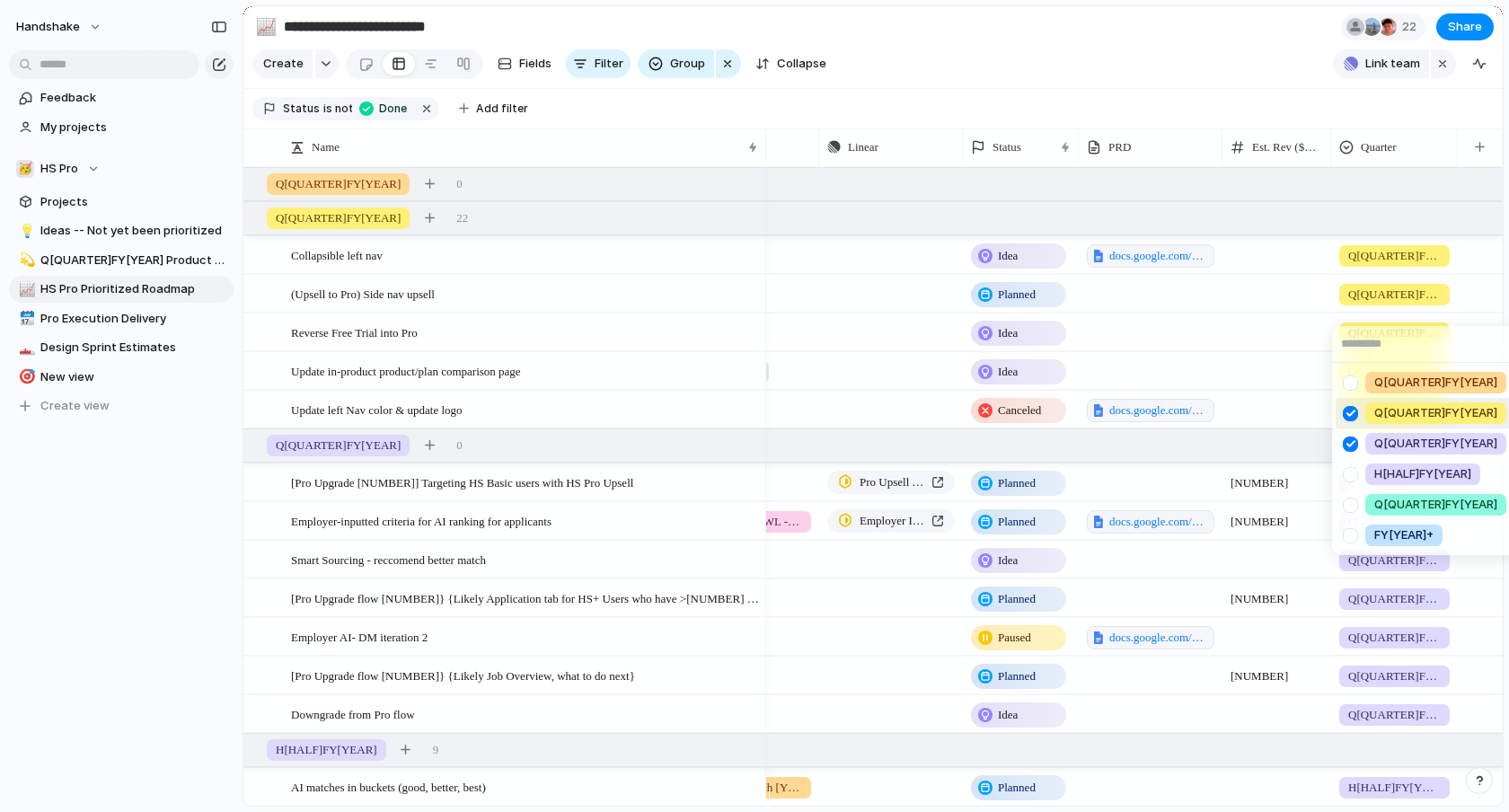 click at bounding box center (1350, 413) 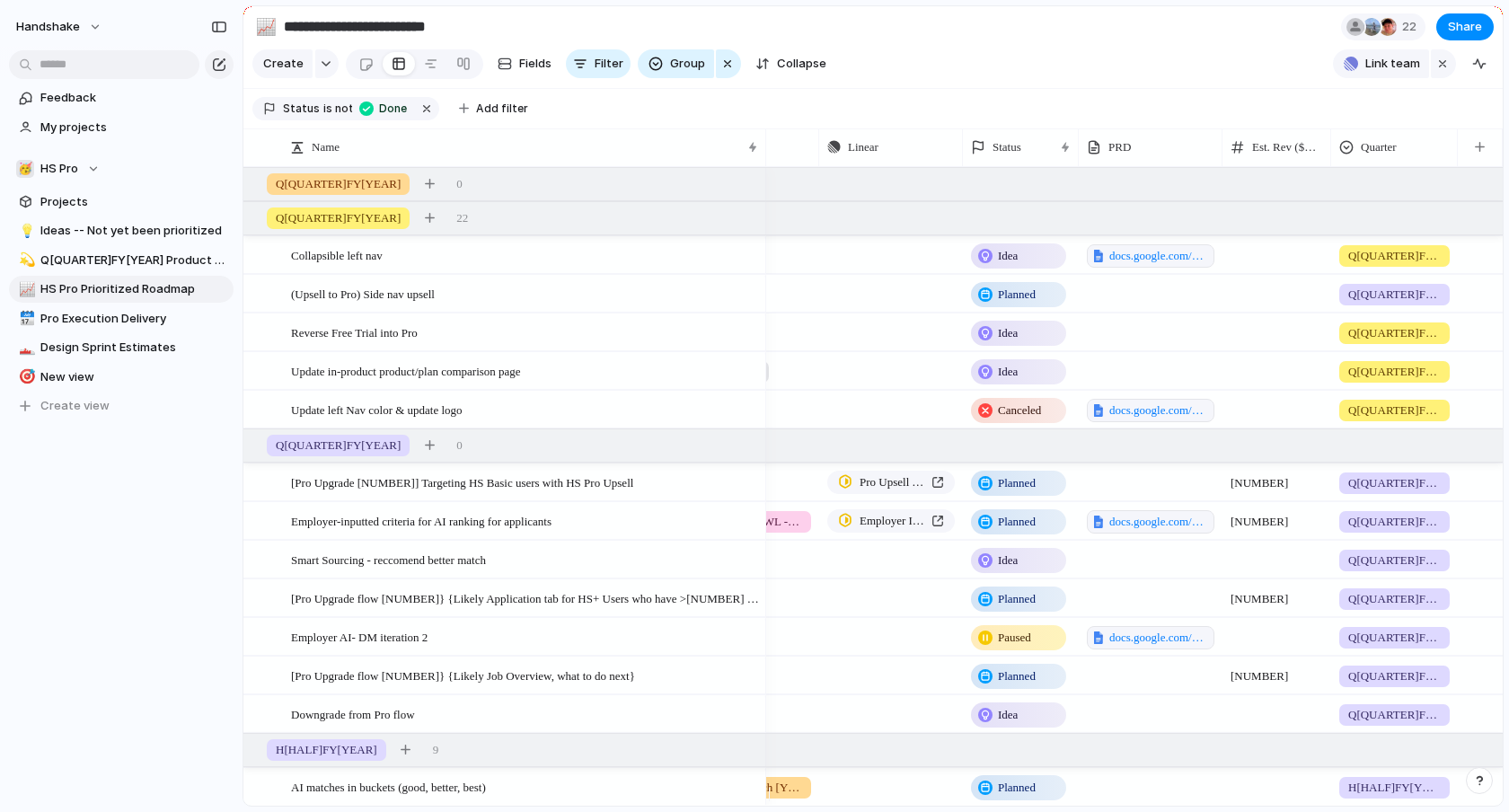 click on "Q[QUARTER]FY[YEAR]   Q[QUARTER]FY[YEAR]   Q[QUARTER]FY[YEAR]   H[HALF]FY[YEAR]   Q[QUARTER]FY[YEAR]   FY[YEAR]+" at bounding box center [754, 406] 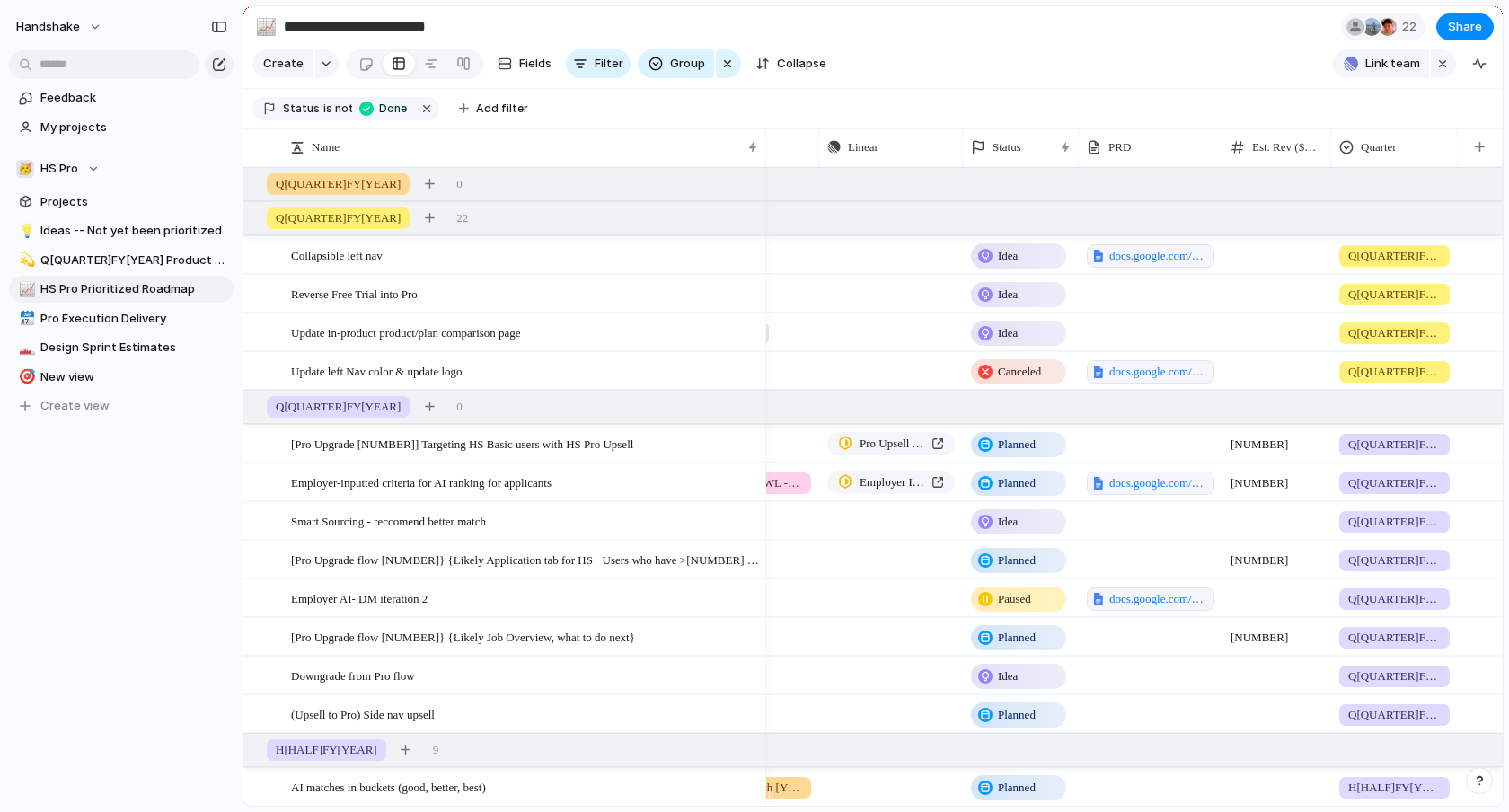 click on "Q[QUARTER]FY[YEAR]" at bounding box center (1394, 295) 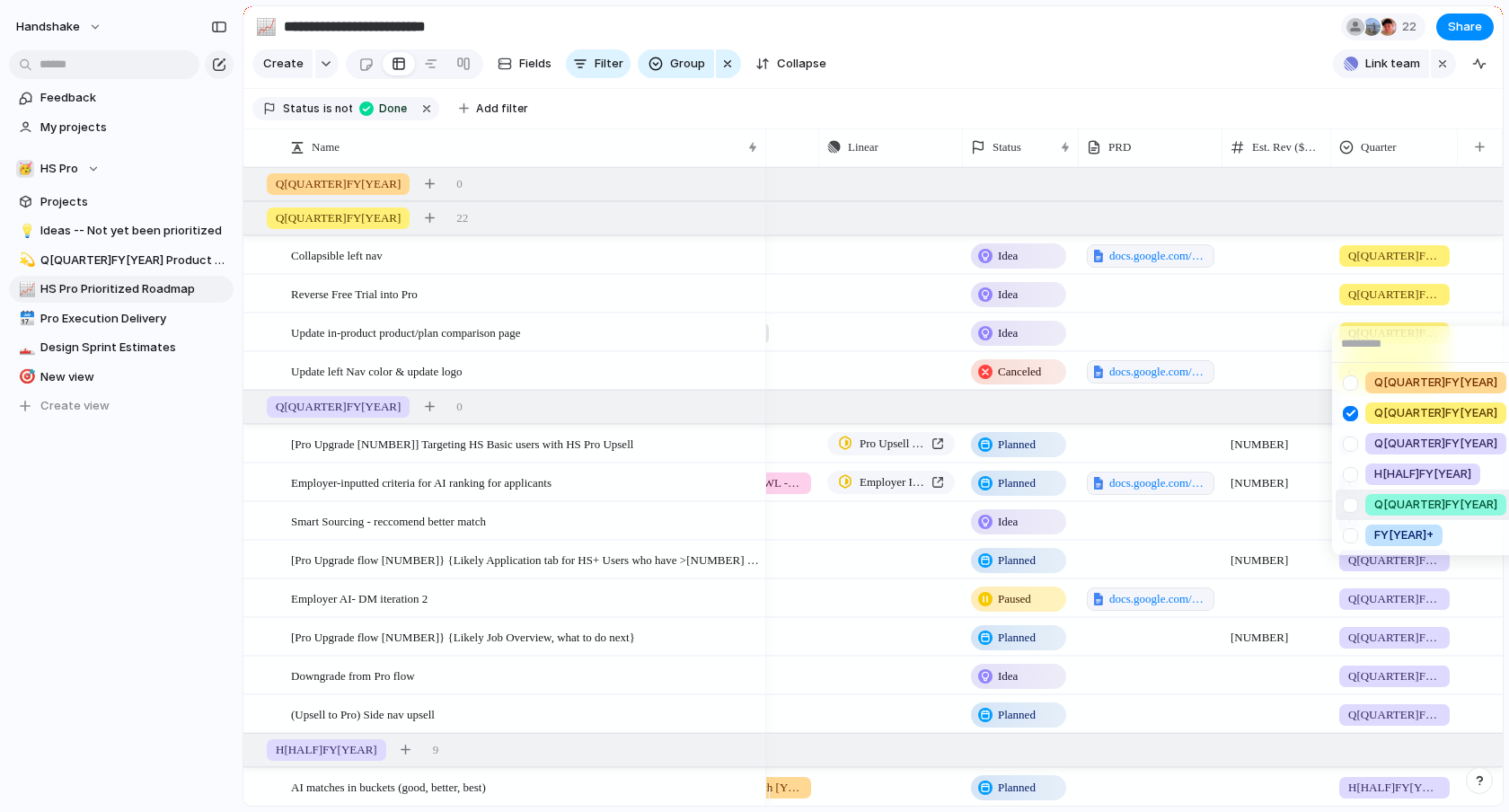 click at bounding box center (1350, 505) 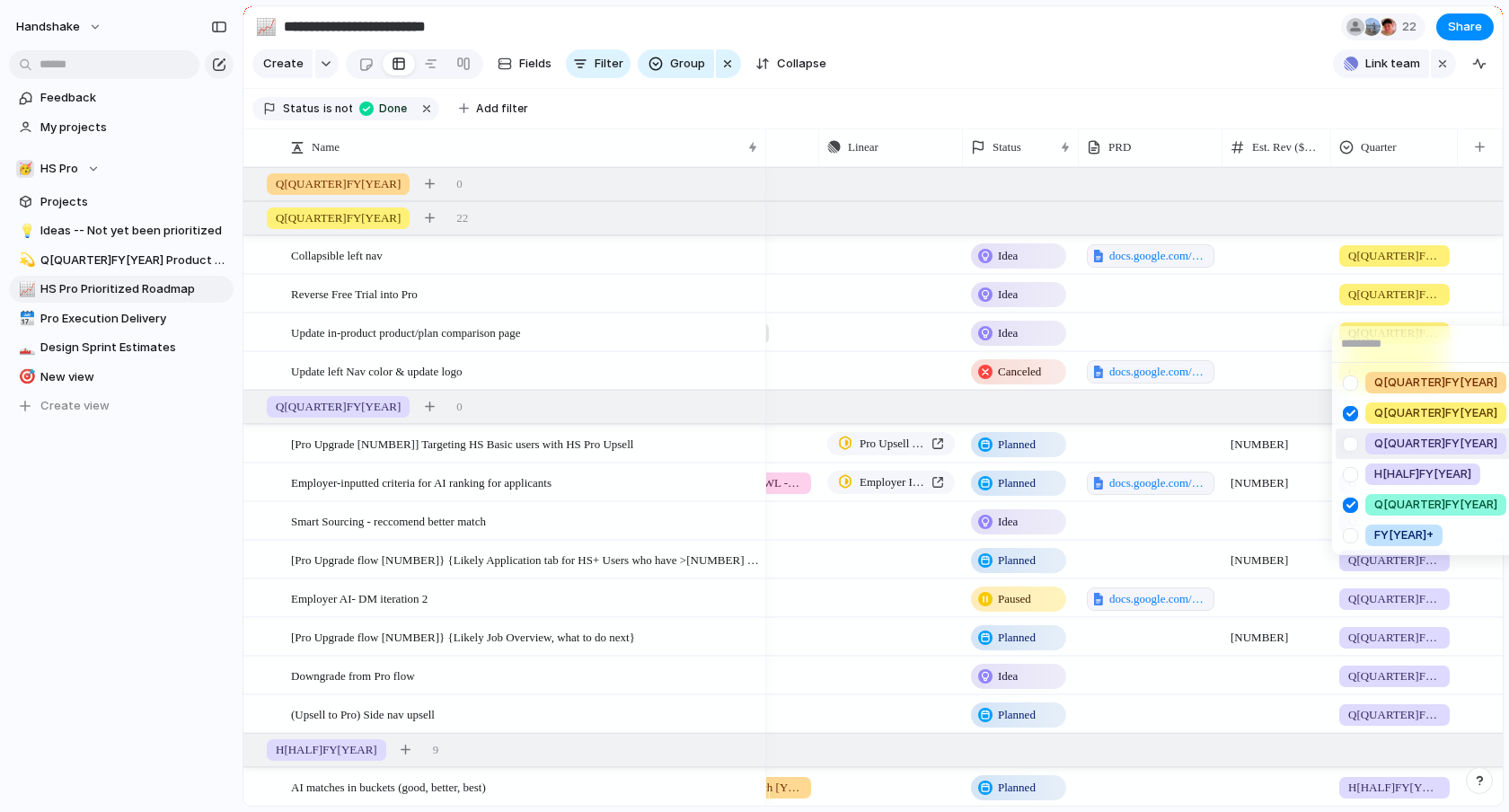 click at bounding box center [1350, 444] 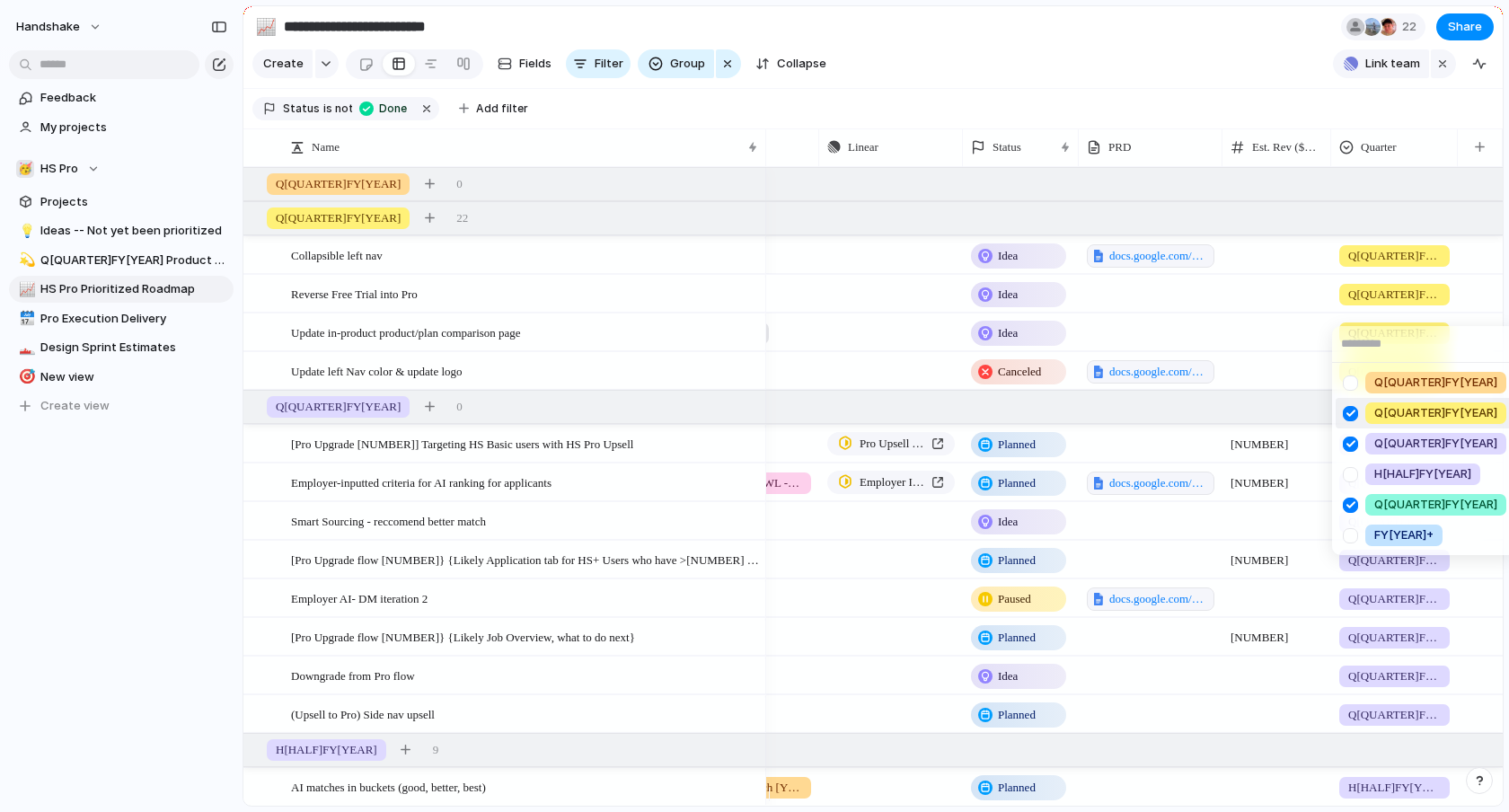 click at bounding box center [1350, 413] 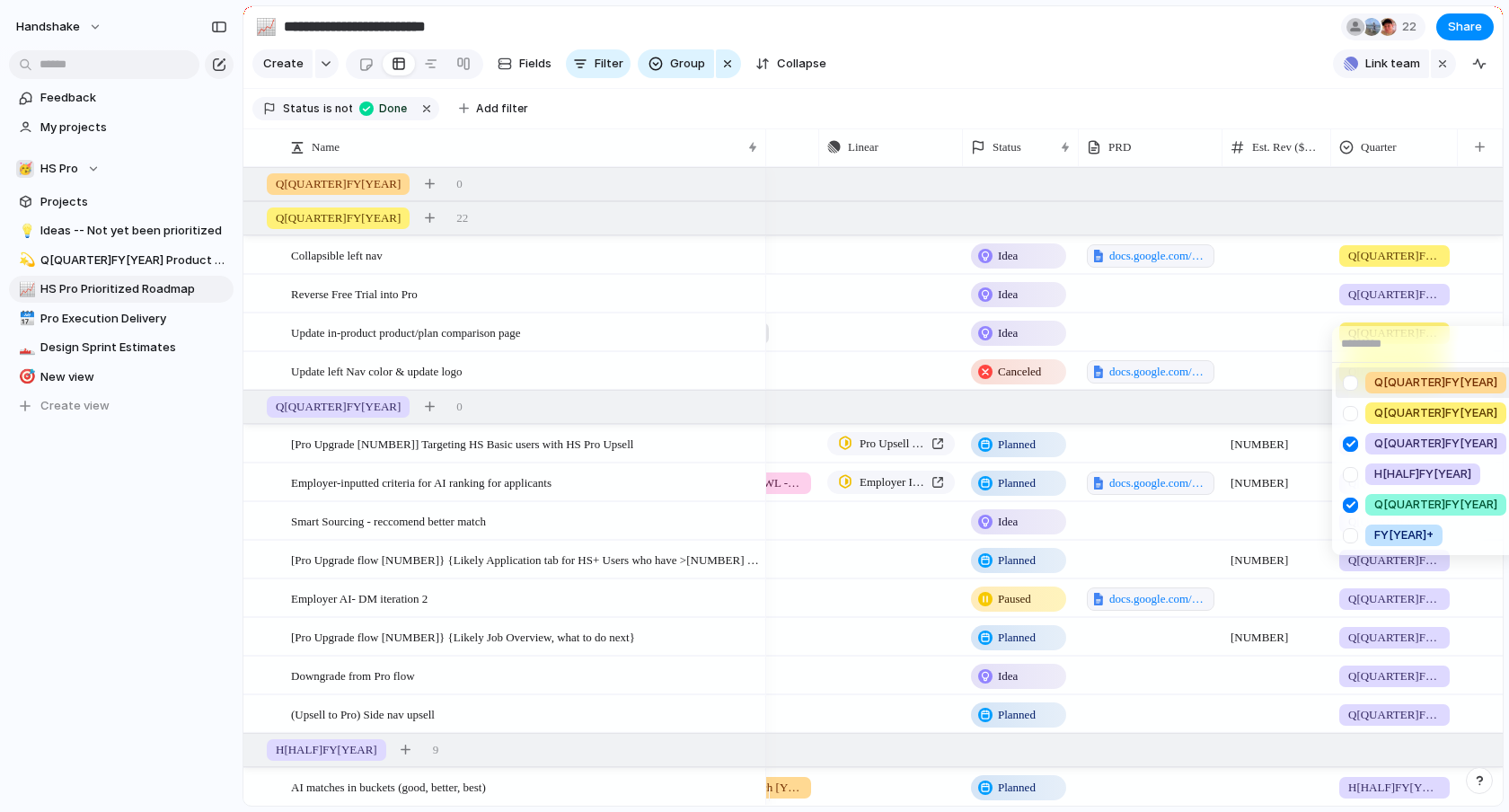 click on "Q[QUARTER]FY[YEAR]   Q[QUARTER]FY[YEAR]   Q[QUARTER]FY[YEAR]   H[HALF]FY[YEAR]   Q[QUARTER]FY[YEAR]   FY[YEAR]+" at bounding box center (754, 406) 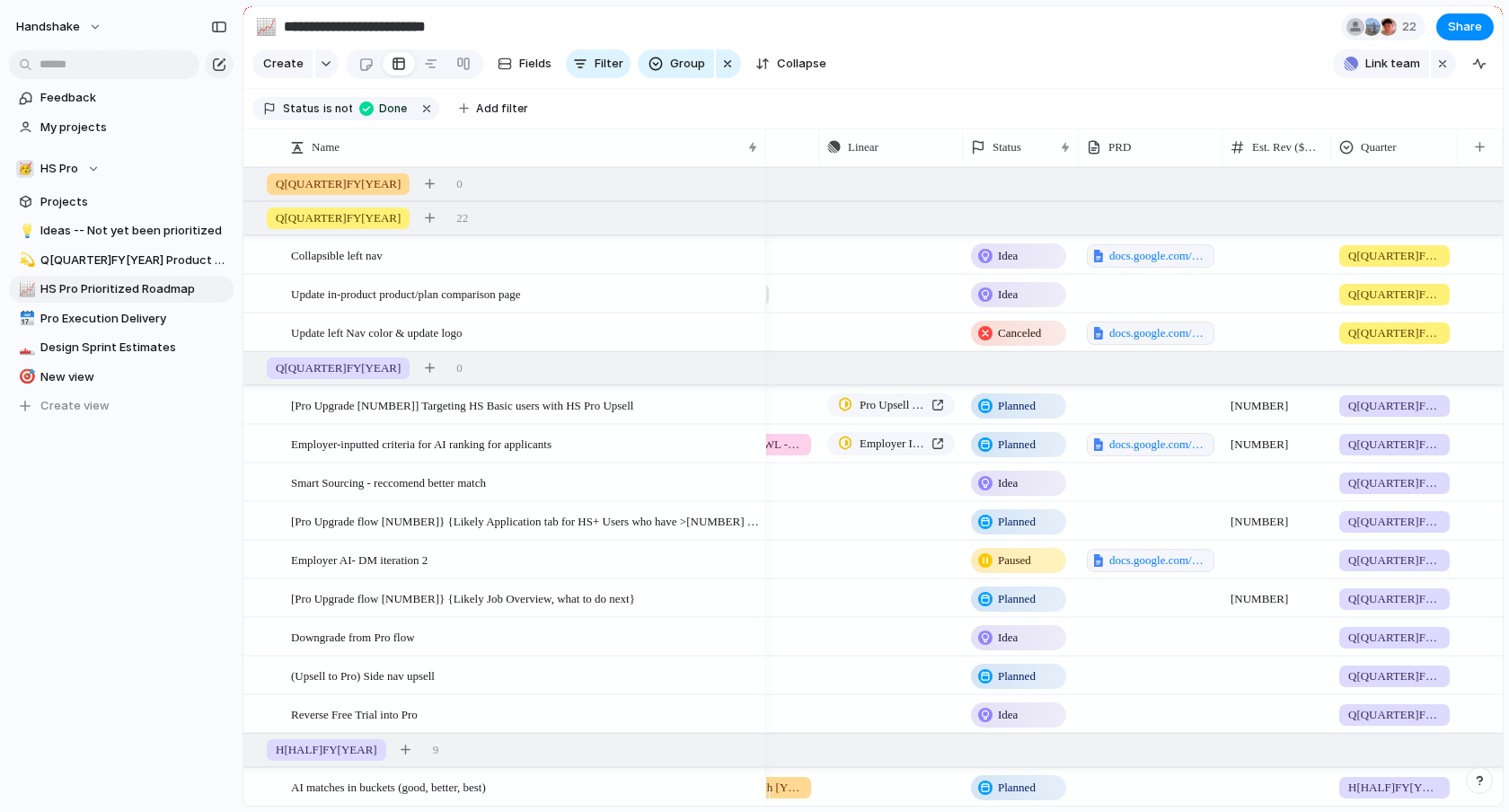 click on "Q[QUARTER]FY[YEAR]" at bounding box center (1394, 295) 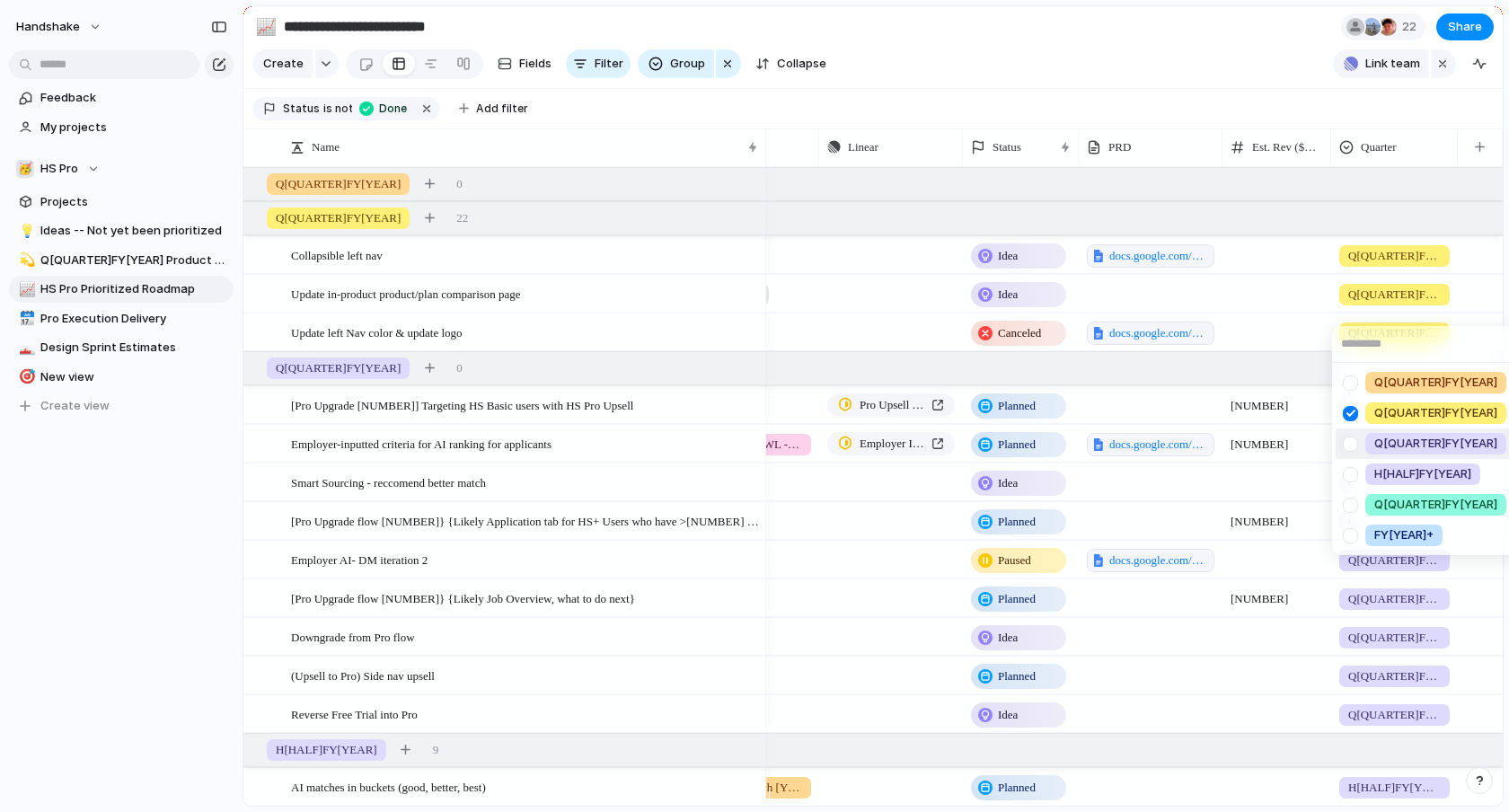 click at bounding box center [1350, 444] 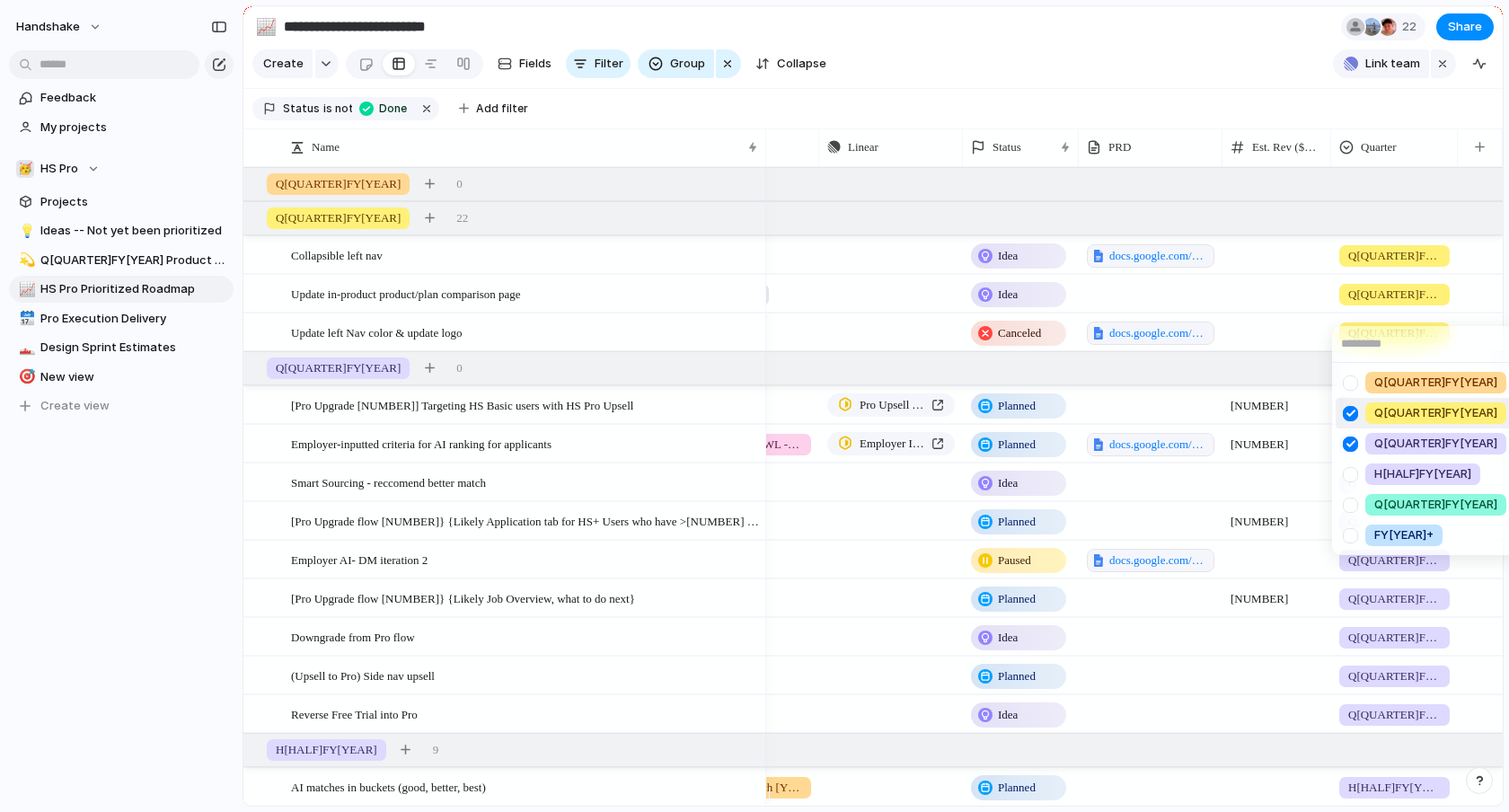 click at bounding box center [1350, 413] 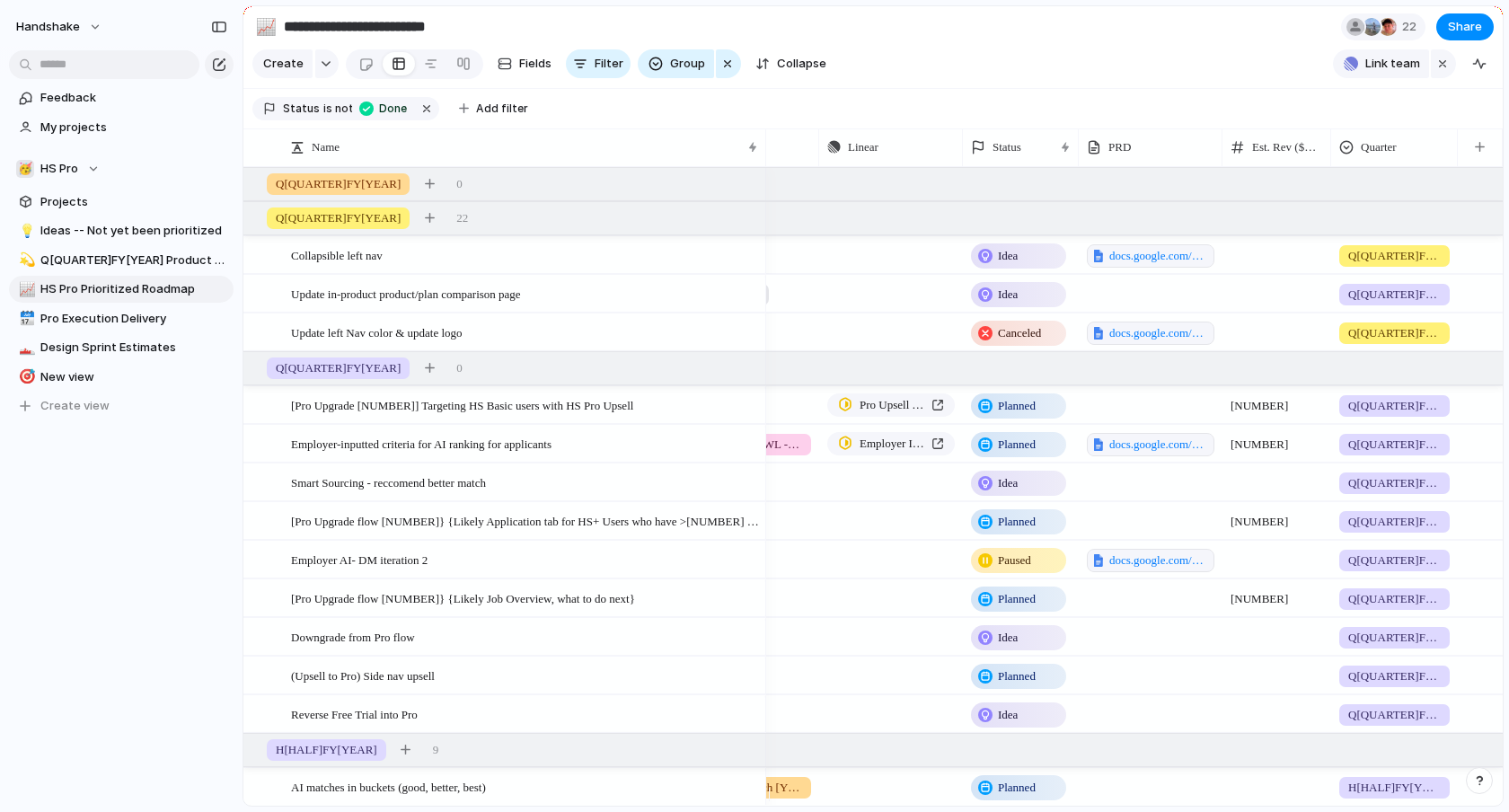 click on "Q[QUARTER]FY[YEAR]   Q[QUARTER]FY[YEAR]   Q[QUARTER]FY[YEAR]   H[HALF]FY[YEAR]   Q[QUARTER]FY[YEAR]   FY[YEAR]+" at bounding box center [754, 406] 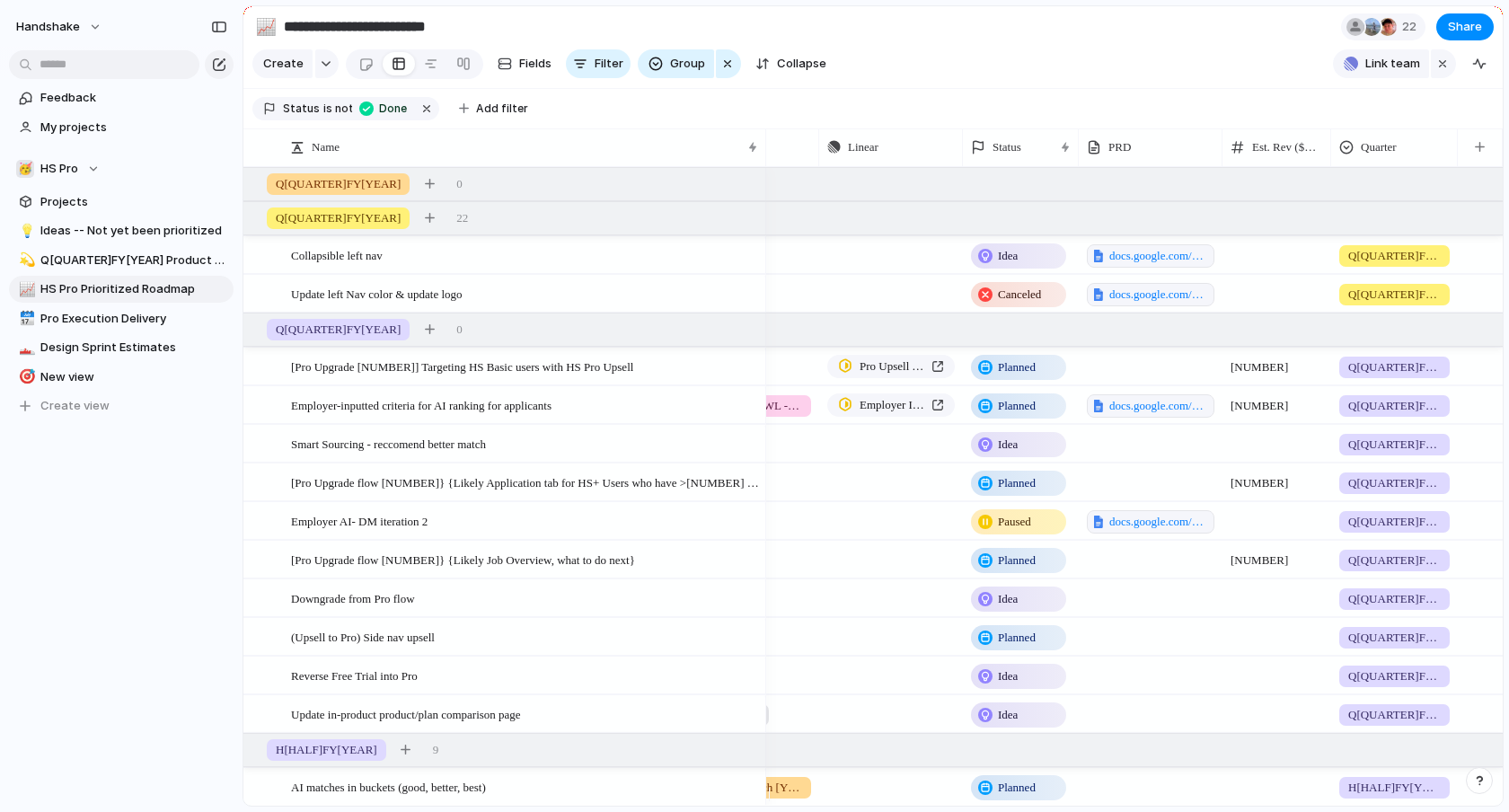 click on "Q[QUARTER]FY[YEAR]" at bounding box center (1394, 256) 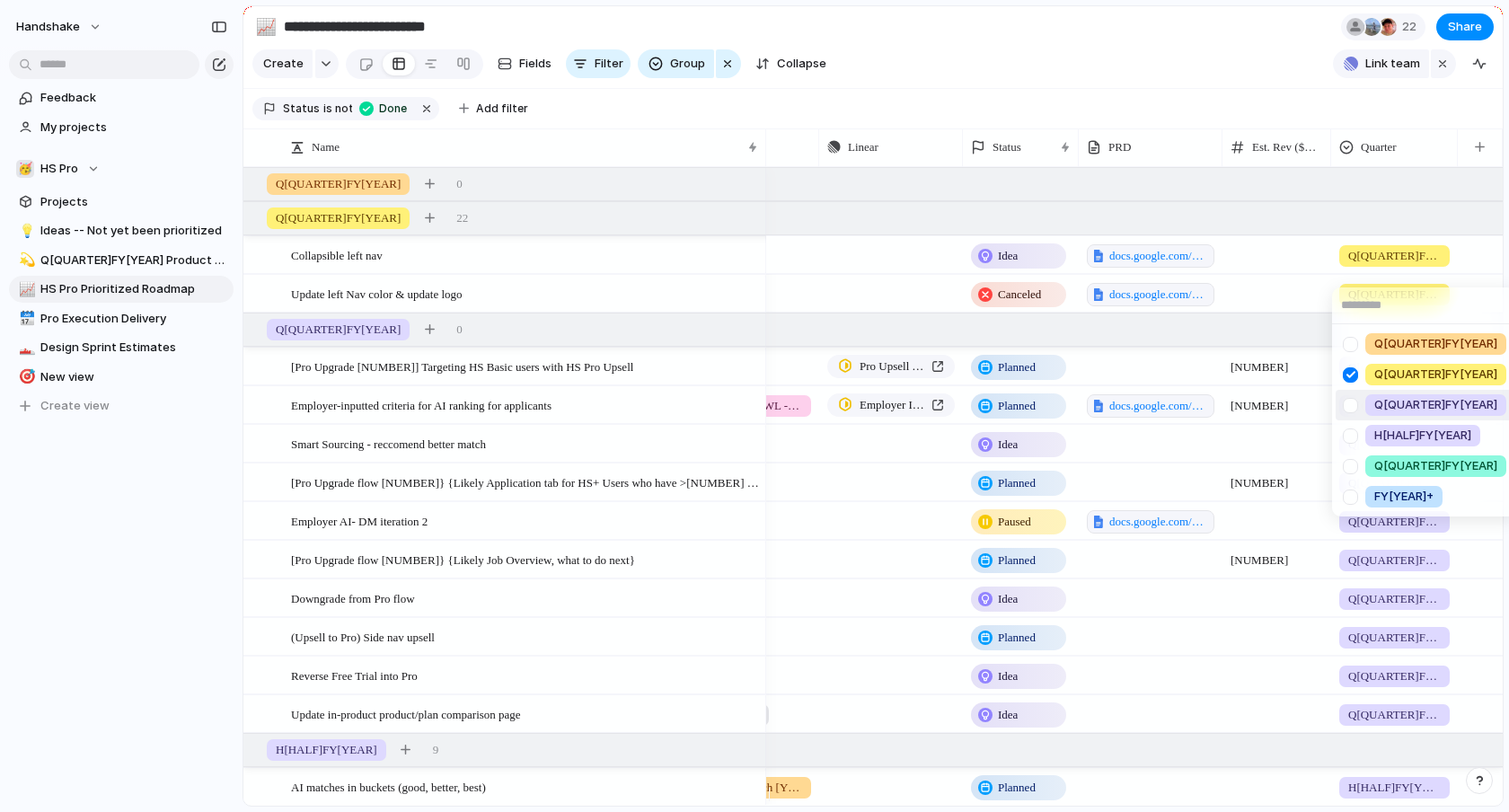 click at bounding box center [1350, 405] 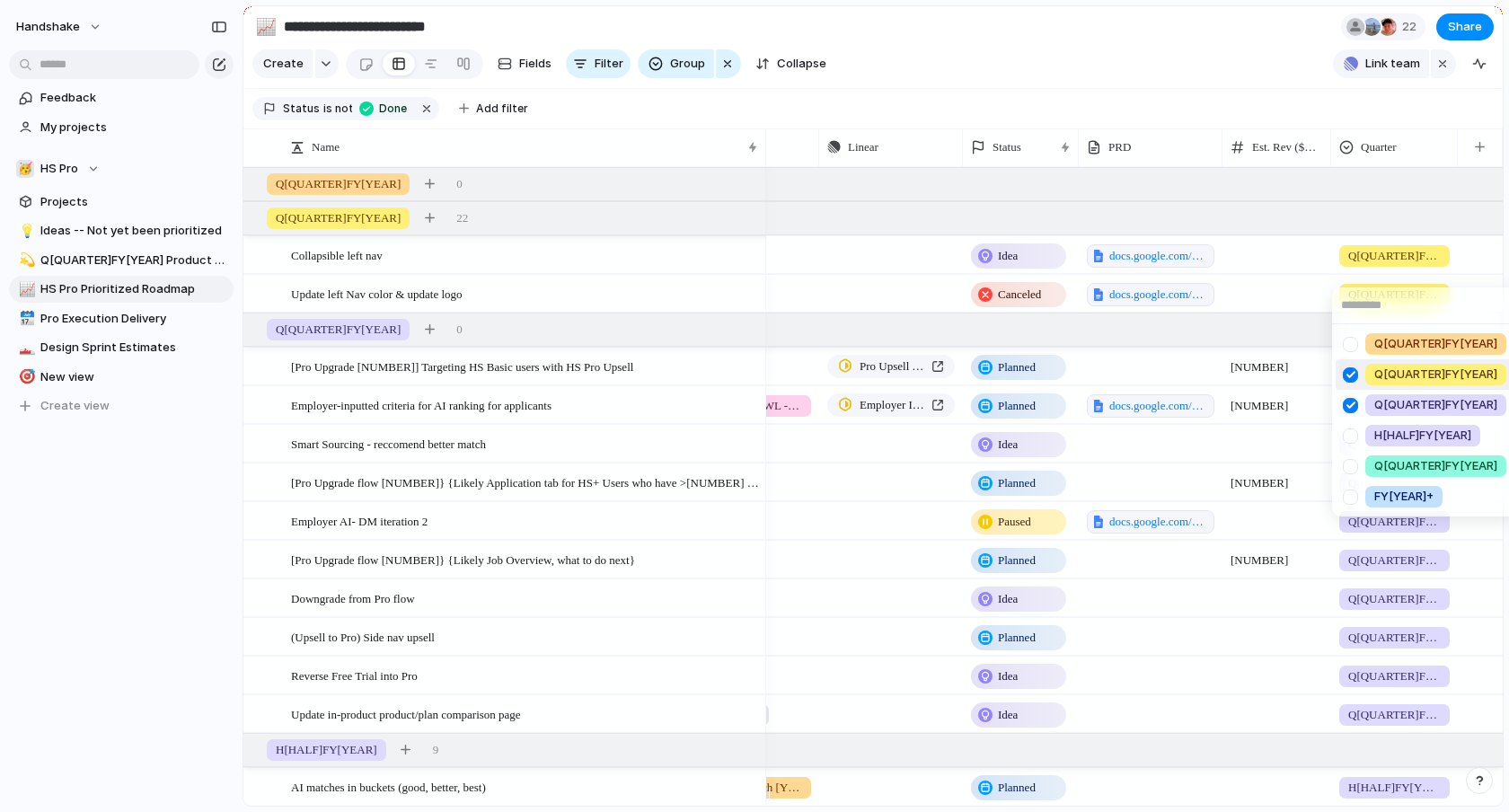 click at bounding box center [1350, 375] 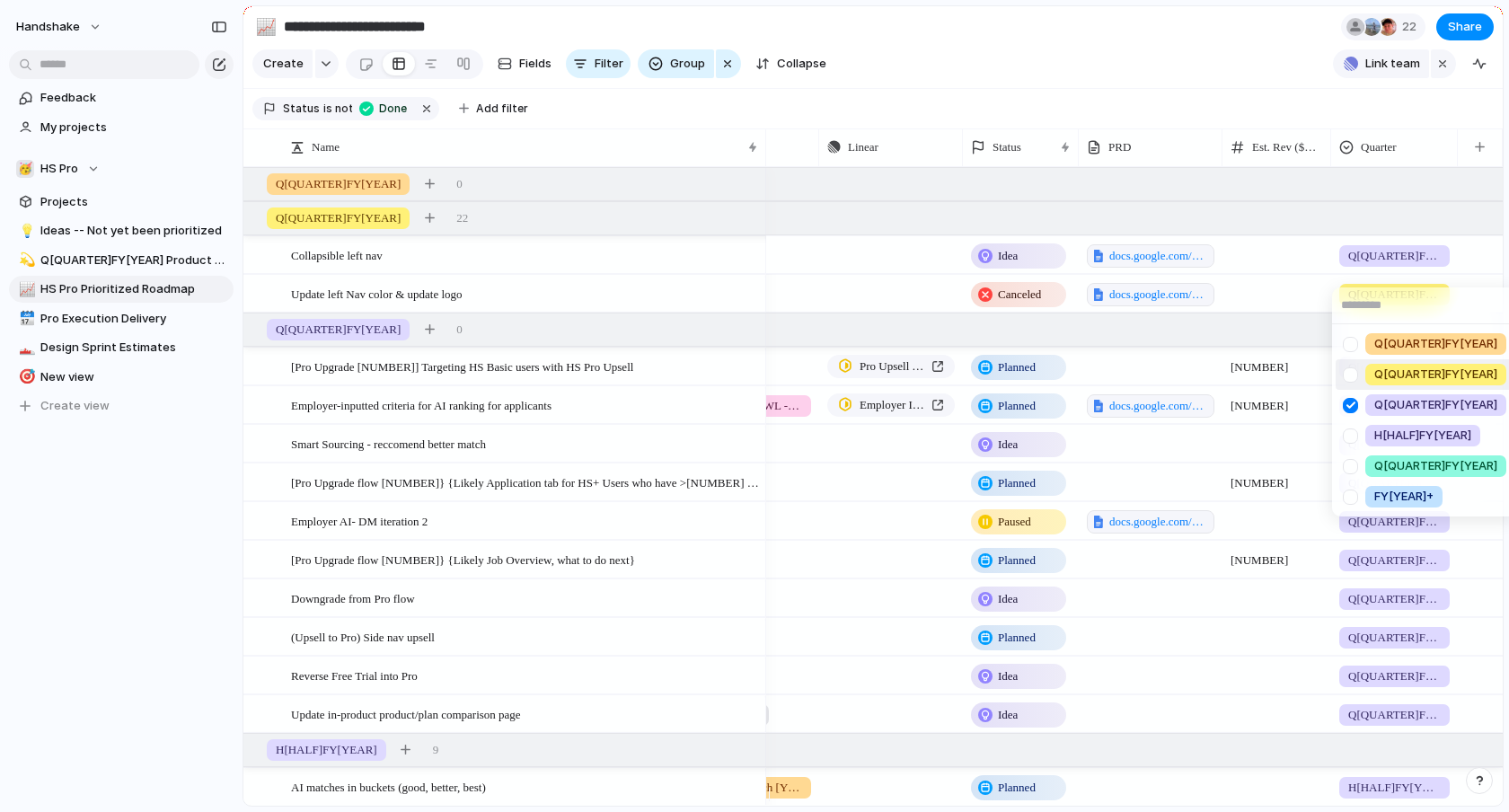 click on "Q[QUARTER]FY[YEAR]   Q[QUARTER]FY[YEAR]   Q[QUARTER]FY[YEAR]   H[HALF]FY[YEAR]   Q[QUARTER]FY[YEAR]   FY[YEAR]+" at bounding box center [754, 406] 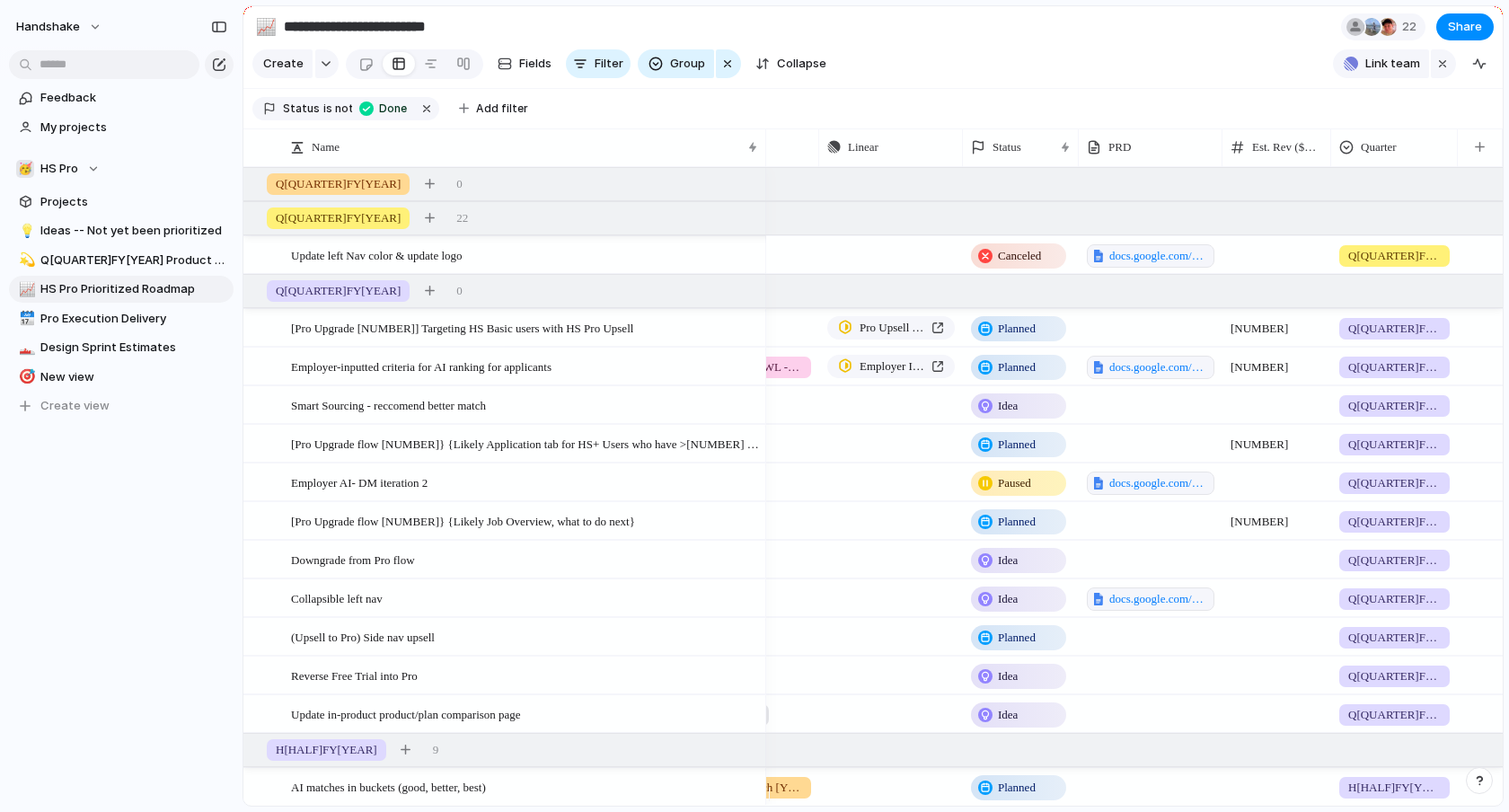 click on "Canceled" at bounding box center [1019, 256] 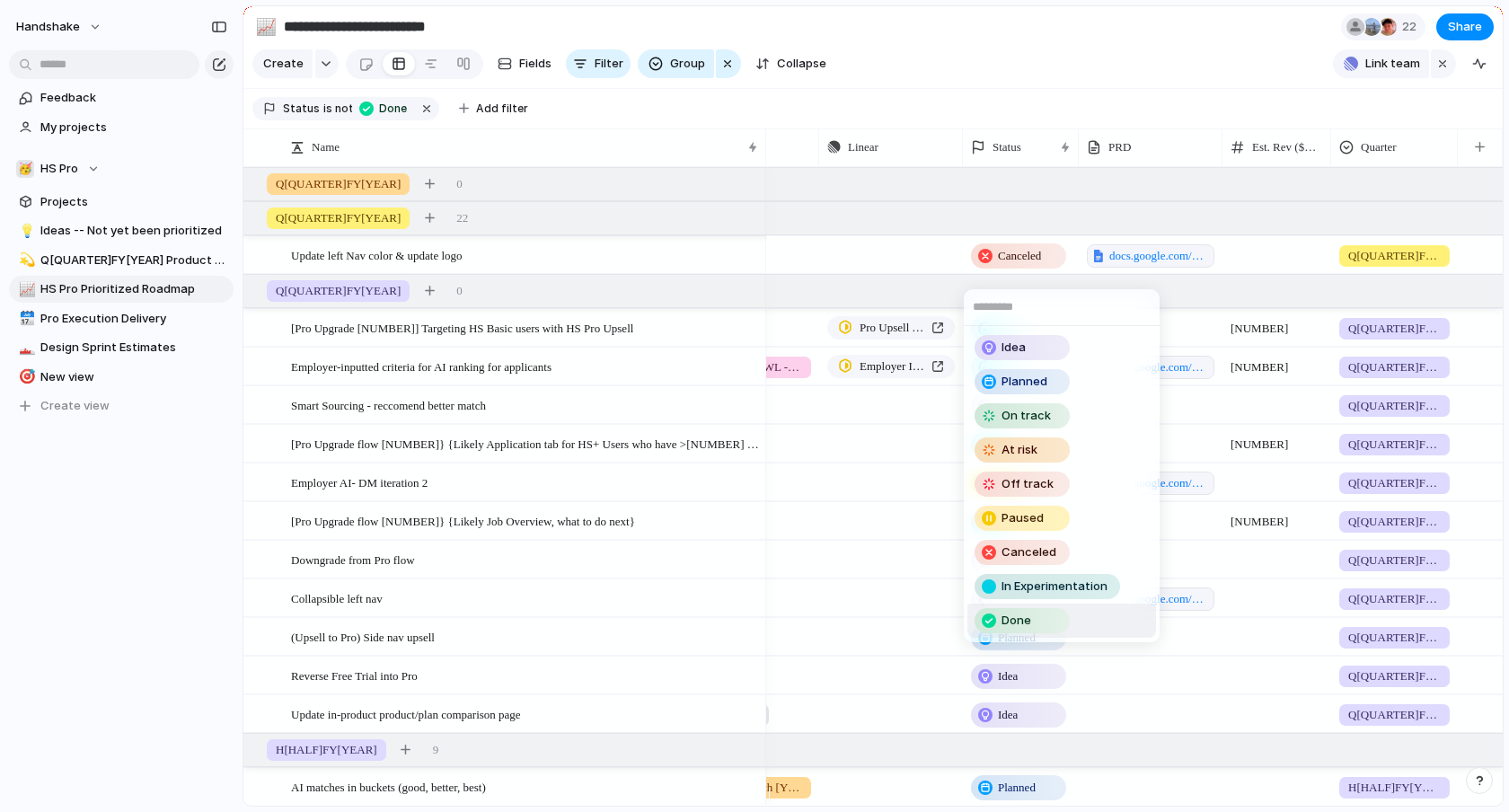 click on "Done" at bounding box center (1016, 621) 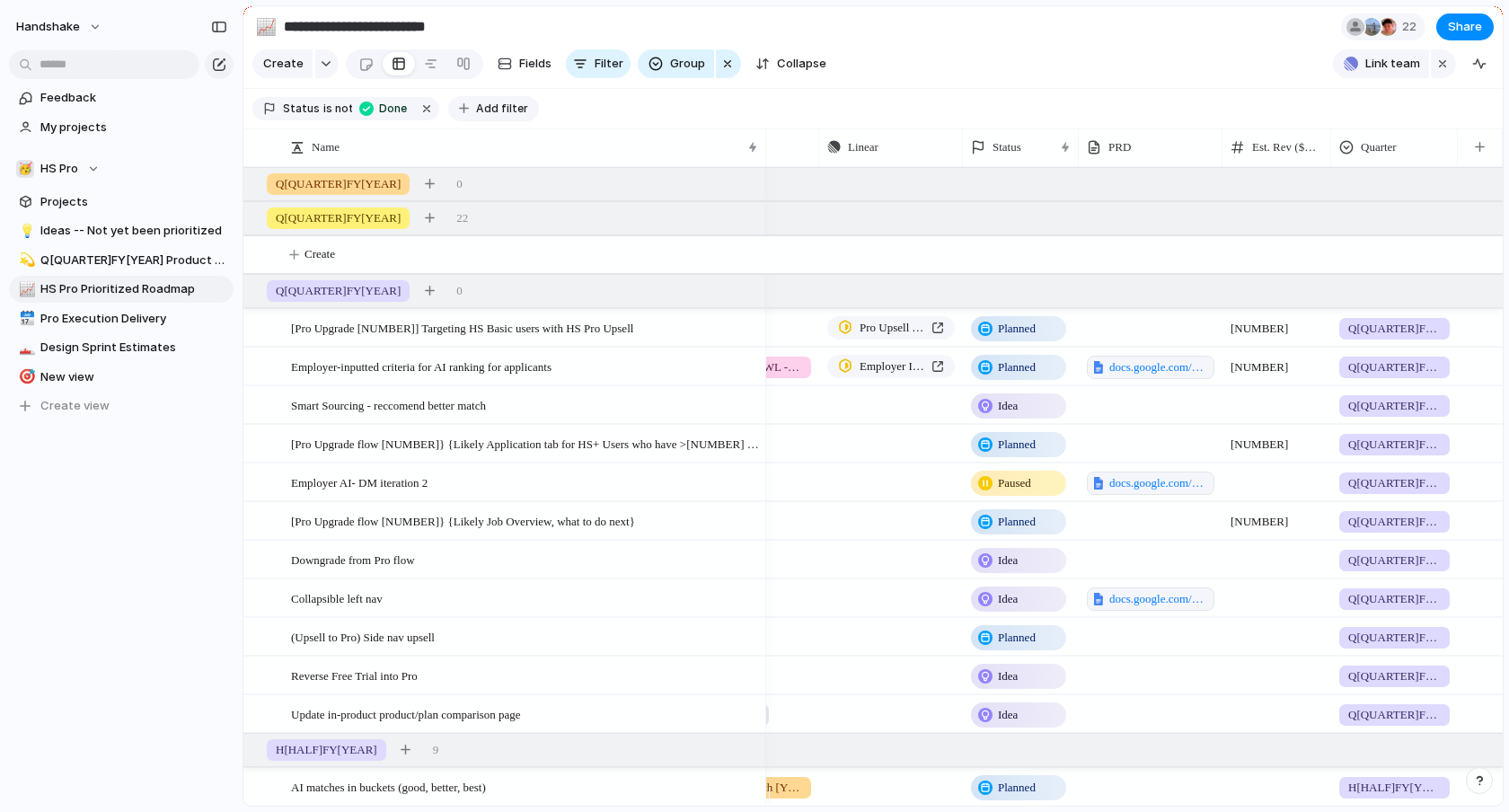 click on "Add filter" at bounding box center [502, 109] 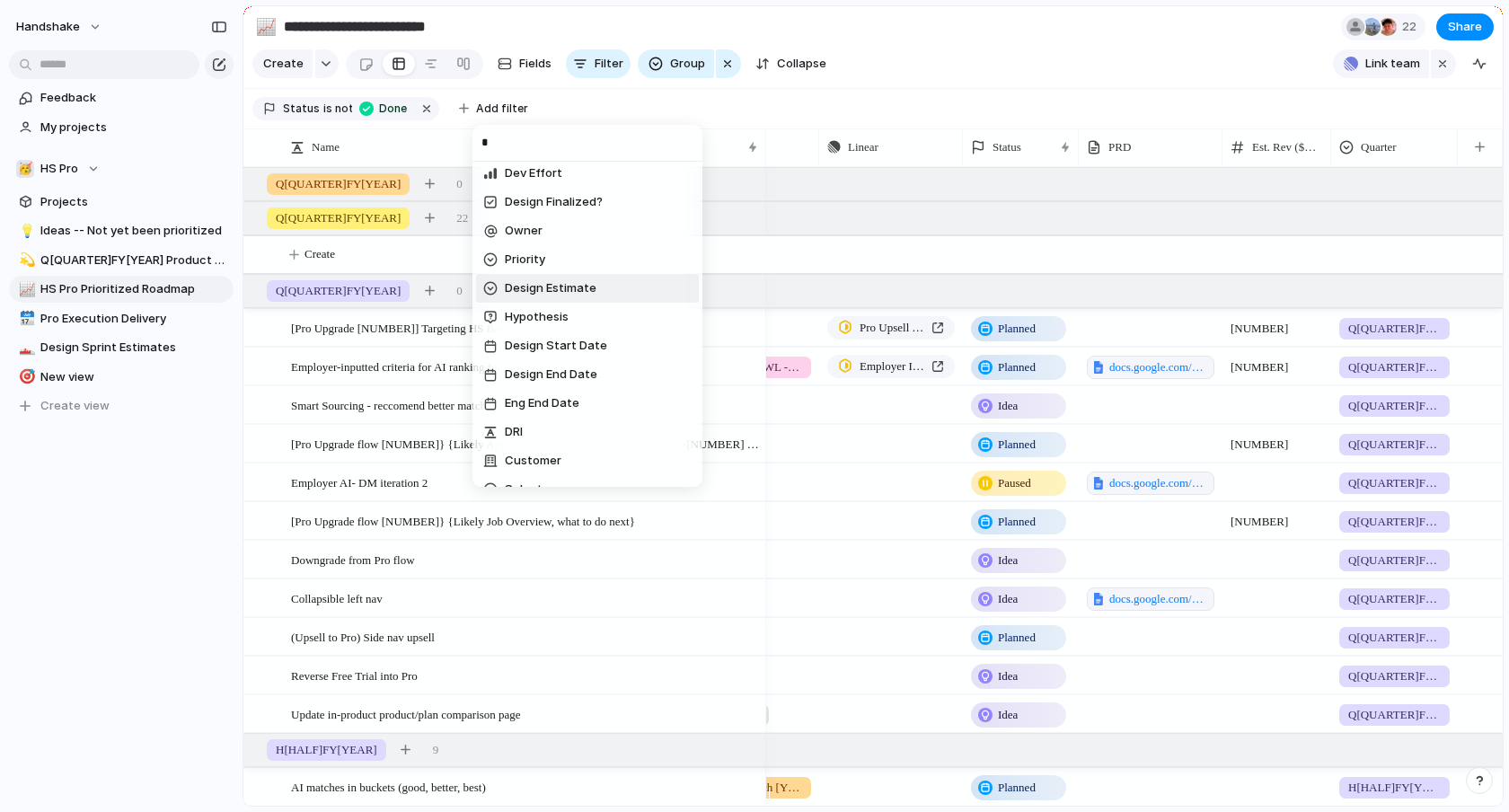 scroll, scrollTop: 0, scrollLeft: 0, axis: both 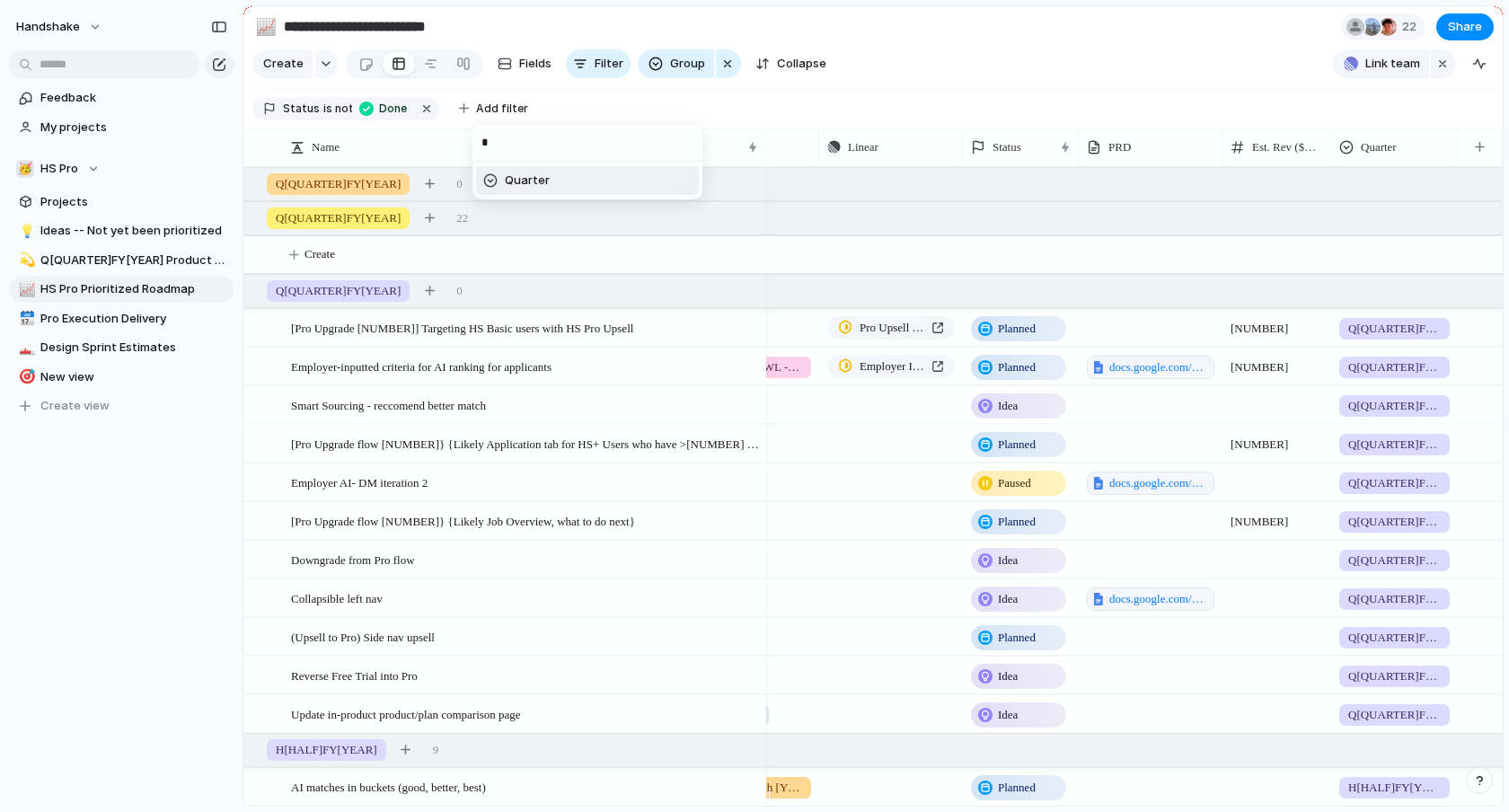 type on "*" 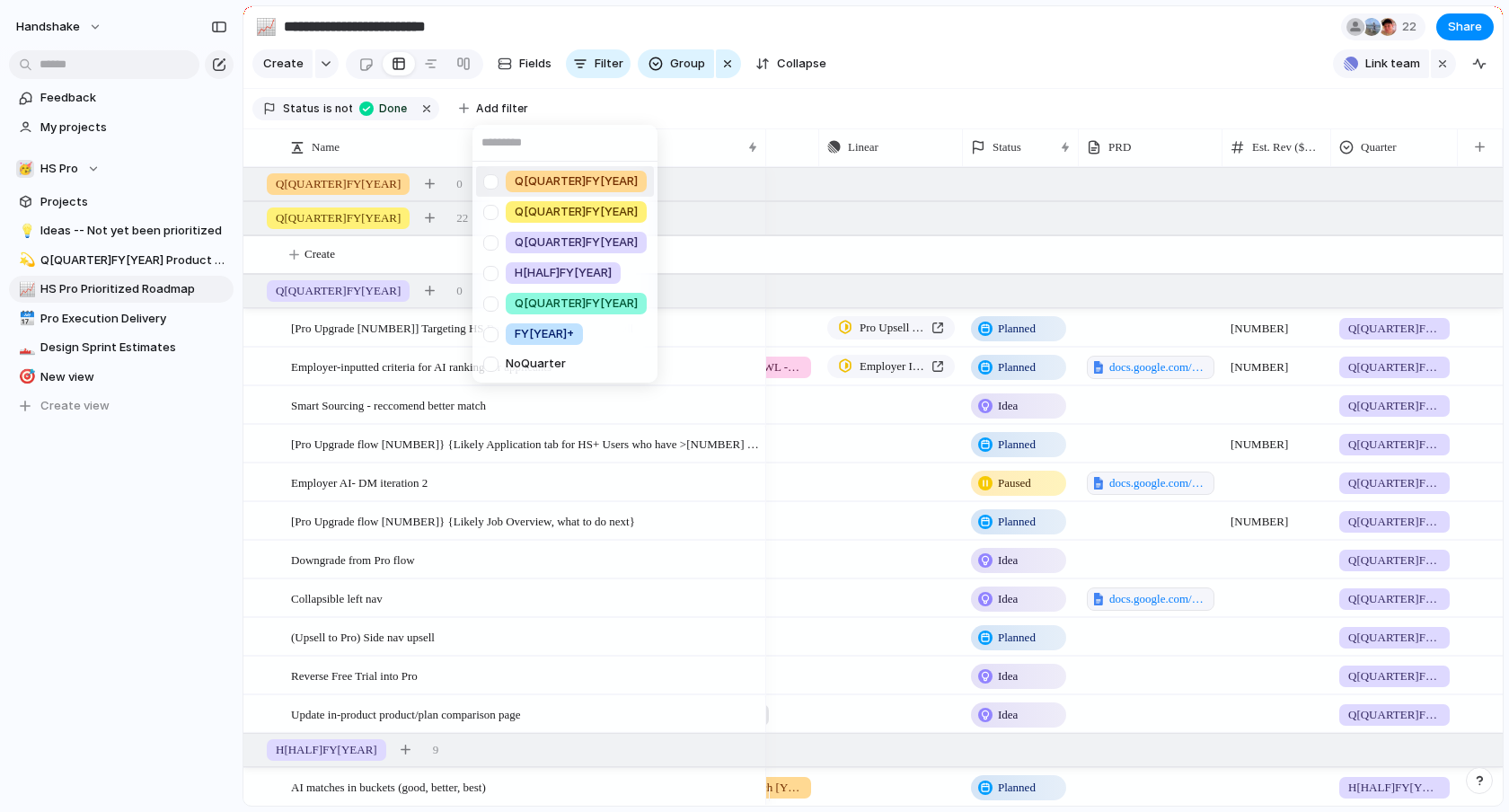 click at bounding box center [490, 181] 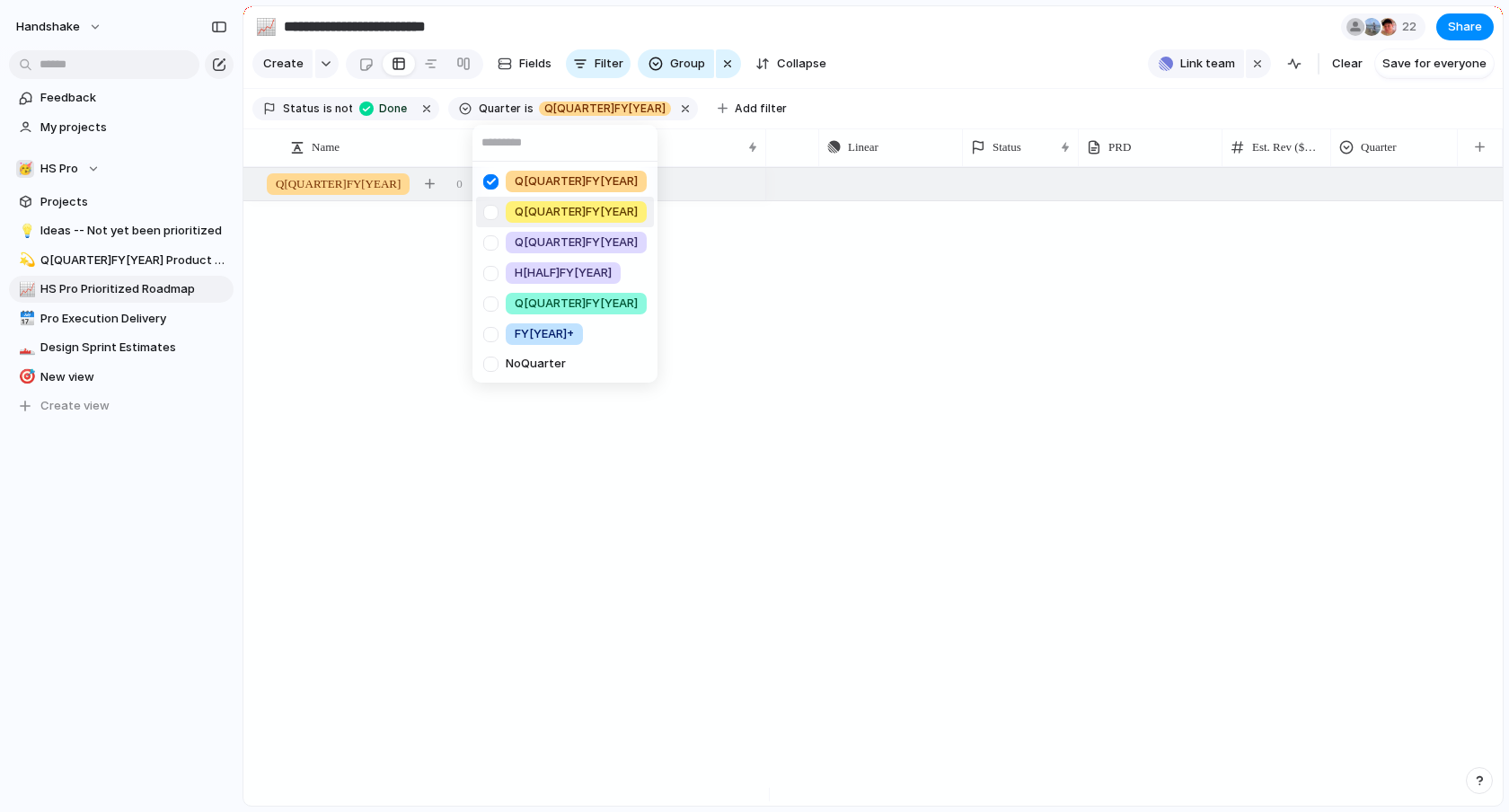 click at bounding box center (490, 212) 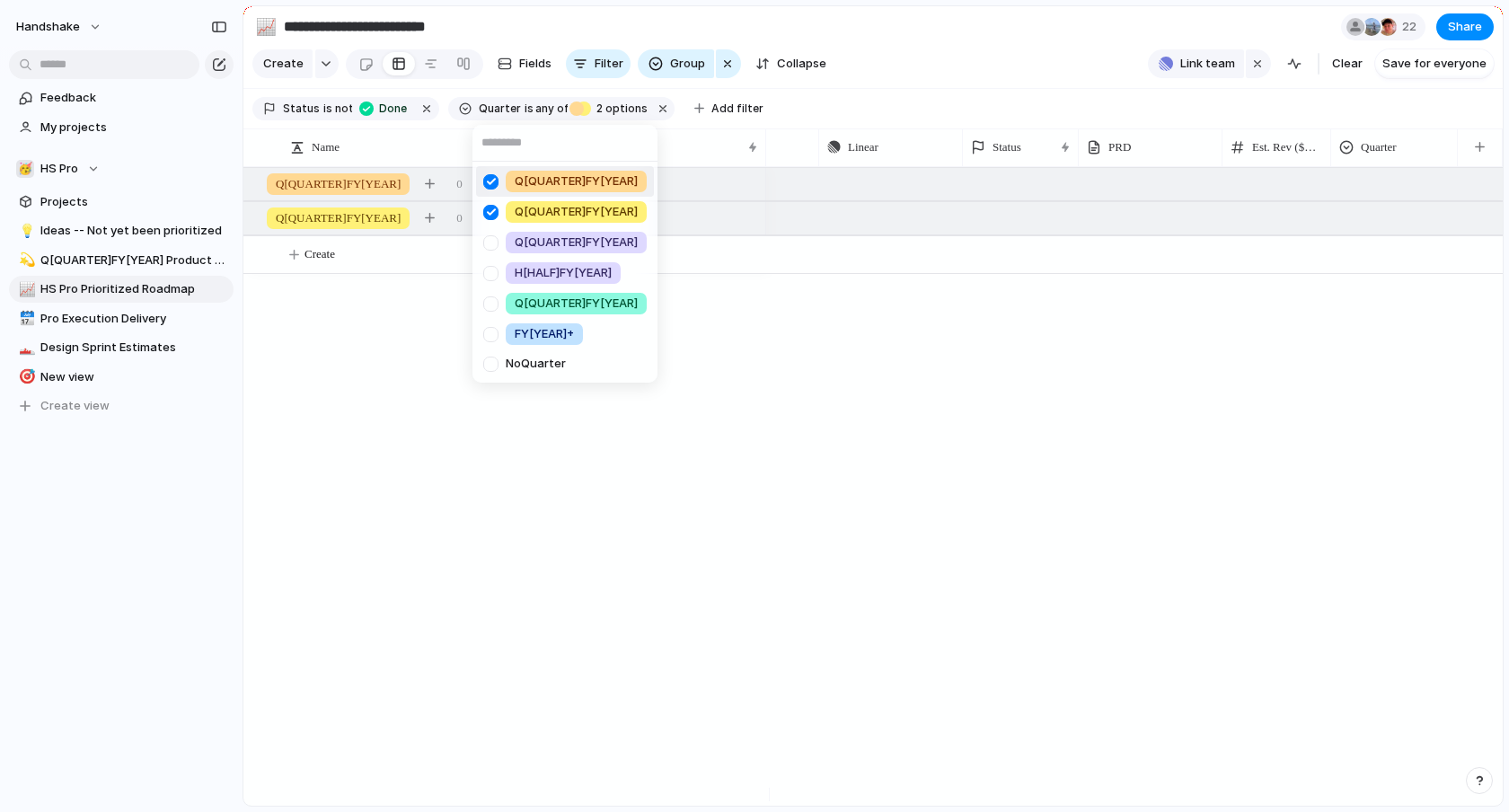 click on "Q[QUARTER]FY[YEAR]   Q[QUARTER]FY[YEAR]   Q[QUARTER]FY[YEAR]   H[HALF]FY[YEAR]   Q[QUARTER]FY[YEAR]   FY[YEAR]+   No  Quarter" at bounding box center (754, 406) 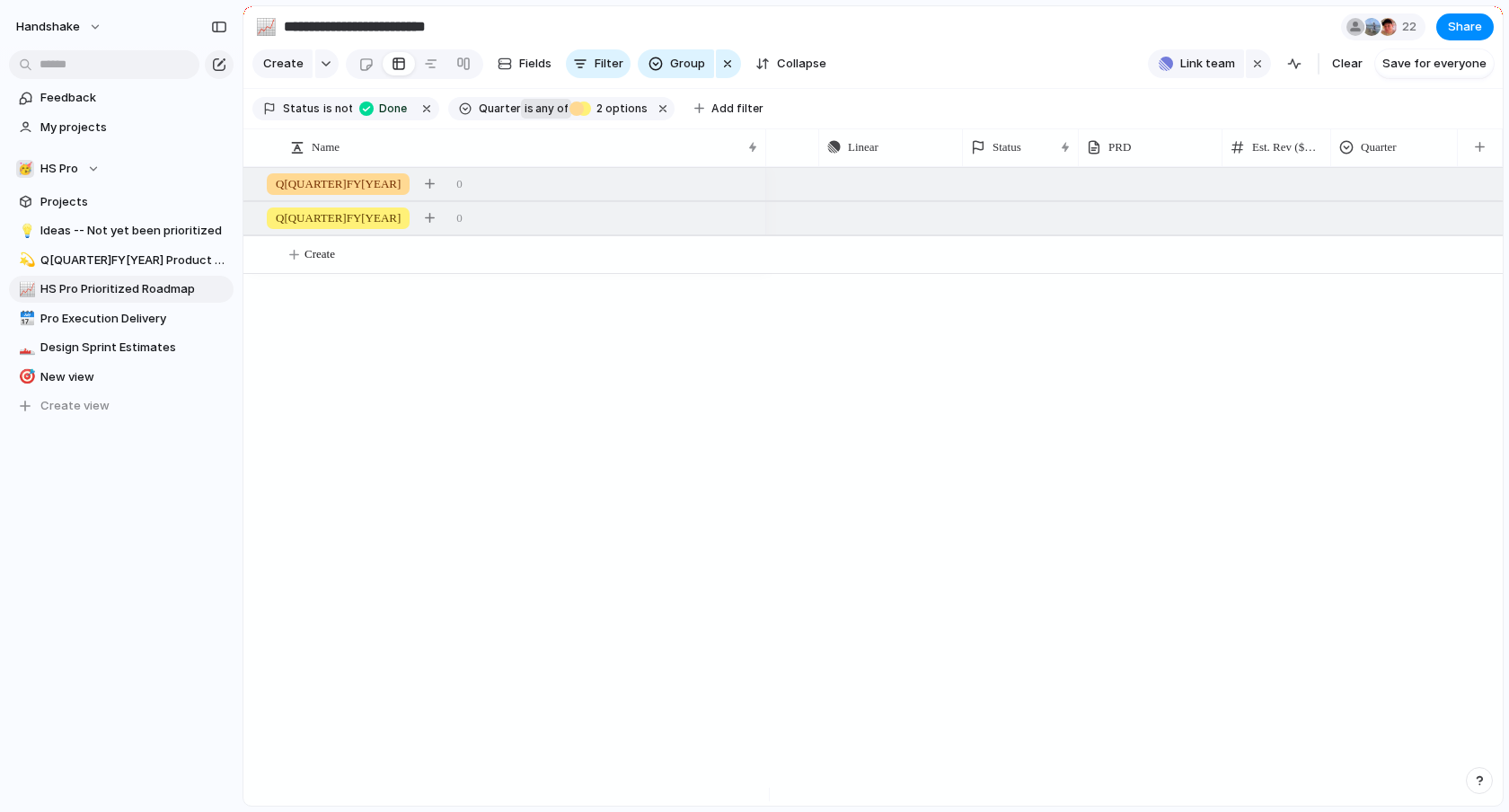 click on "any of" at bounding box center [551, 109] 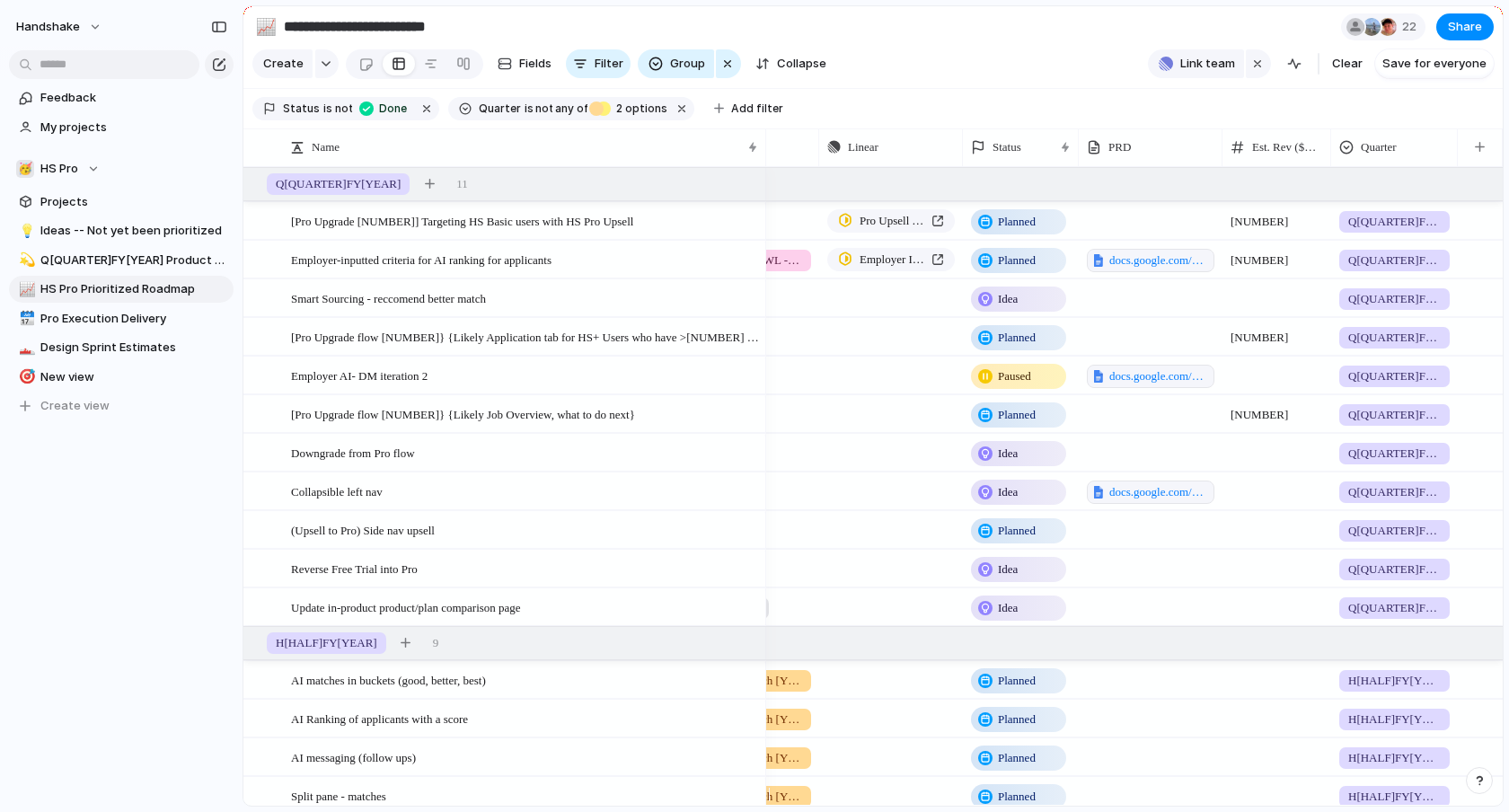 click on "Create Fields Filter Group Zoom Collapse Link team Clear Save for everyone" at bounding box center [873, 67] 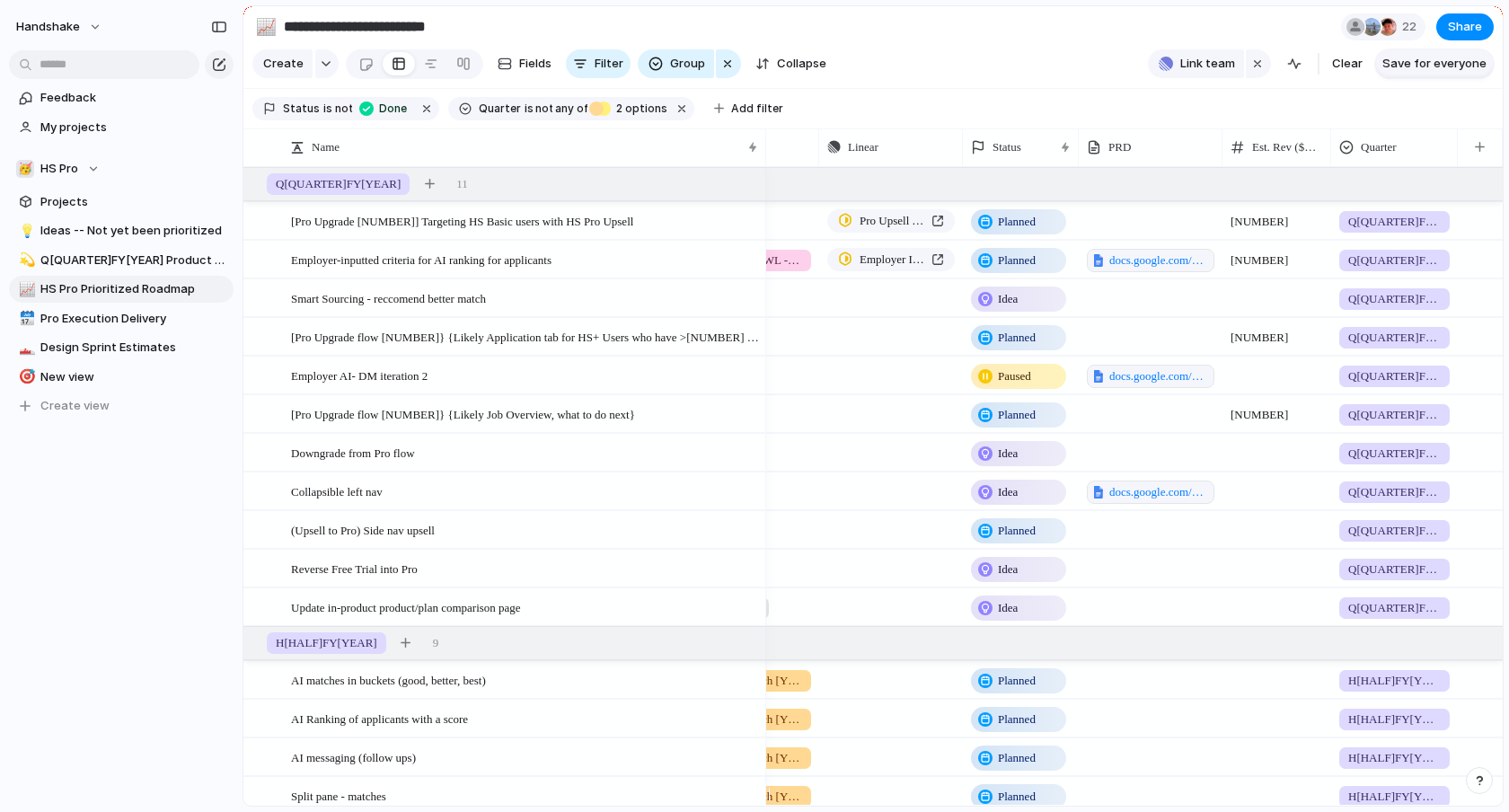 click on "Save for everyone" at bounding box center [1434, 64] 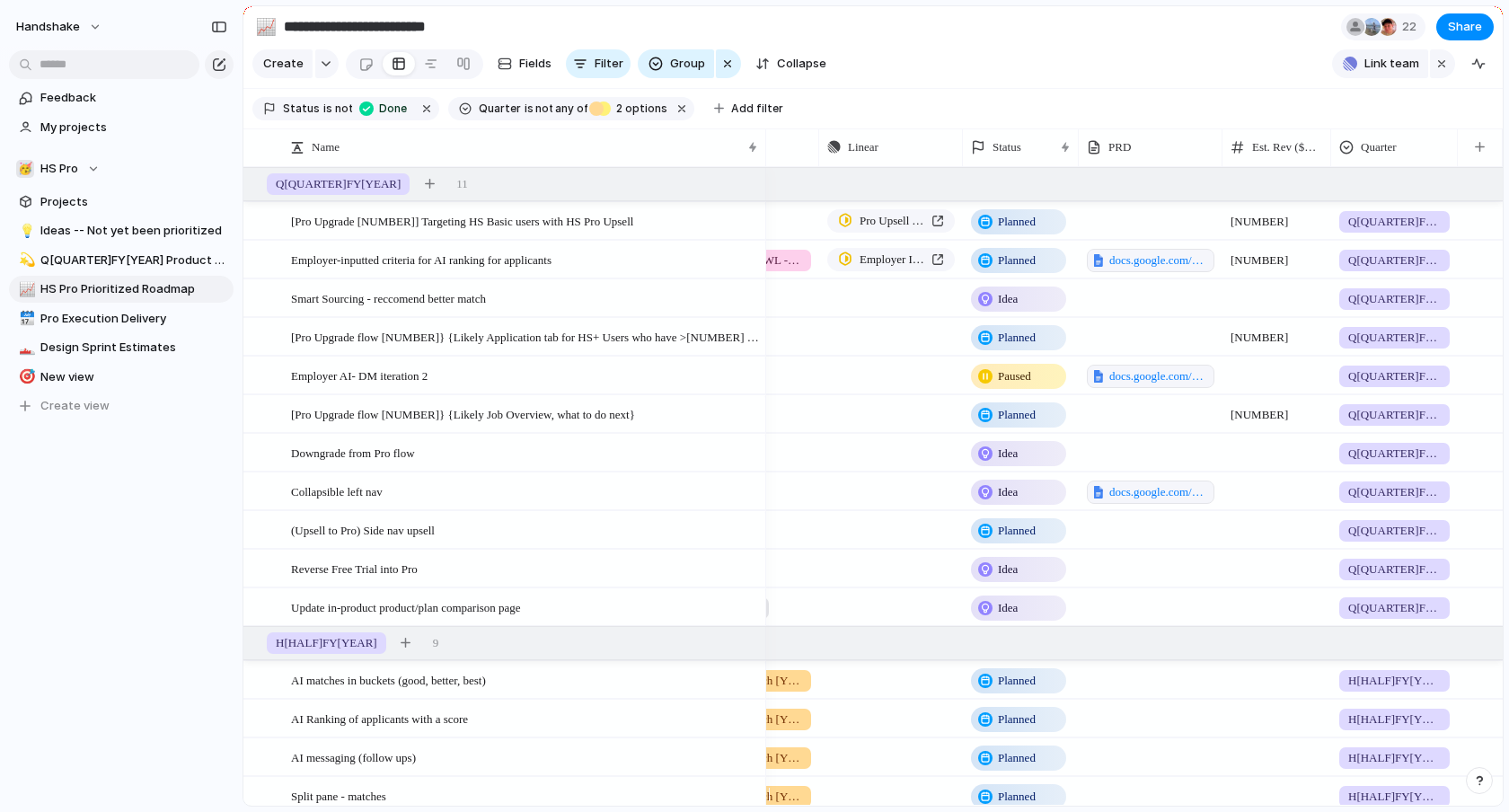 scroll, scrollTop: 0, scrollLeft: 0, axis: both 